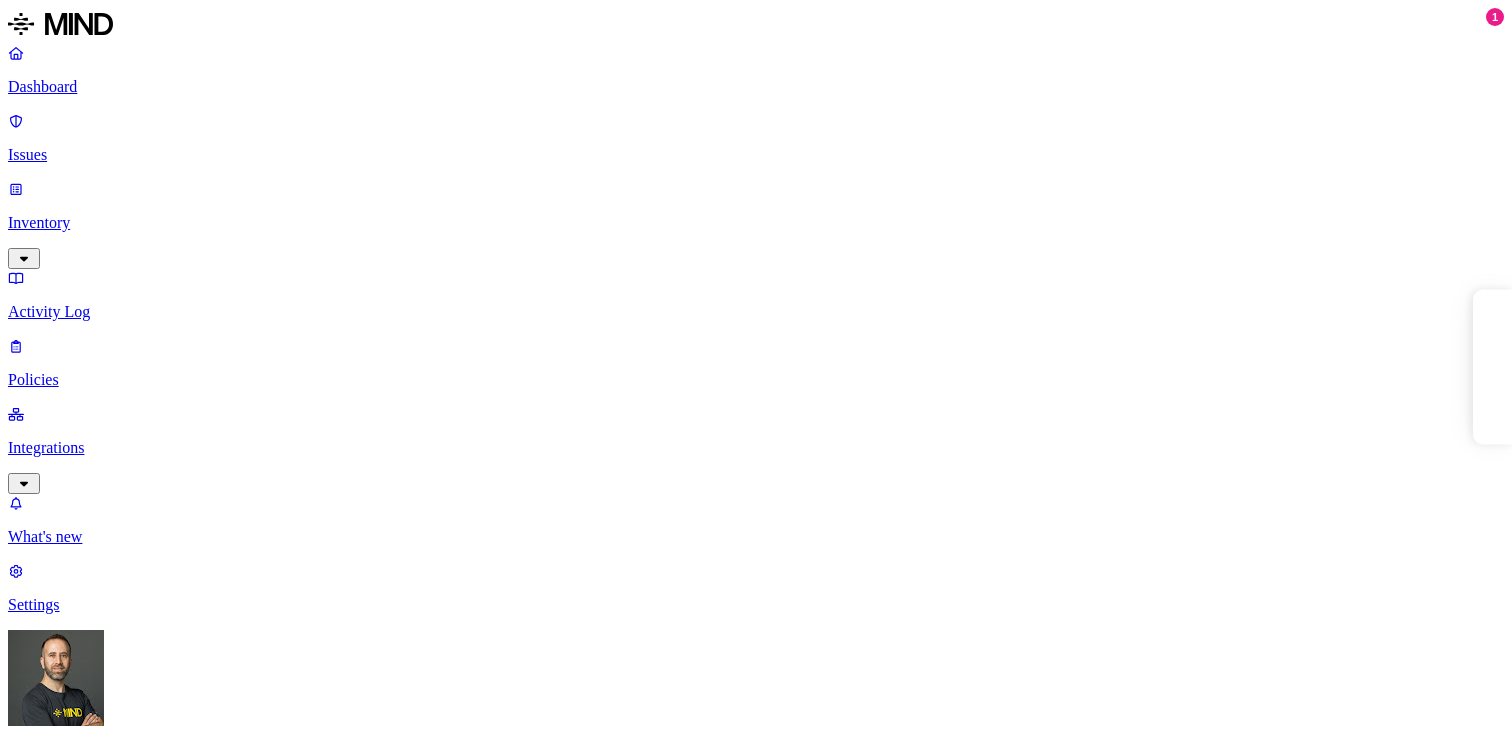 scroll, scrollTop: 0, scrollLeft: 0, axis: both 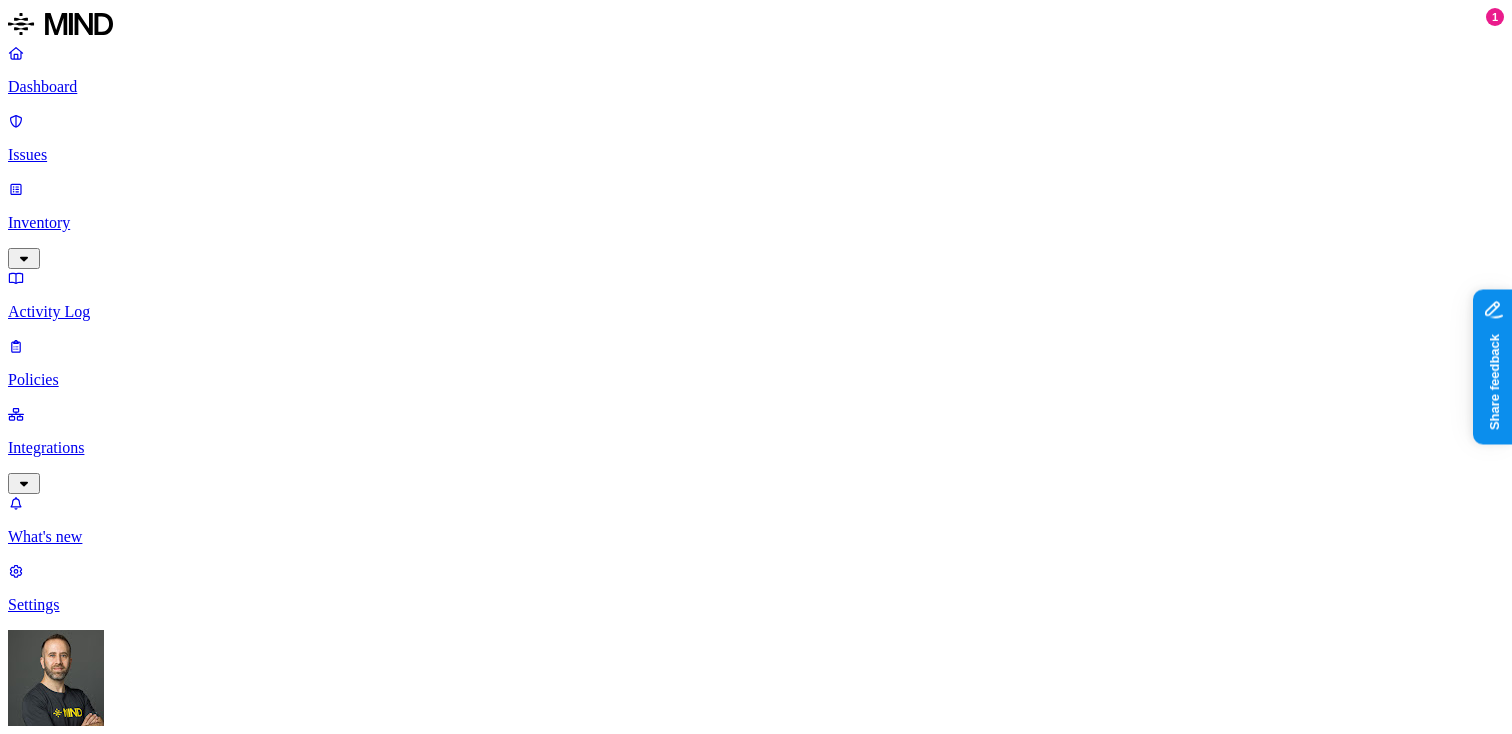 click on "Detection" at bounding box center (119, 2752) 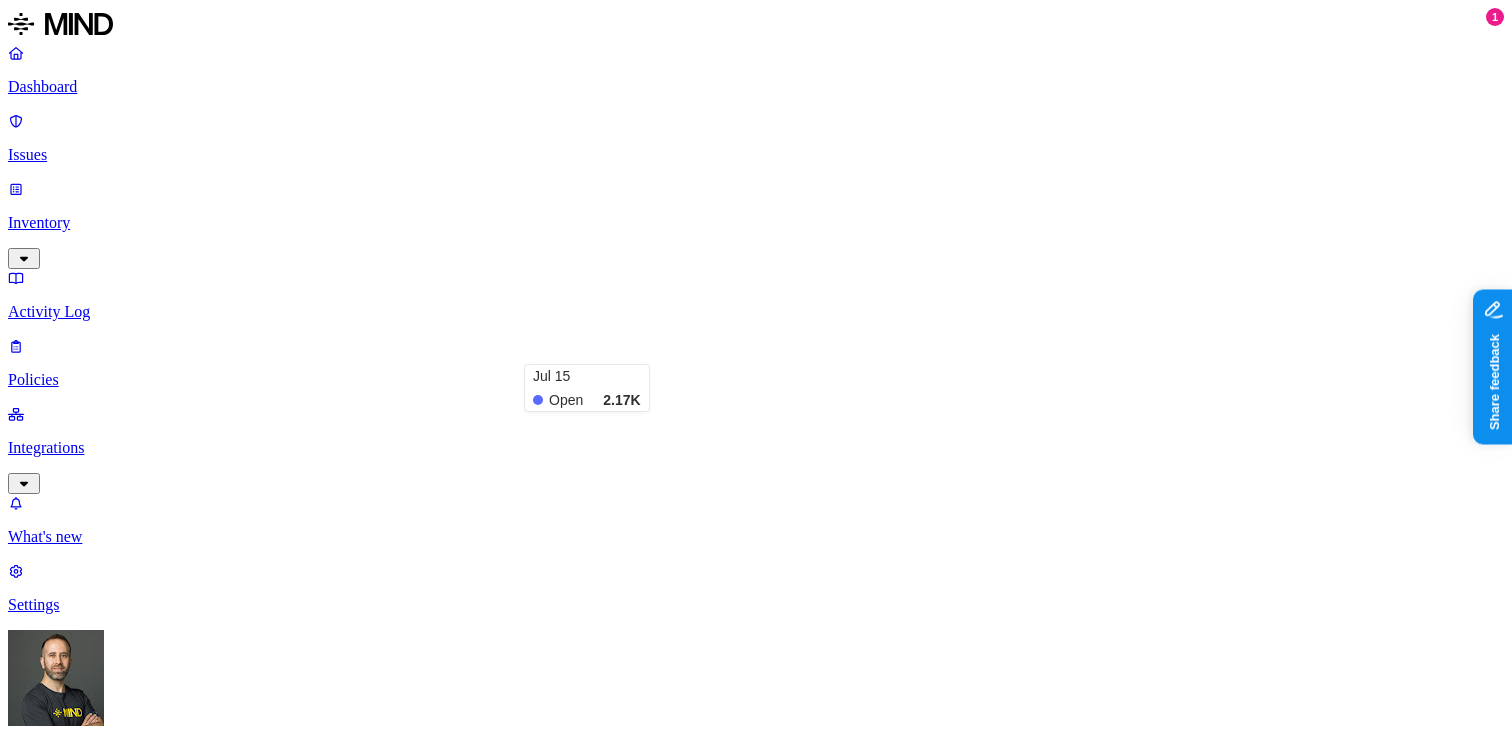 scroll, scrollTop: 0, scrollLeft: 0, axis: both 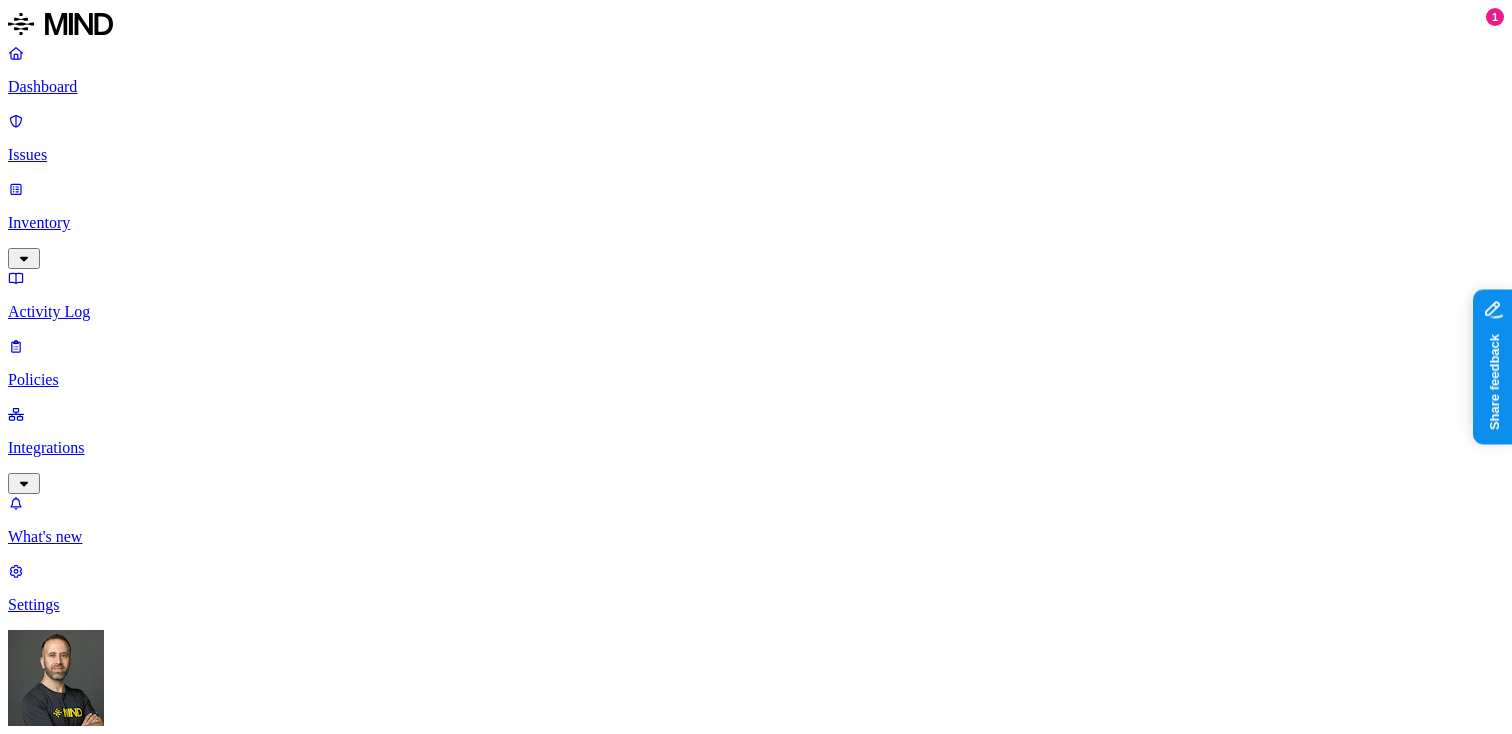 click on "Prevention" at bounding box center (195, 2752) 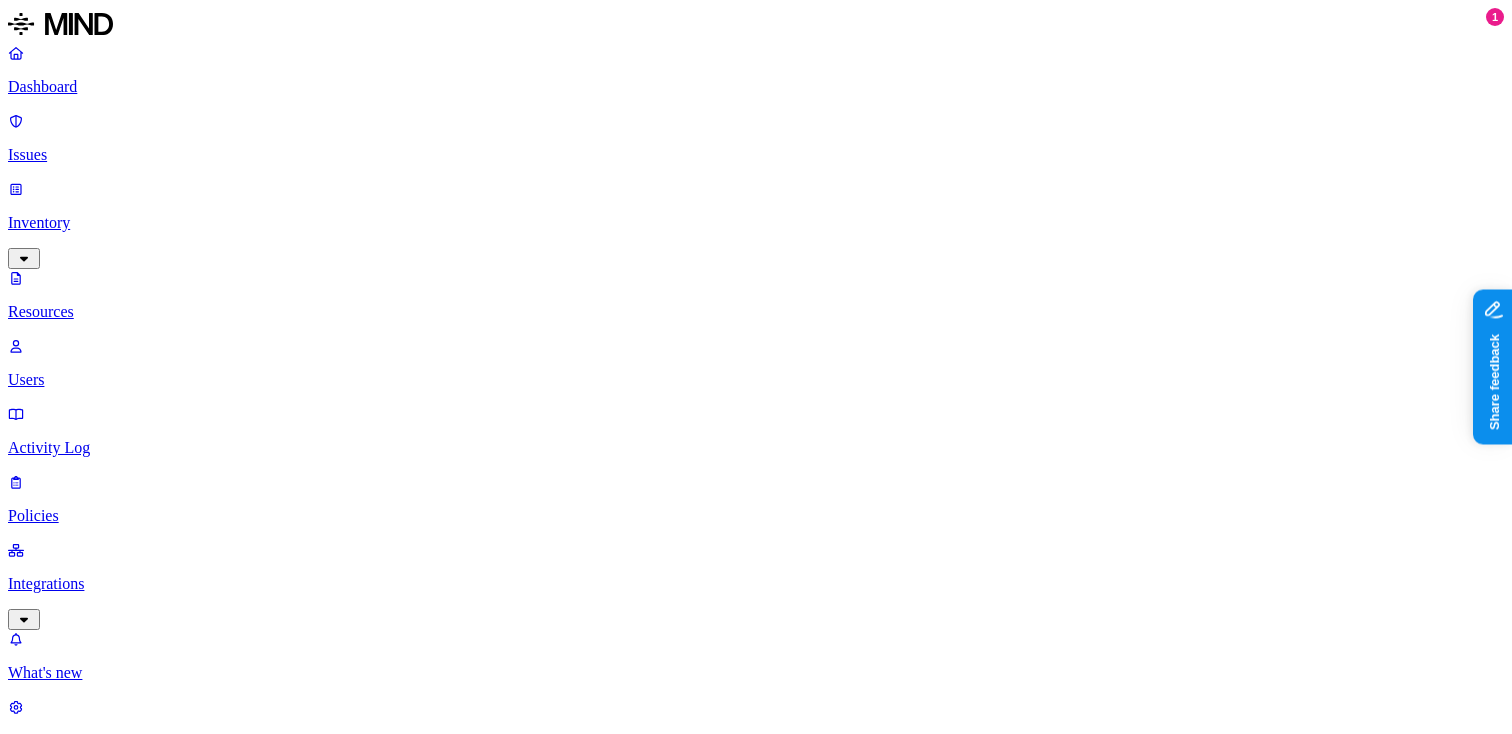 click on "Policies" at bounding box center [756, 516] 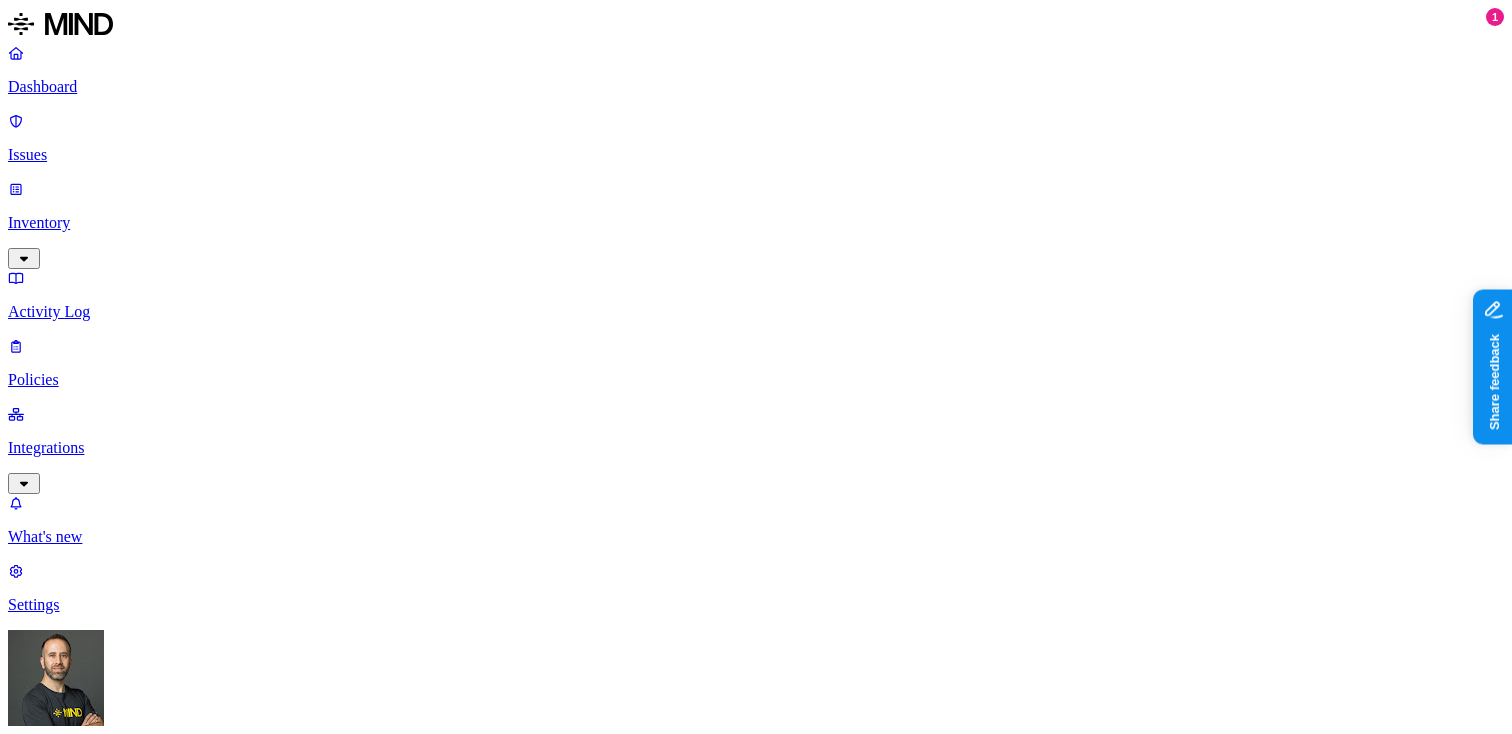 click on "Issues" at bounding box center [756, 155] 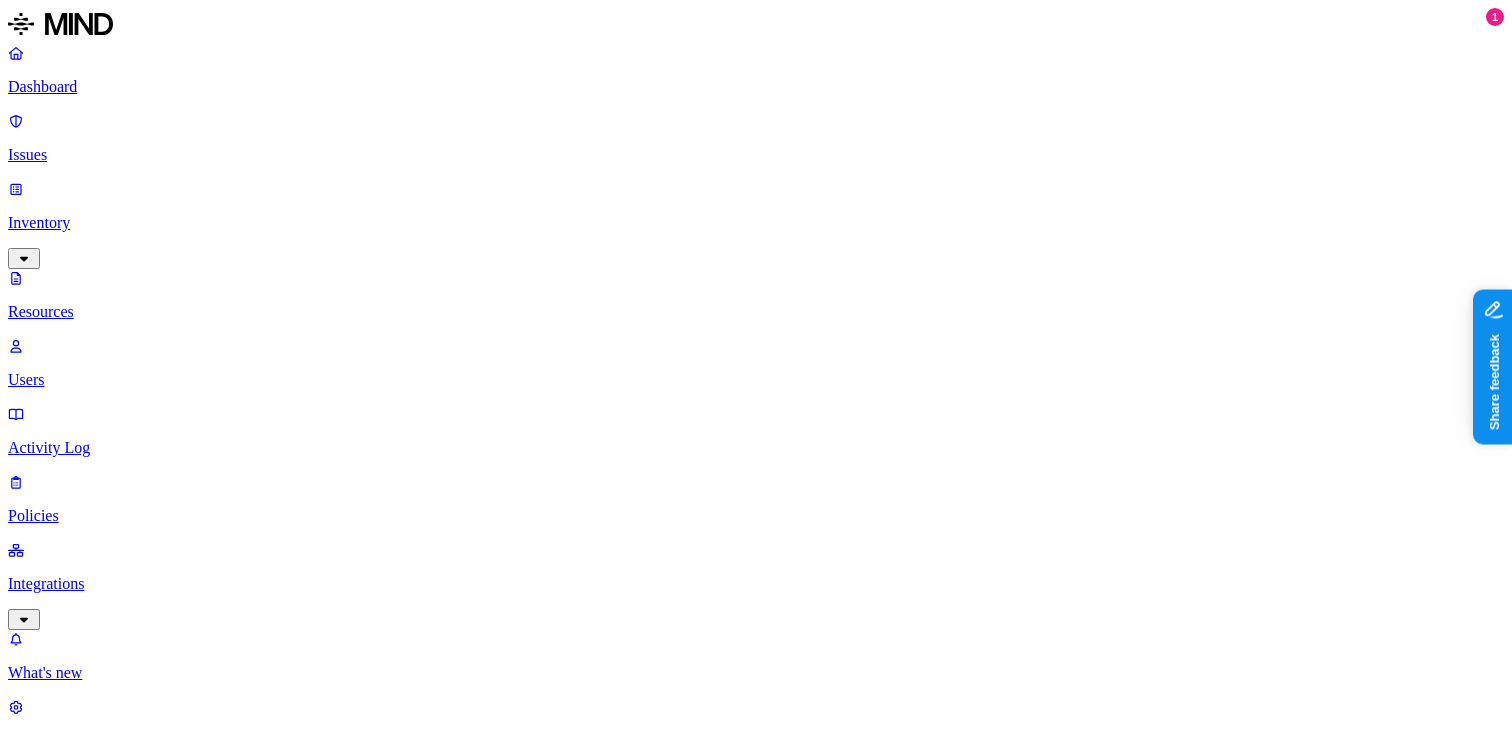 click on "Policies" at bounding box center (756, 516) 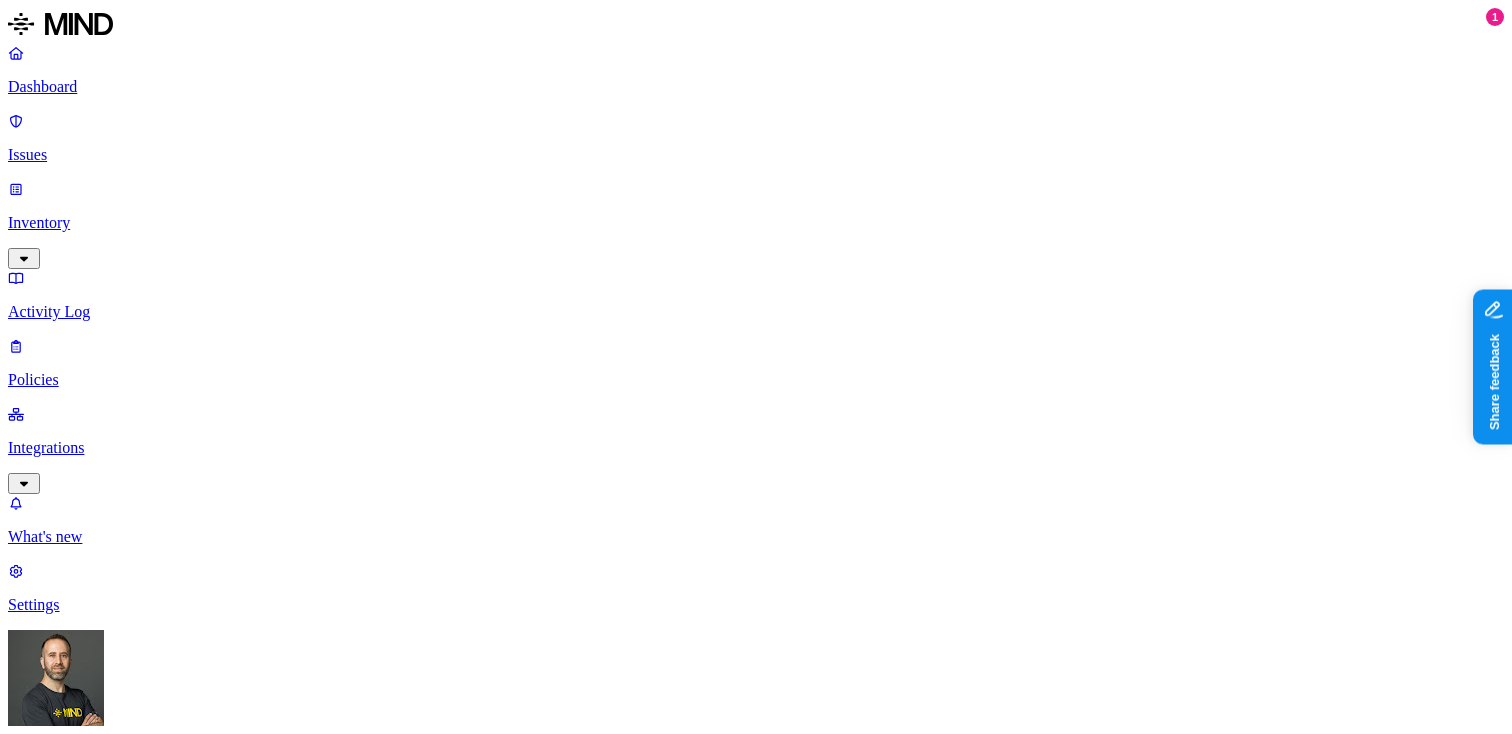 click on "Dashboard" at bounding box center [756, 87] 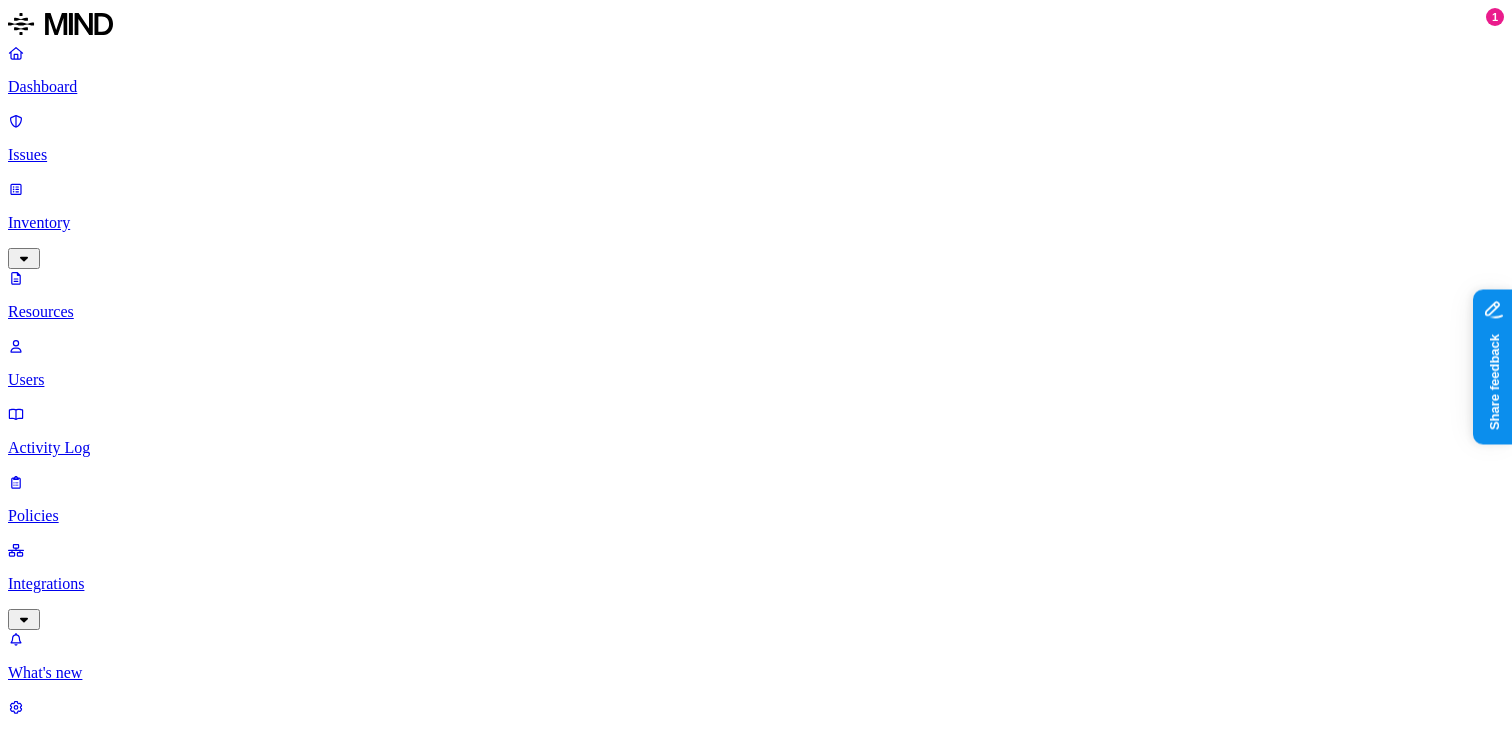 click on "Dashboard" at bounding box center [756, 70] 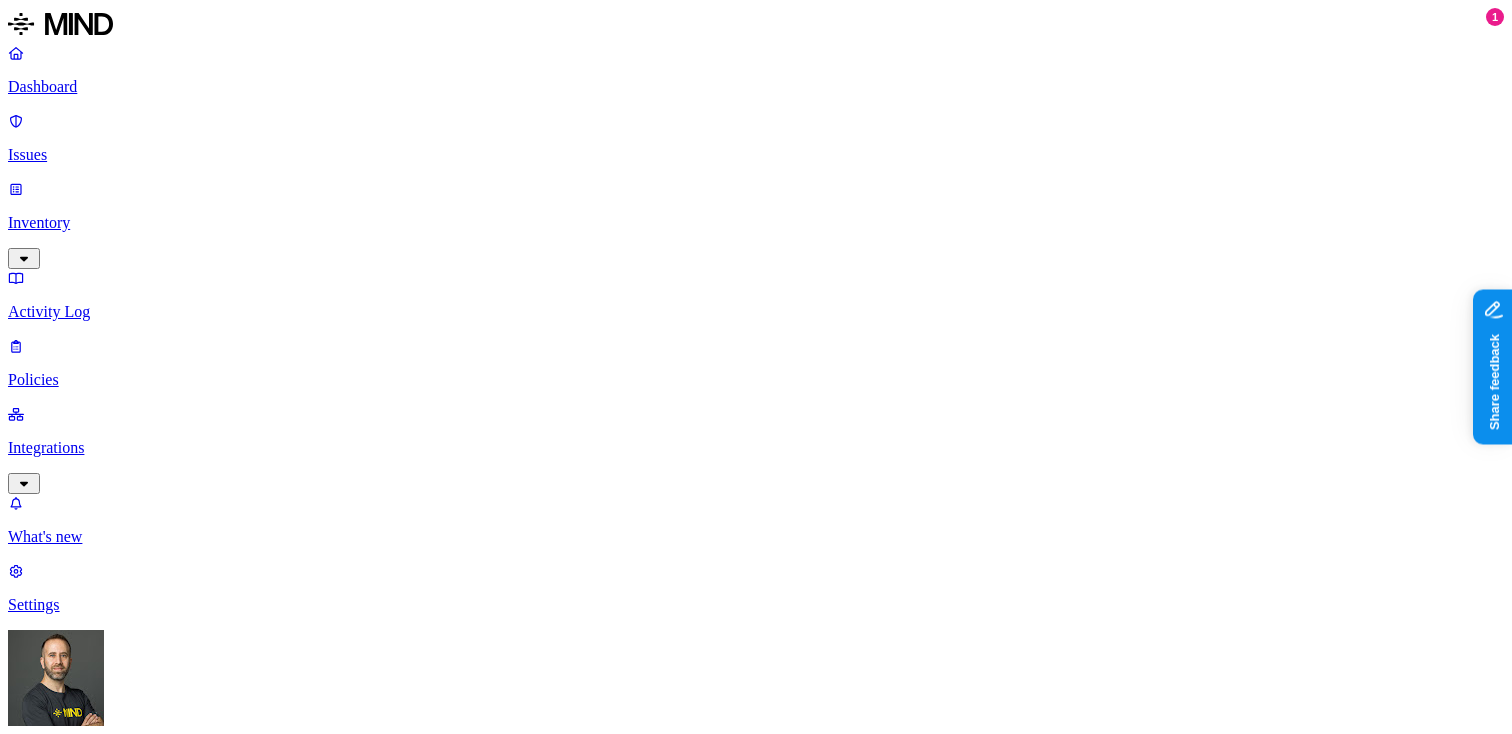 click on "Detection" at bounding box center [119, 2752] 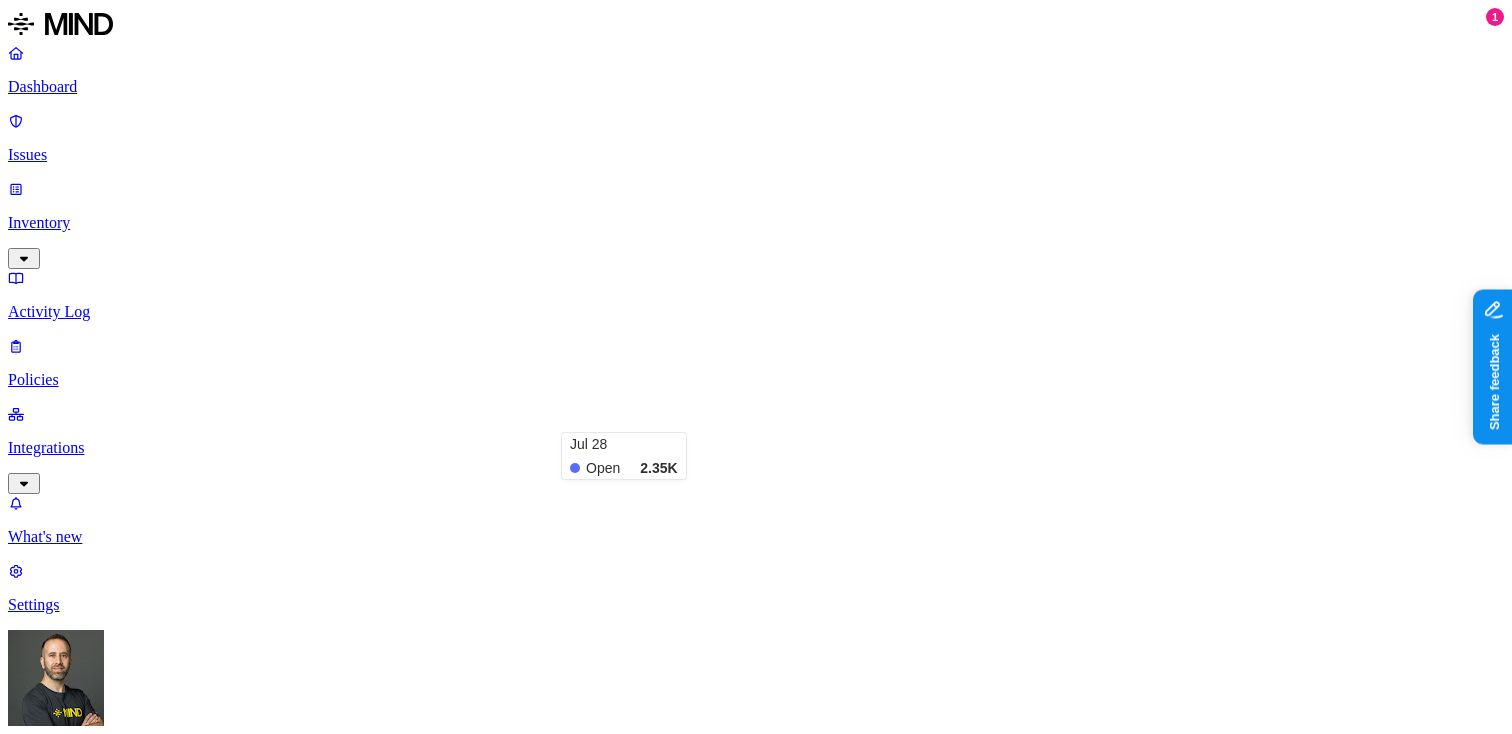 scroll, scrollTop: 404, scrollLeft: 0, axis: vertical 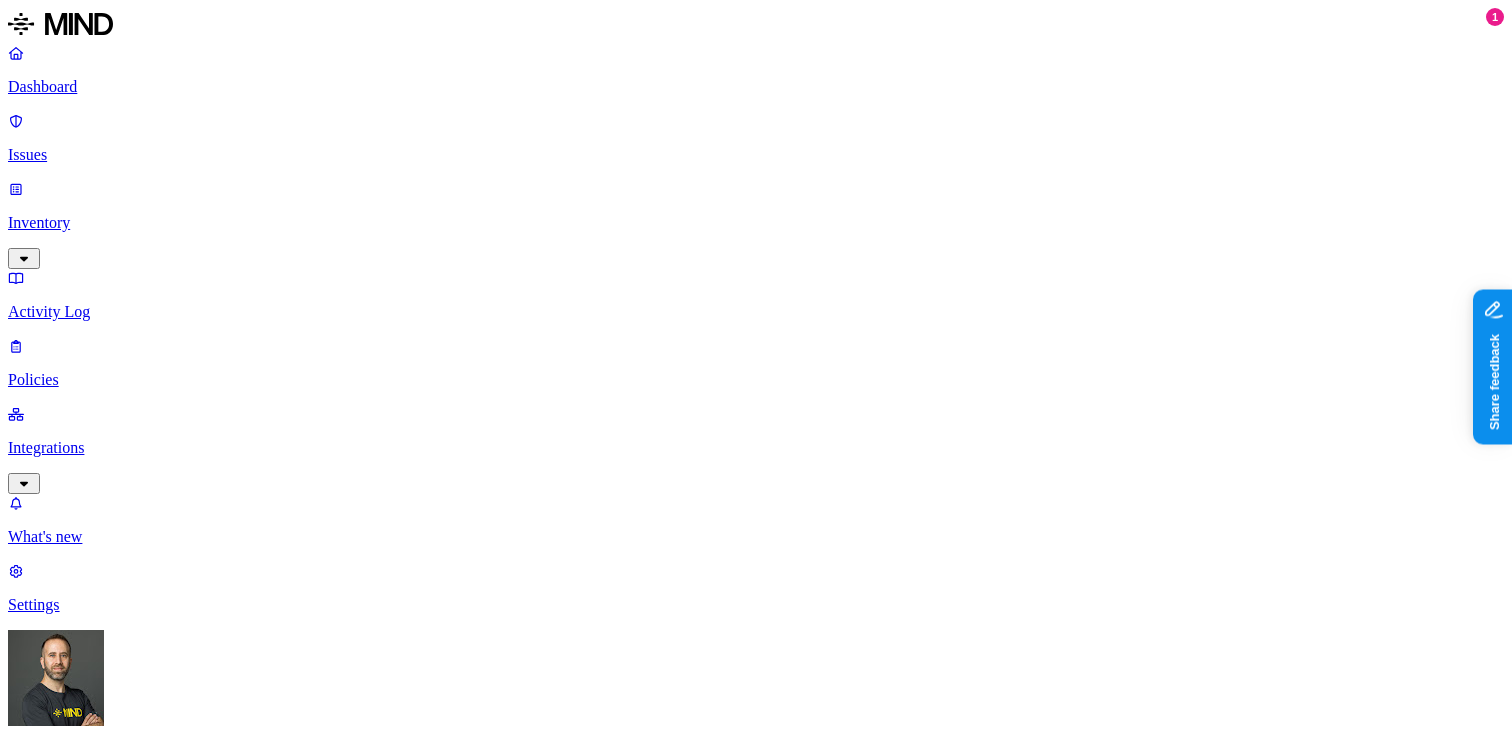 click on "Discovery" at bounding box center (45, 2752) 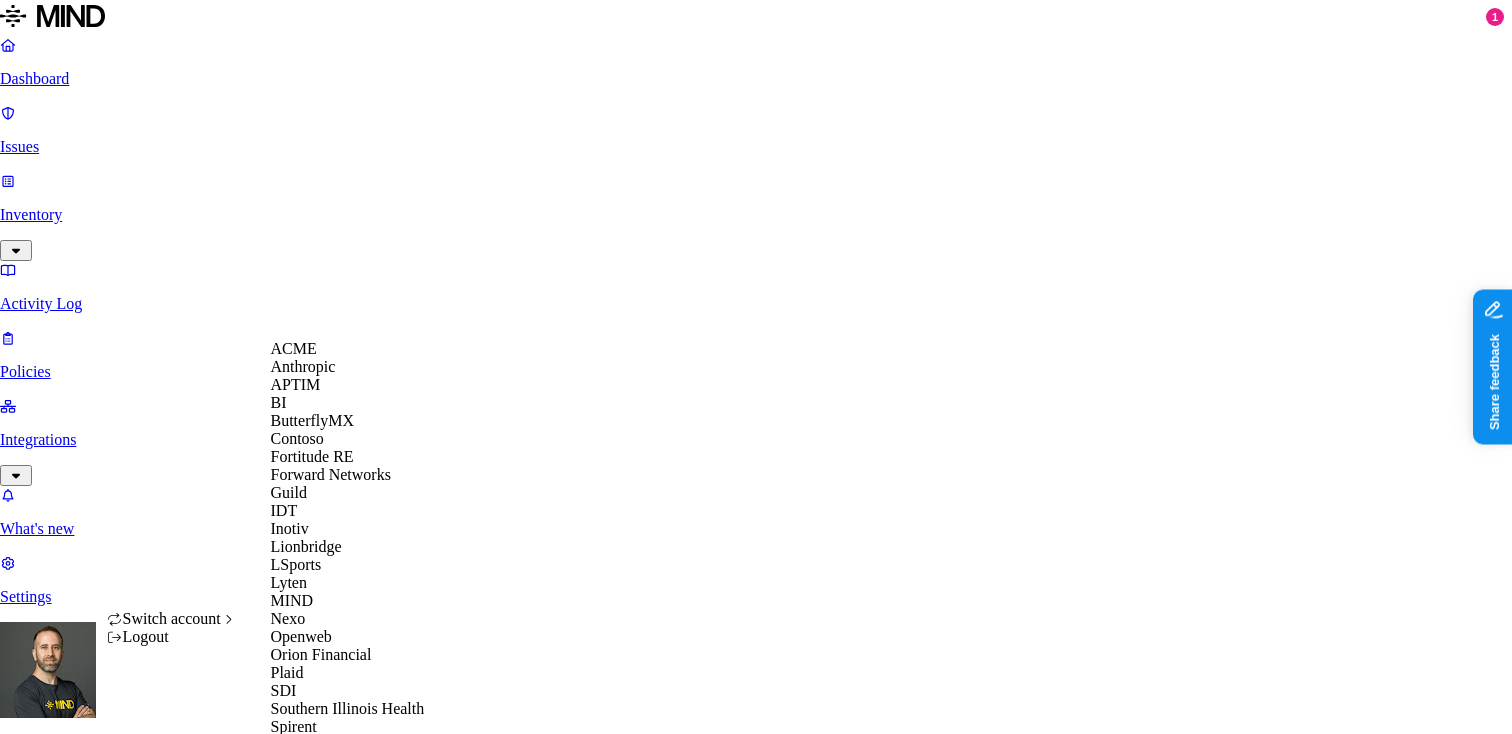 scroll, scrollTop: 632, scrollLeft: 0, axis: vertical 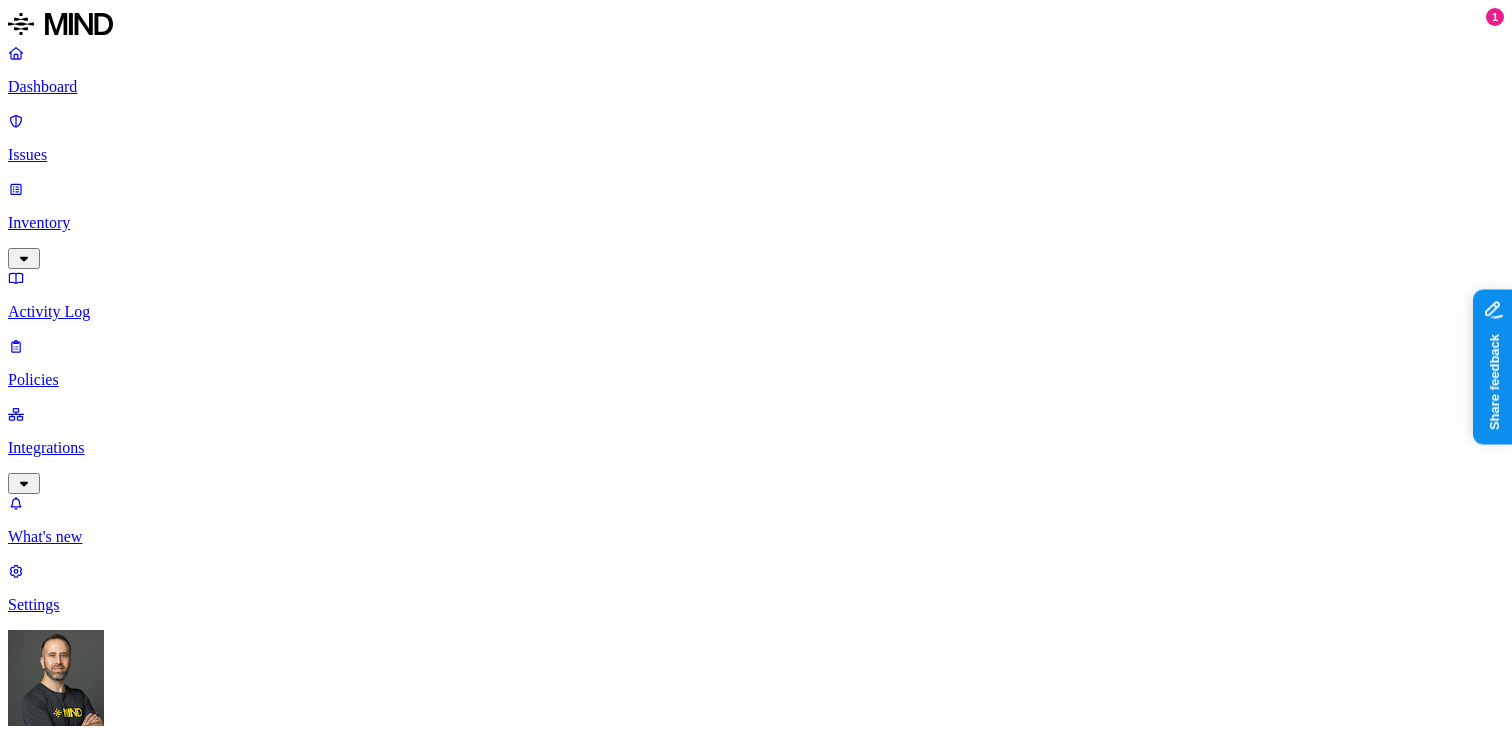 click on "Detection" at bounding box center (119, 1371) 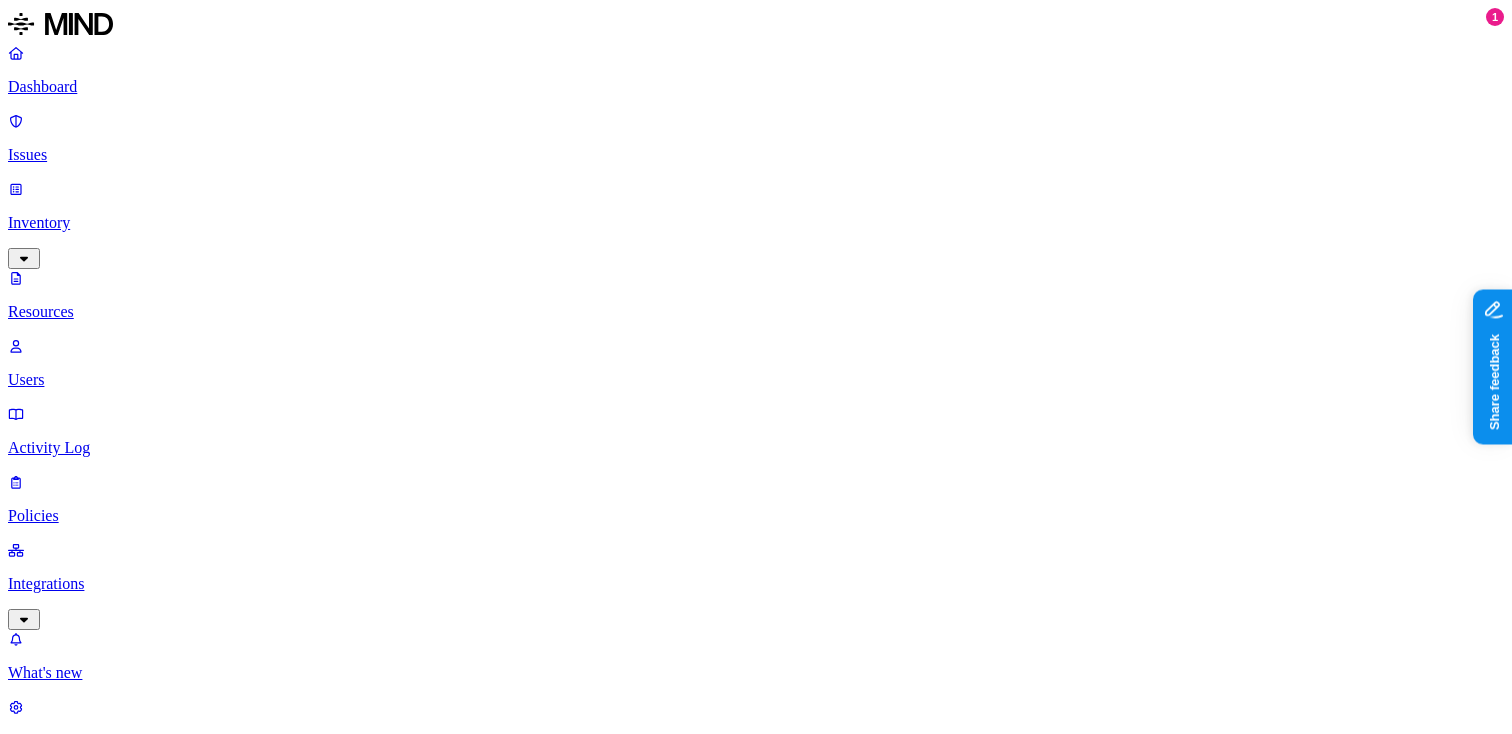 drag, startPoint x: 501, startPoint y: 117, endPoint x: 572, endPoint y: 111, distance: 71.25307 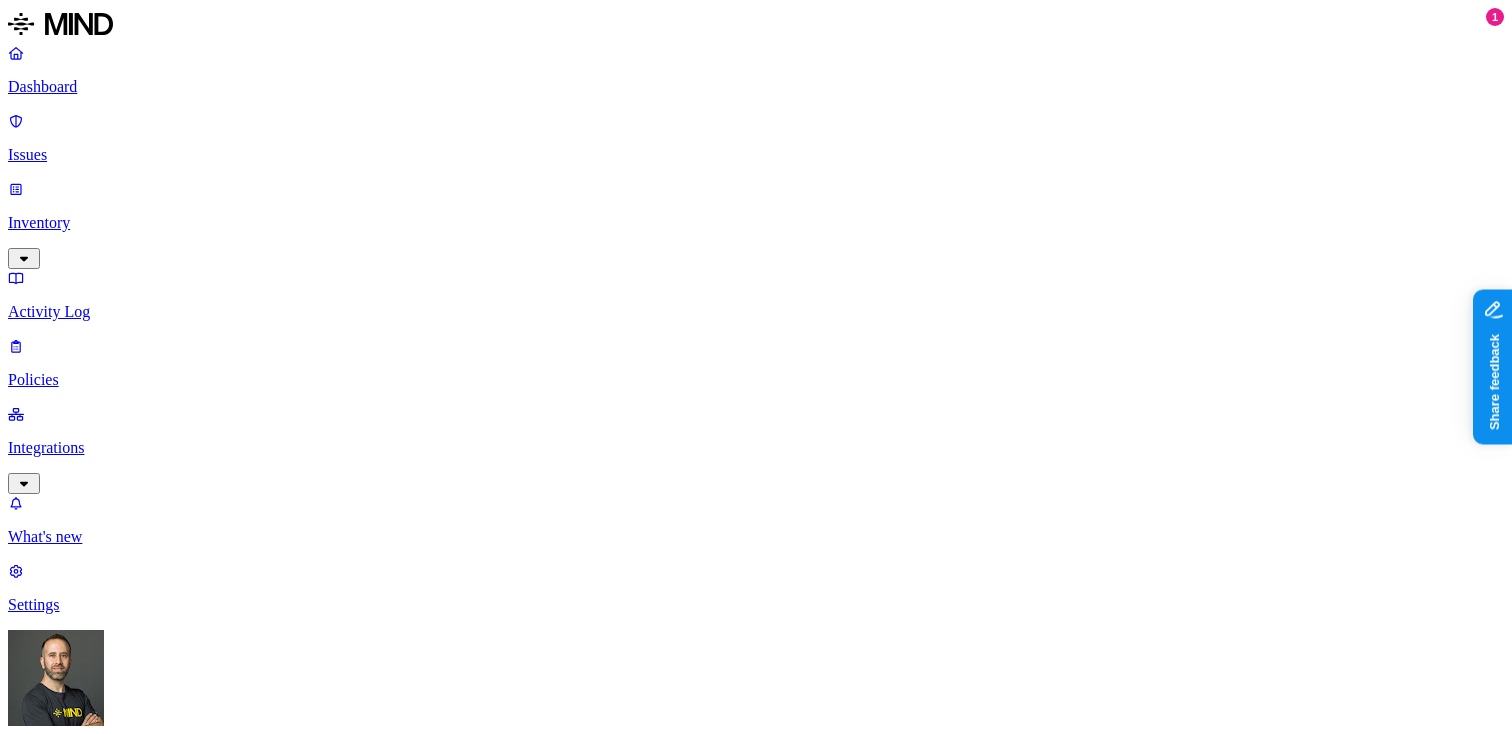 click at bounding box center [567, 1011] 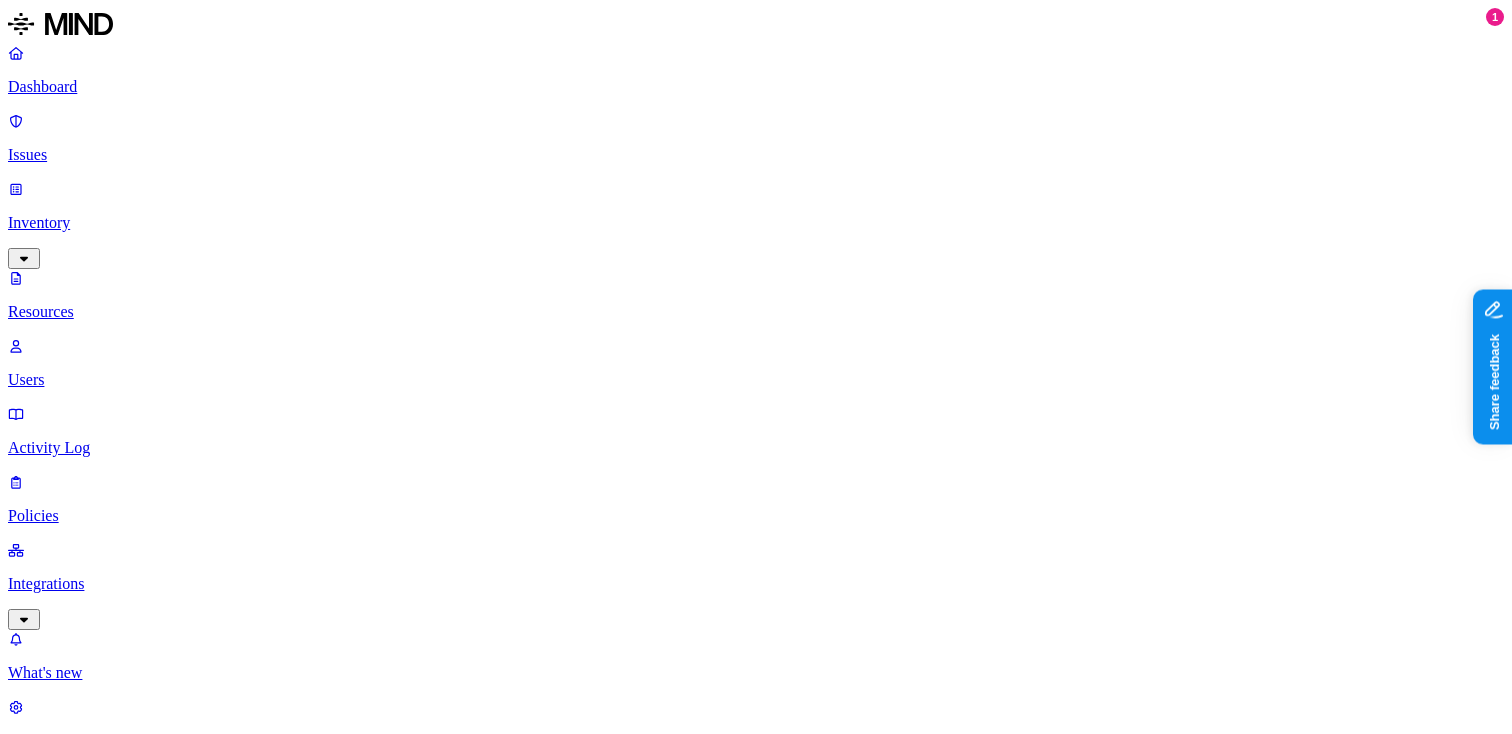 click on "Users" at bounding box center (756, 380) 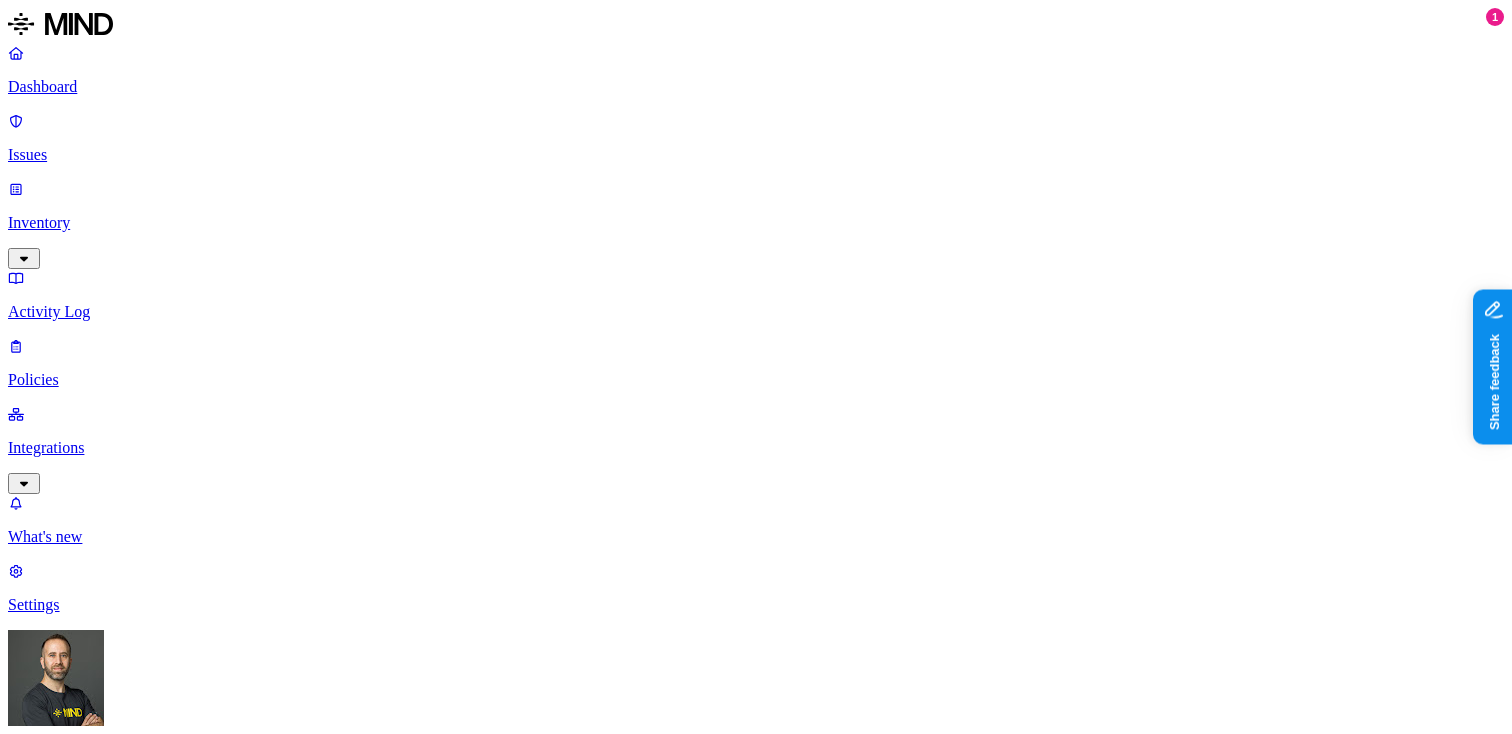 click on "Integrations" at bounding box center [756, 448] 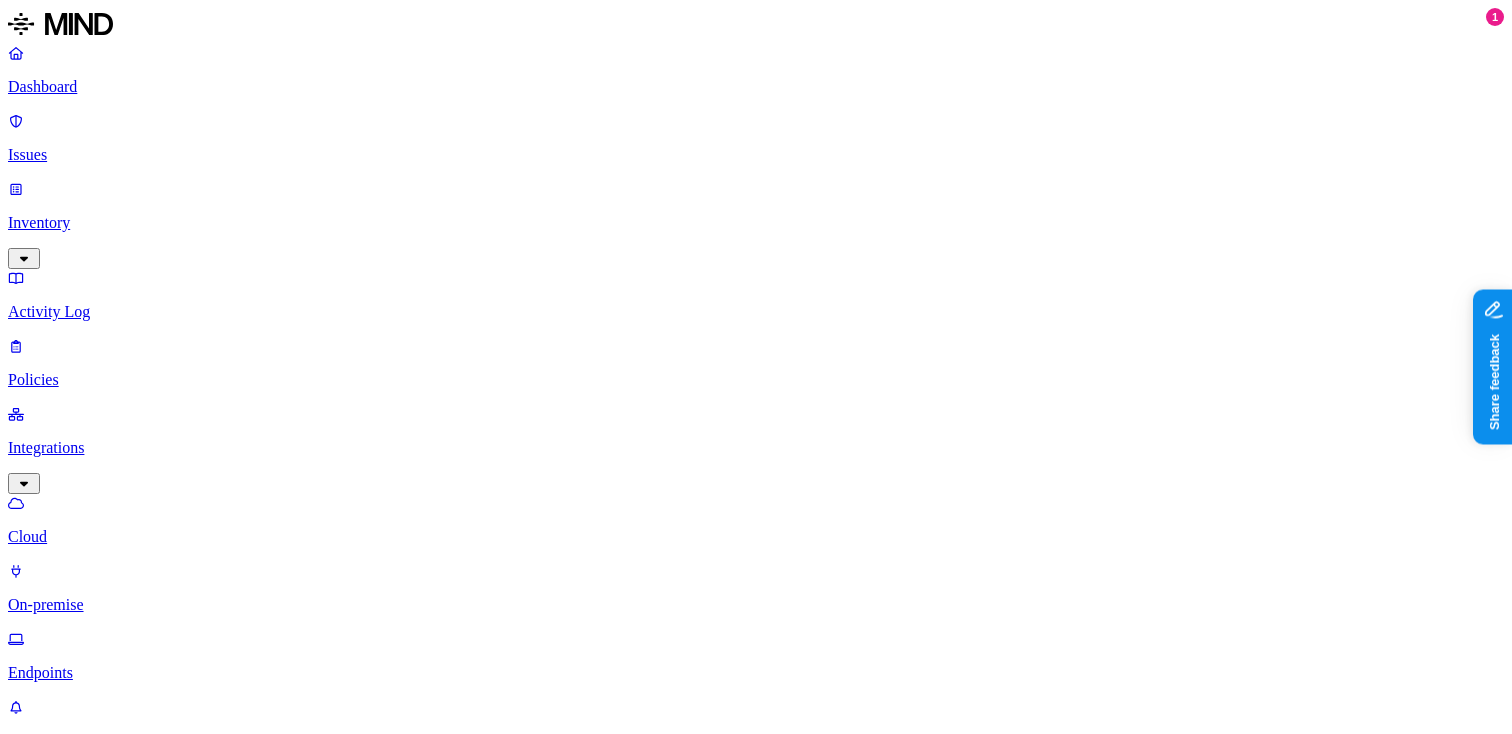 click on "Endpoints" at bounding box center (756, 673) 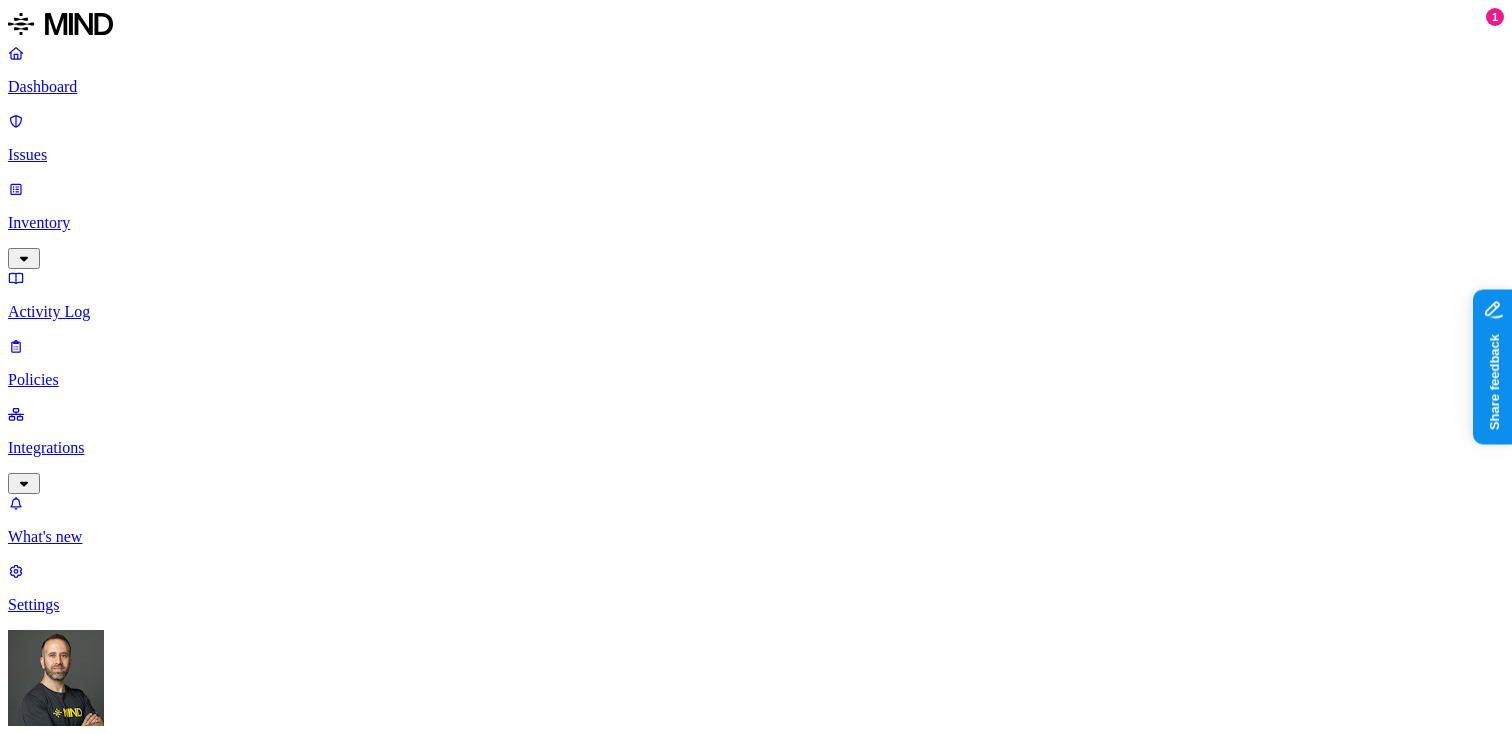 click on "Issues" at bounding box center (756, 155) 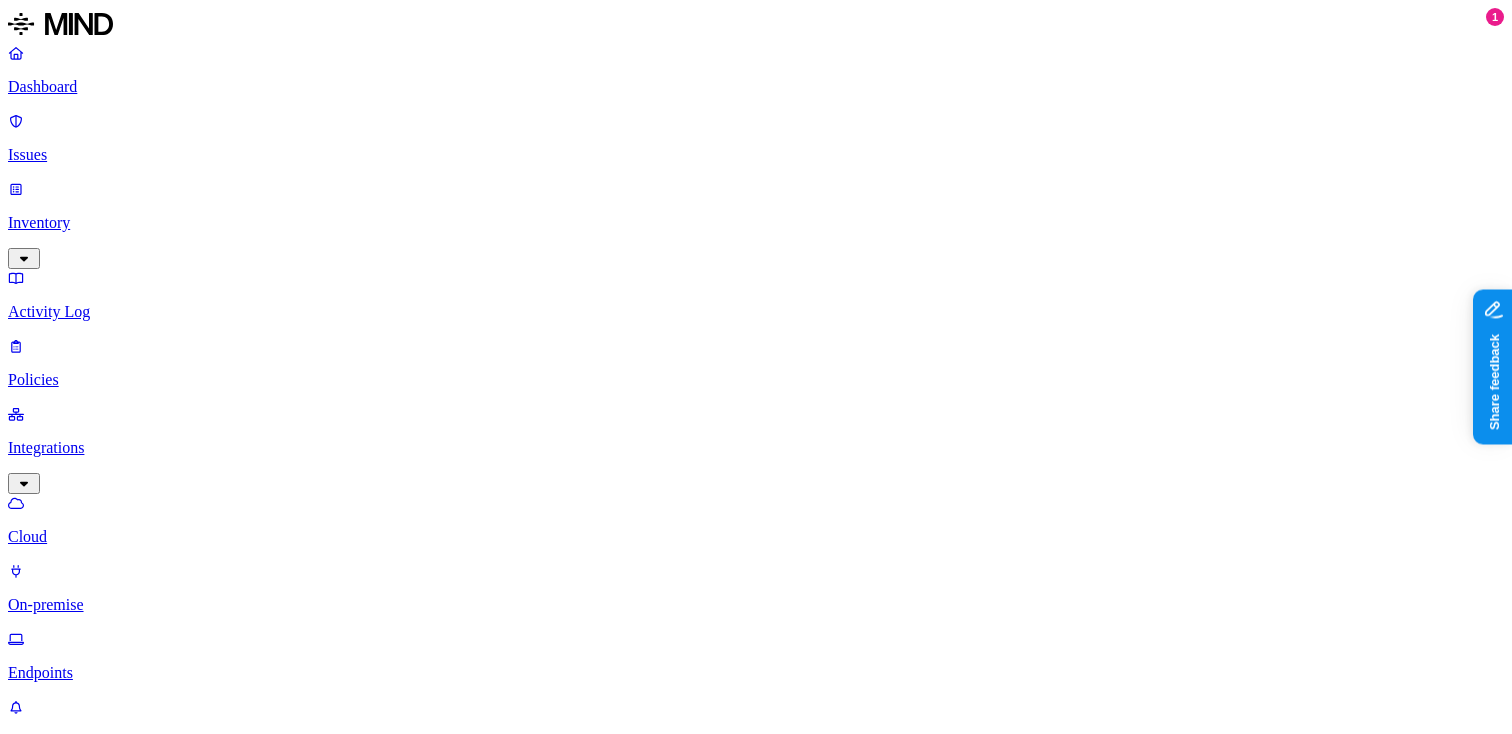 click on "Endpoints" at bounding box center [756, 673] 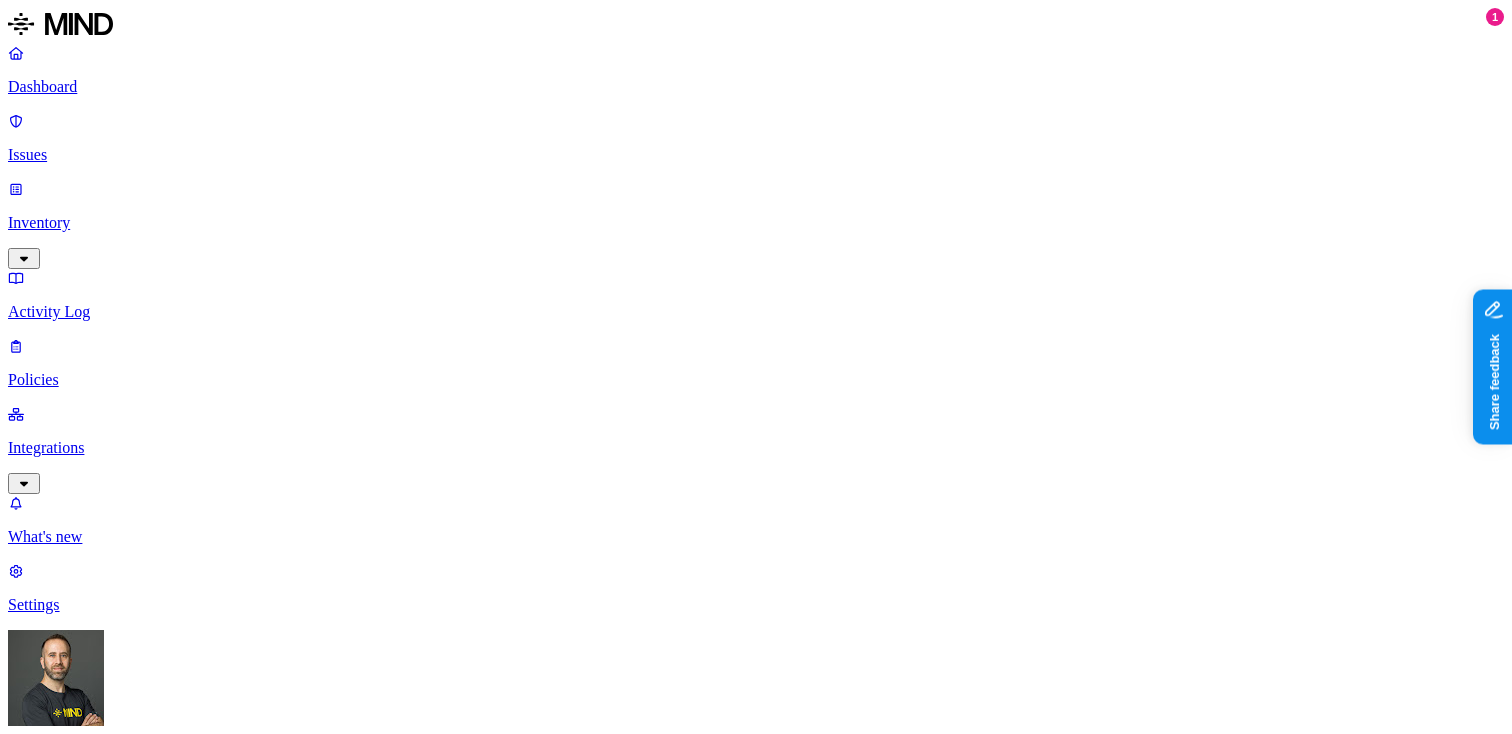 click on "Integrations" at bounding box center [756, 448] 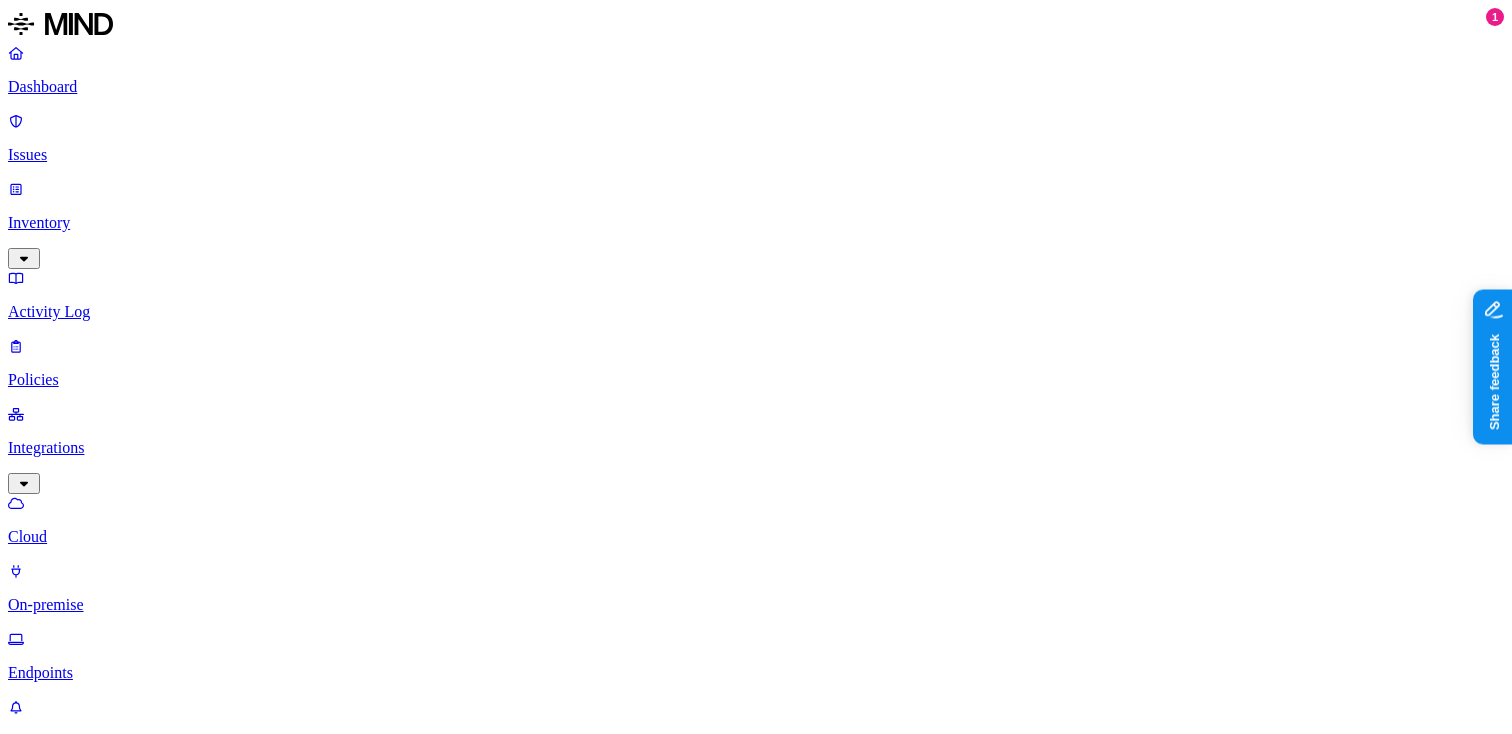 click on "Endpoints" at bounding box center [756, 673] 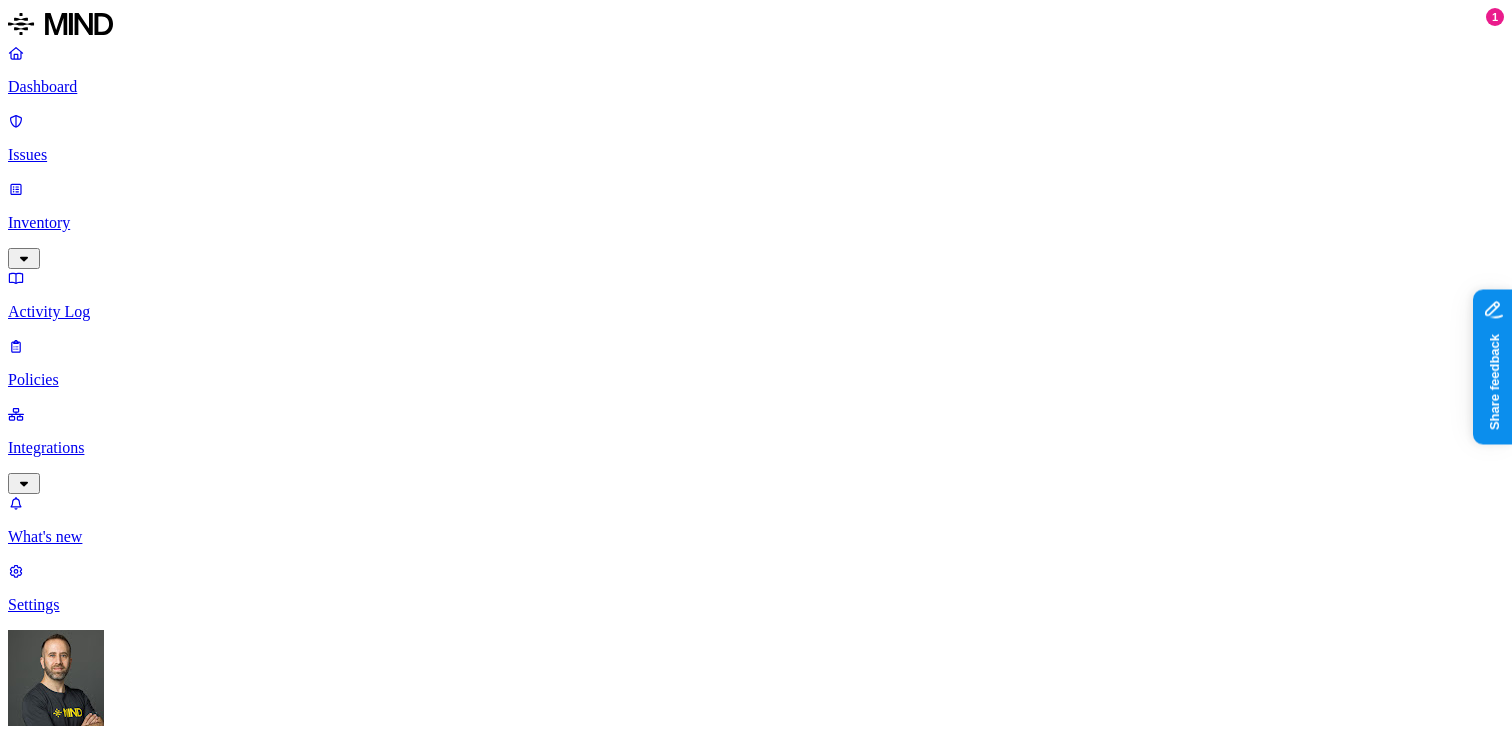 click on "Dashboard Issues Inventory Activity Log Policies Integrations What's new 1 Settings Tom Mayblum Spirent Dashboard Discovery Detection Prevention Last update: 01:13 PM Scanned resources 6.15M Resources by integration 5.77M Spirent O365 Tenant 363K spccalfs01-Transfer 10.3K spccrwfs03-CrawHR 5.44K Spirent 19 Spirent Enterprise Google Drive PII 414K Person Name 337K Email address 333K Phone number 159K Address 122K IBAN 3.81K SSN 2.53K PCI 863 Credit card 863 Secrets 4.44K Encryption Key 3.21K Password 983 AWS credentials 147 GCP credentials 95 Github credentials 15 OpenAI API Key 7 Other 1.53M Source code 1.42M TestCenter materials 120K Top resources with sensitive data Resource Sensitive records Owner Last access All contacts - 11 July 2017.xlsx SSN 2 Email address 61964 Person Name 623 Address 2629 Phone number 9840 Marchi, Pascal ucsf0850.24d.Z Email address 1 Person Name 1 Address 1 Phone number 61824 Tillett, Dan ScottMair_Org_02272020.xlsx Email address 24297 Person Name 140 Address 1 27934 600" at bounding box center [756, 1745] 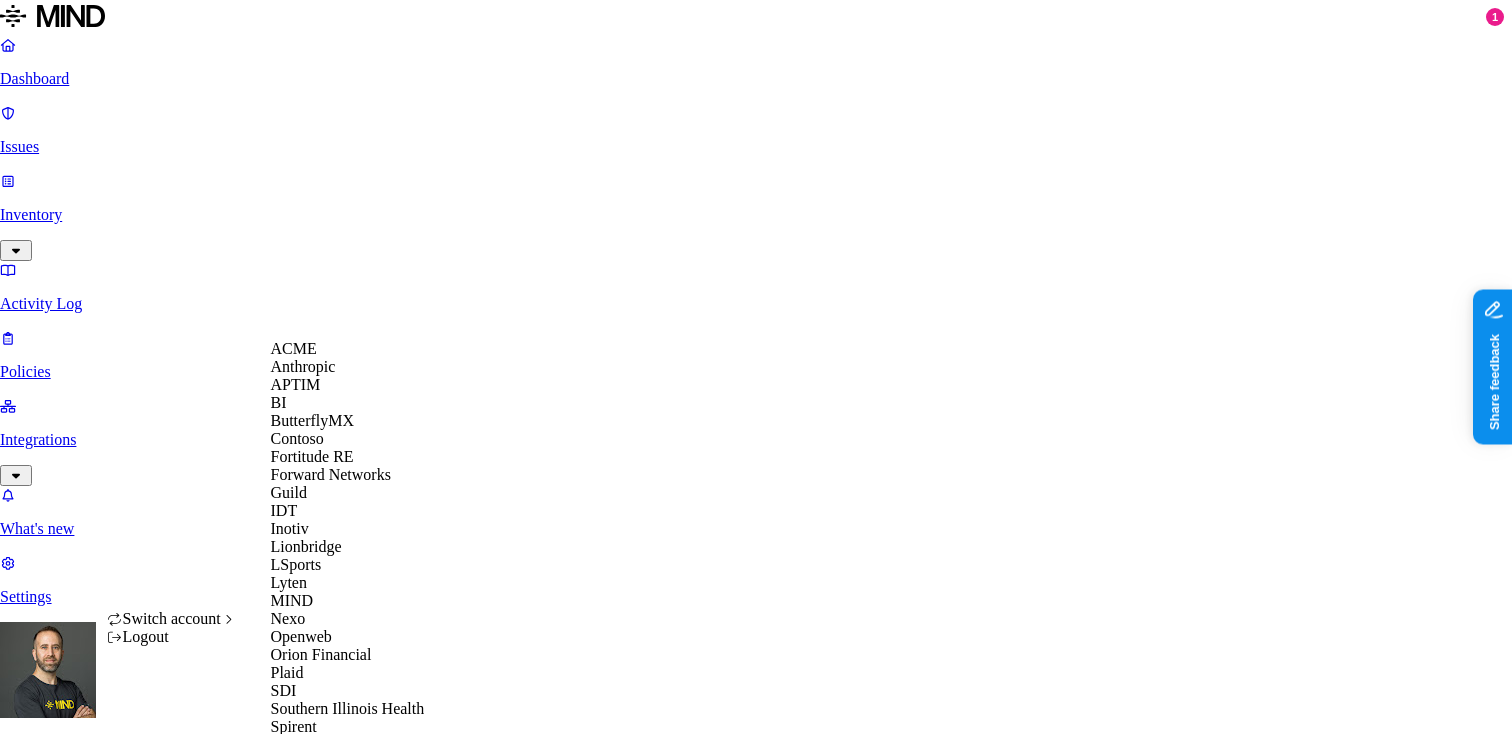 scroll, scrollTop: 592, scrollLeft: 0, axis: vertical 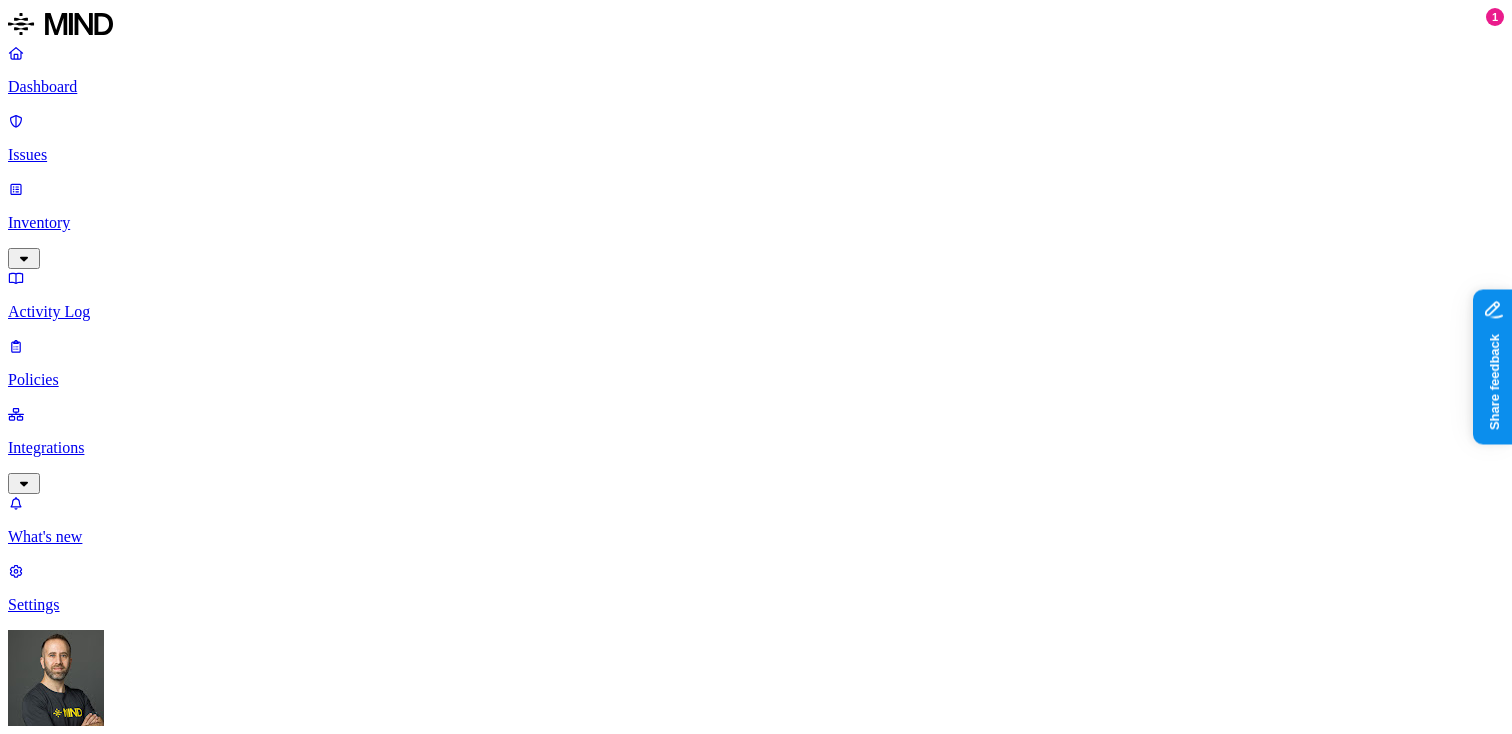 click on "Medical Record Number" at bounding box center [167, 1478] 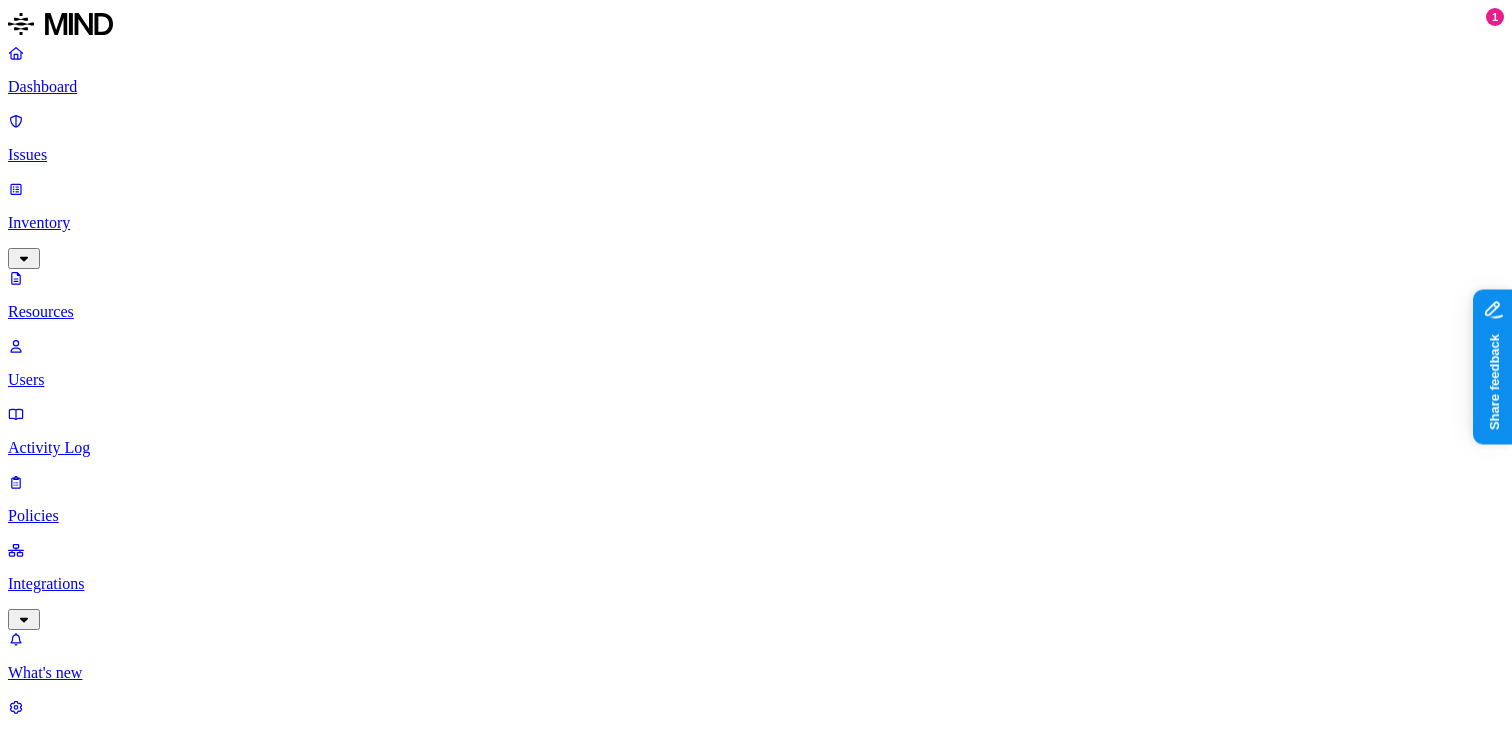 click on "Dashboard" at bounding box center (756, 87) 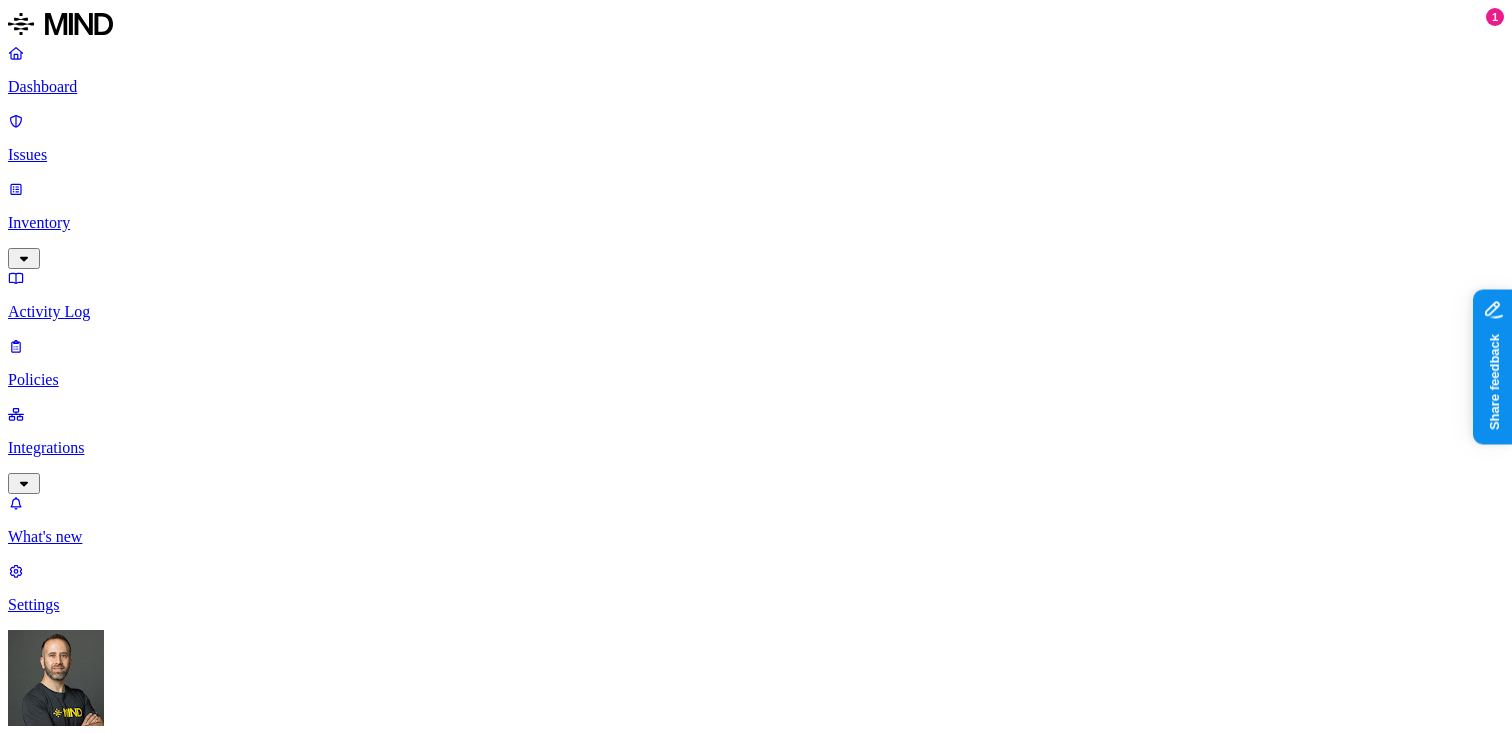 click on "Dashboard Issues Inventory Activity Log Policies Integrations What's new 1 Settings Tom Mayblum Southern Illinois Health Dashboard 0 Discovery Detection Prevention Last update: 01:24 PM Scanned resources 227K Resources by integration 227K SIH1 O365 PII 51.4K Person Name 44.3K Phone number 28.1K Address 28K Email address 23.7K Date of birth 6.46K Medical Record Number 1.07K PCI 13 Credit card 13 Secrets 201 Password 185 Encryption Key 16 Other 695 Source code 695 Top resources with sensitive data Resource Sensitive records Owner Last access Census review for Wellness Analysis.xlsx SSN 3838 Email address 5000 Person Name 110 Address 879 Phone number 5000 Julie Neubig Census 7-19-2023.xlsx Email address 5000 Individual Taxpayer Identification 36 Person Name 181 Address 2353 Phone number 5000 Julie Neubig Full analysis of 2021 program completion for EEs 10-17-2021.xls Email address 5000 Person Name 573 Address 958 Phone number 5000 Julie Neubig Mthy_So_Ill_Health_Sys July 2023 -with edits.xlsx SSN 2 222" at bounding box center [756, 1564] 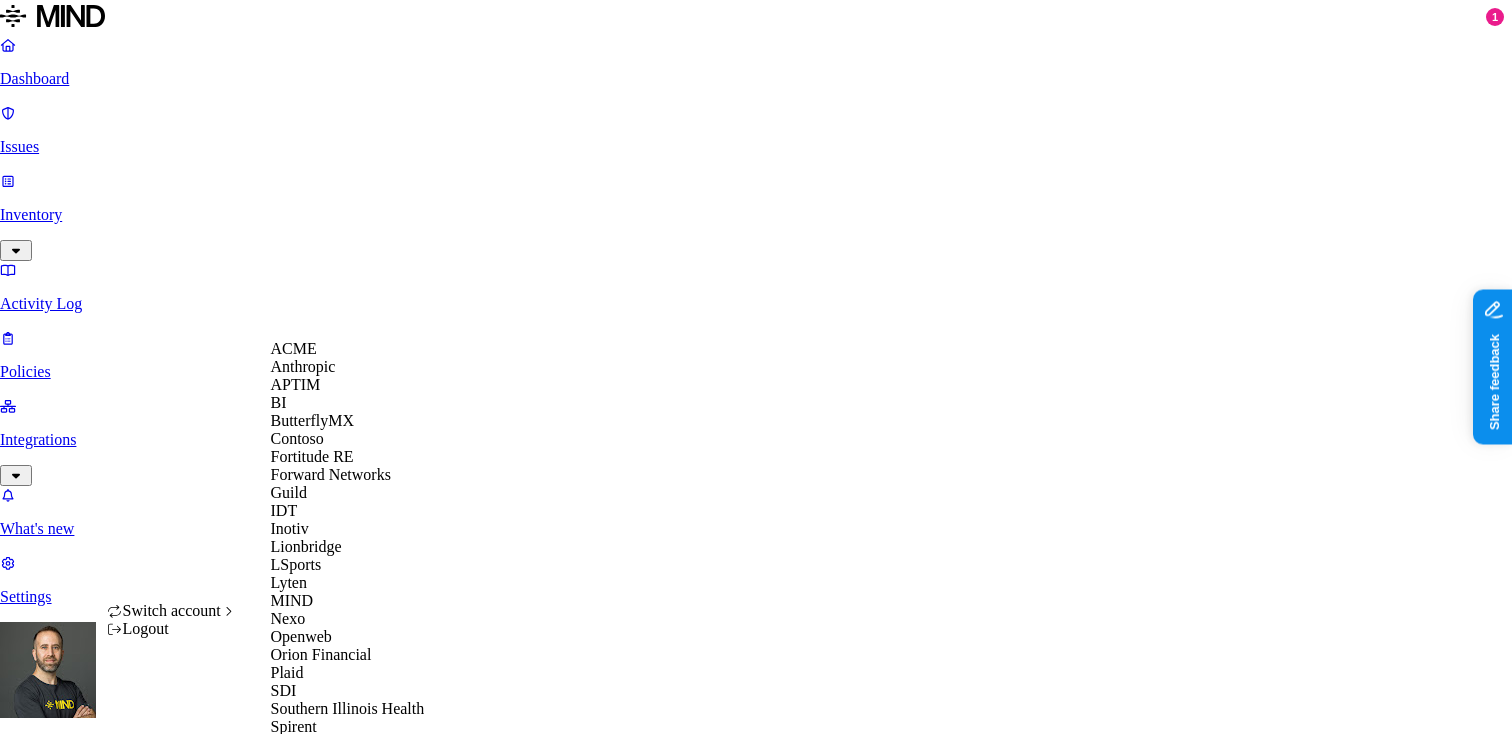 click on "APTIM" at bounding box center [296, 384] 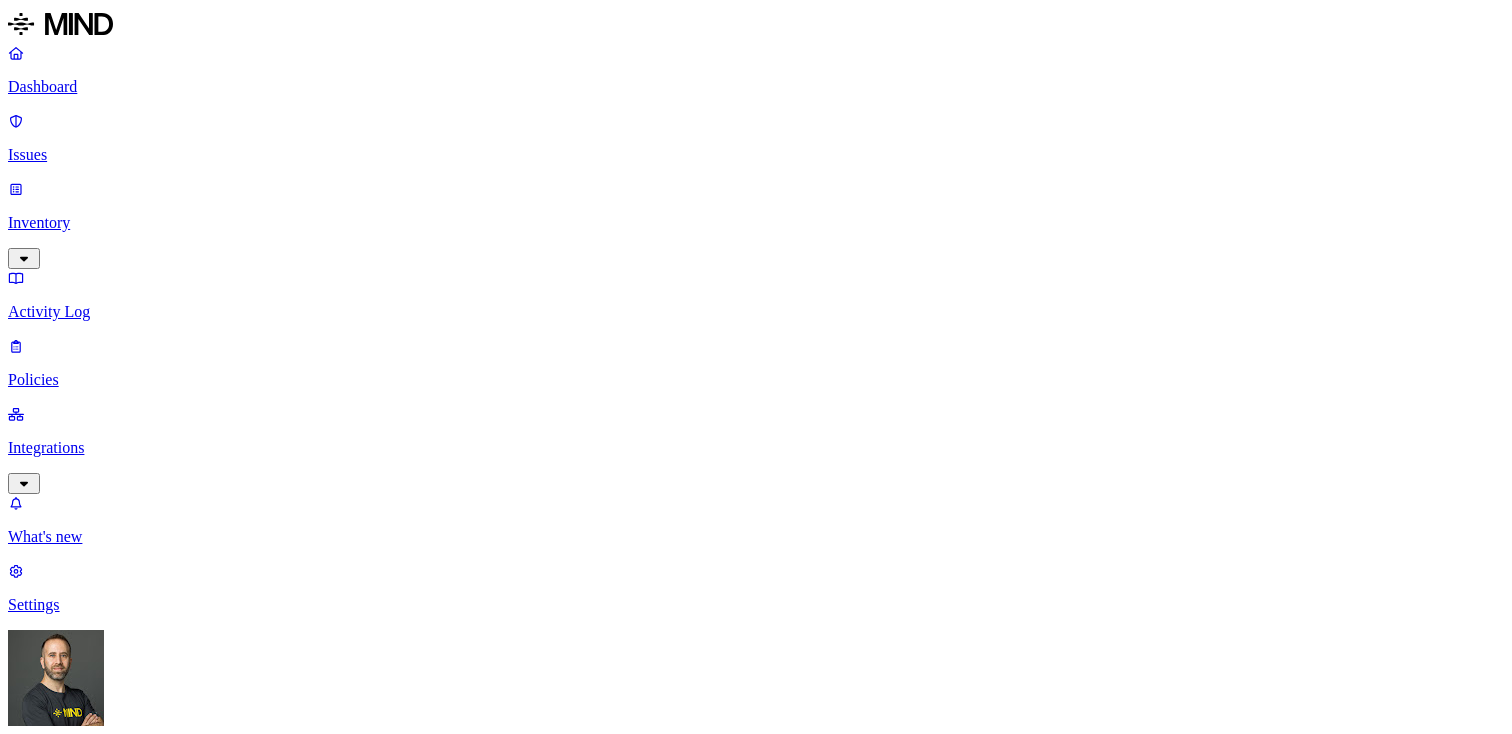 scroll, scrollTop: 0, scrollLeft: 0, axis: both 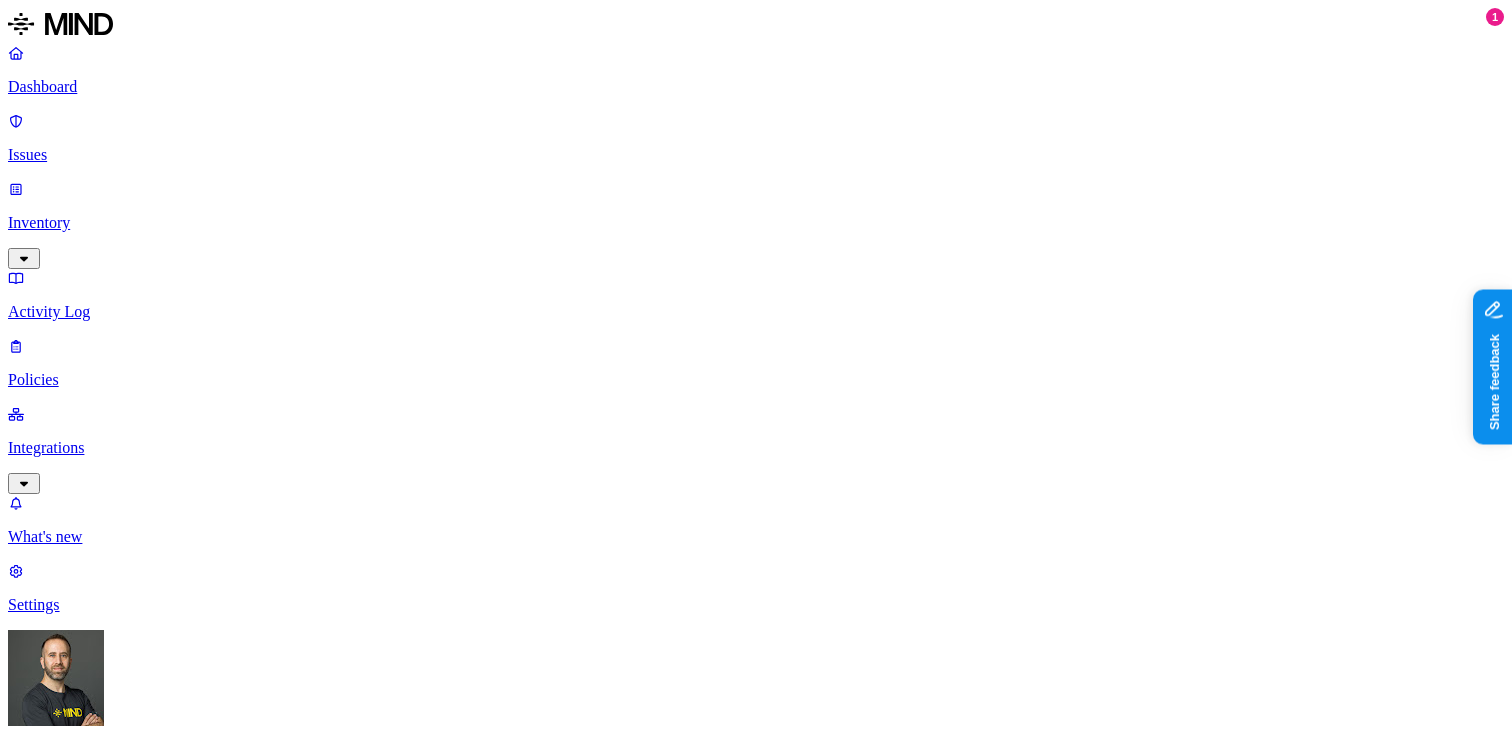 click 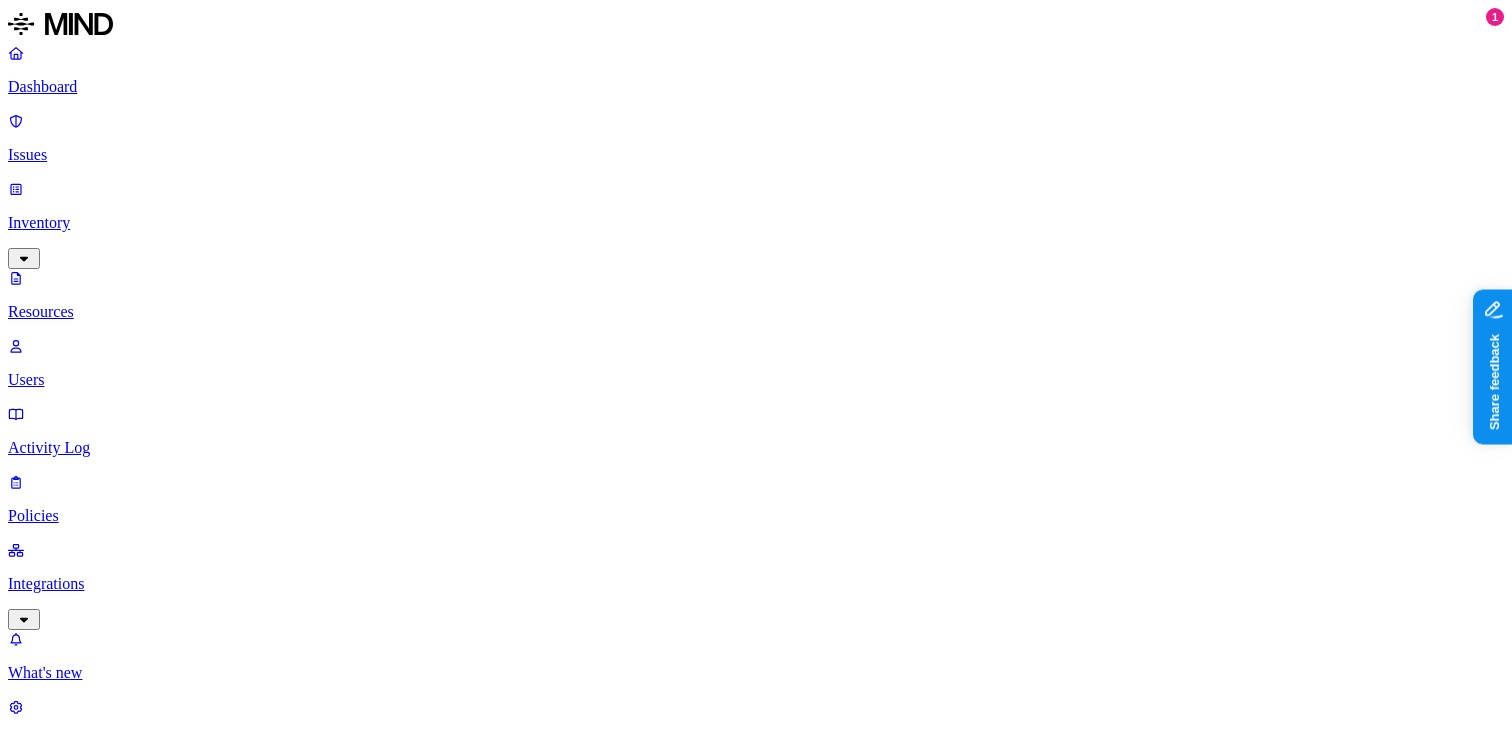 click on "Dashboard" at bounding box center [756, 87] 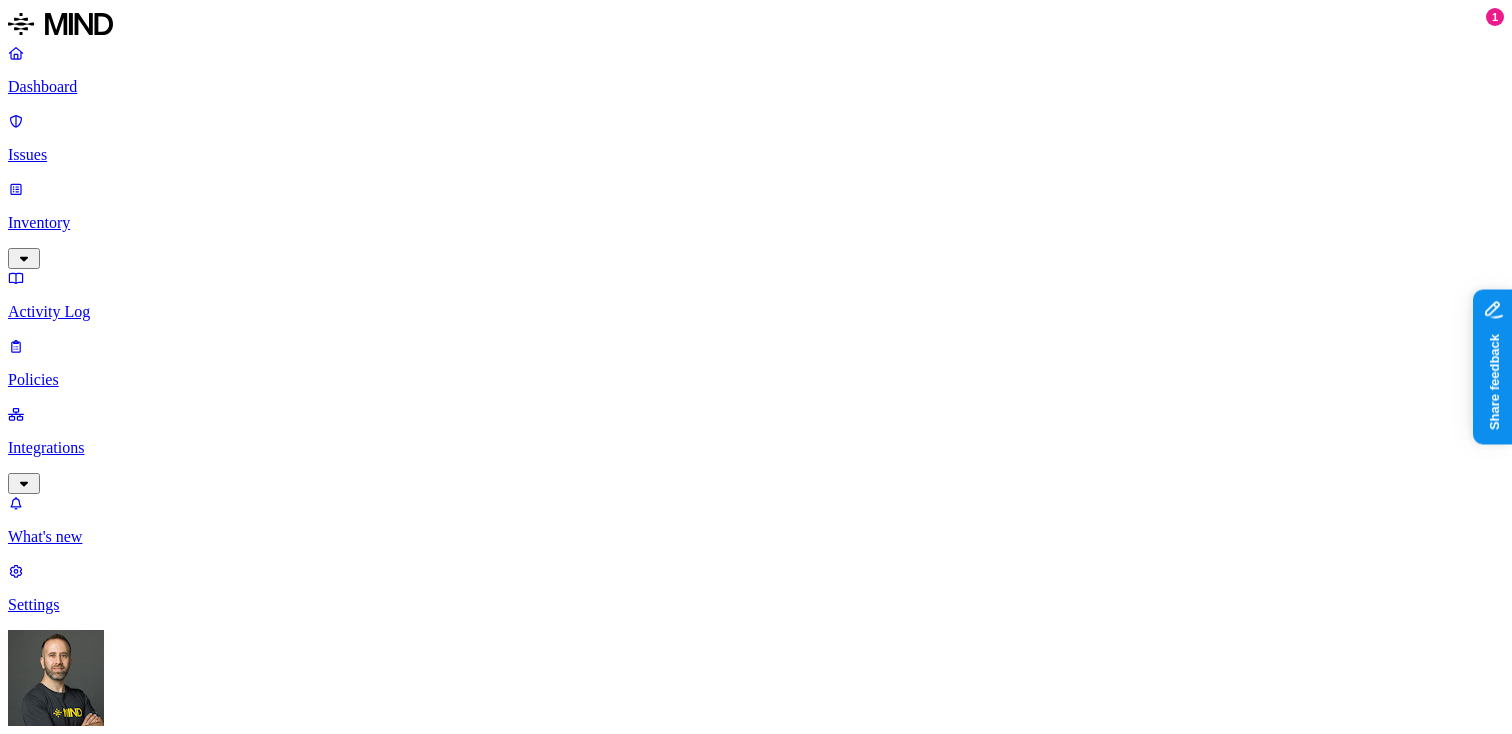 click at bounding box center [94, 1541] 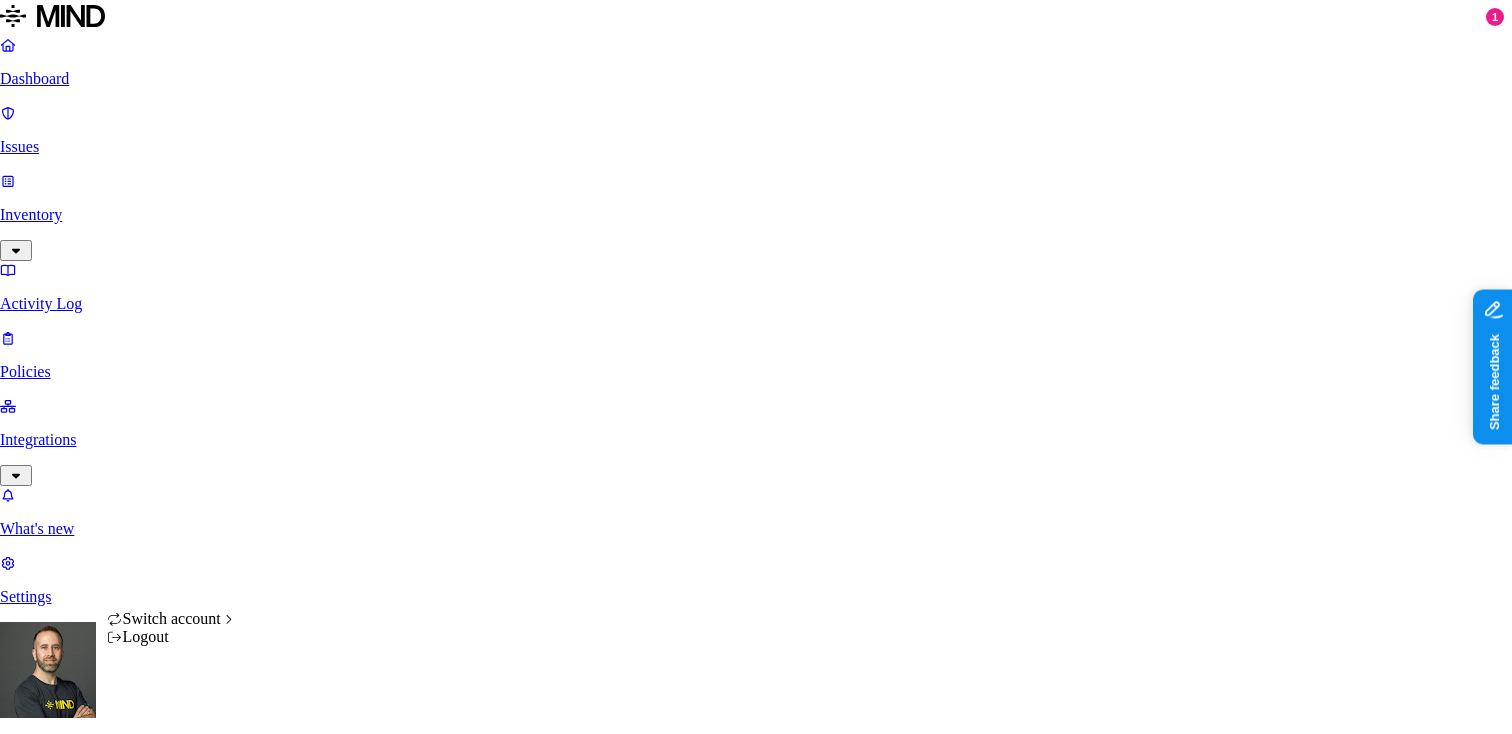 click on "Dashboard Issues Inventory Activity Log Policies Integrations What's new 1 Settings [PERSON] APTIM Dashboard 0 Discovery Detection Prevention Last update: [TIME] Scanned resources 4.22M Resources by integration 3.89M APTIM O365 Integration 333K Denver FS Connector PII 838K Person Name 694K Email address 510K Phone number 455K Address 387K SSN 8.3K Date of birth 3.74K PCI 714 Credit card 712 Secrets 3.3K Password 3.14K Encryption Key 75 AWS credentials 73 OpenAI API Key 17 GCP credentials 5 Azure credentials 3 Other 66.2K Source code 65.5K CUI 747 Top resources with sensitive data Resource Sensitive records Owner Last access Store Support Contacts - FACILITIES FOLKS.xlsx Email address 5000 Person Name 492 Address 5000 Phone number 5000 [LAST], [FIRST] [MIDDLE] [DATE], [TIME] Accounts Contacts and Leads and Contacts.xlsx Email address 5000 Person Name 709 Address 5000 Phone number 2490 [LAST], [FIRST] RM_Edu Report_07222025.xlsx SSN 5000 Email address 5000 Individual Taxpayer Identification 1 Person Name 397 Address 1734 [LAST], [FIRST] [DATE], [TIME] Past SEE Customers.csv Email address 5000 Individual Taxpayer Identification 2 Person Name 1944 Phone number 5000 [LAST], [FIRST] [MIDDLE] [DATE], [TIME]" at bounding box center [756, 1582] 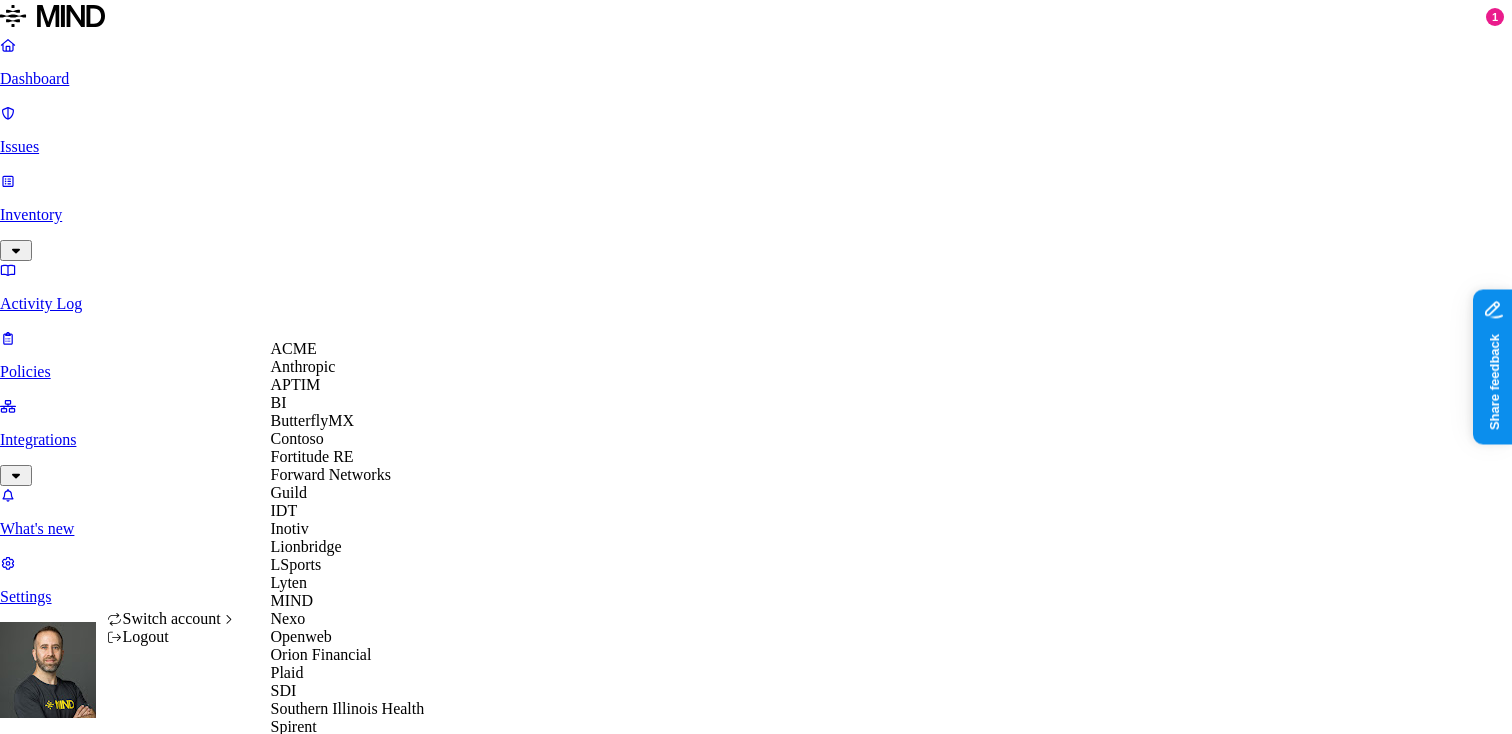 scroll, scrollTop: 632, scrollLeft: 0, axis: vertical 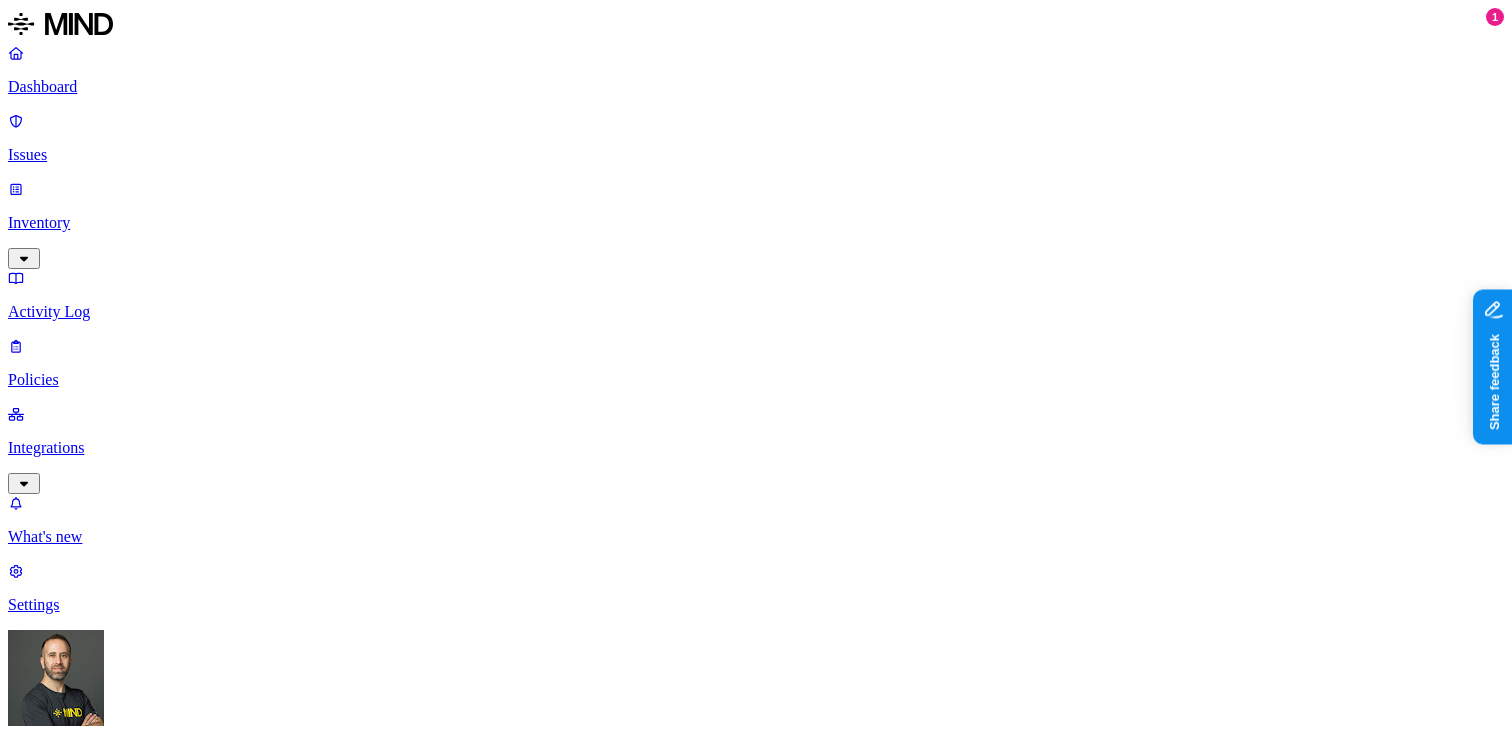 click 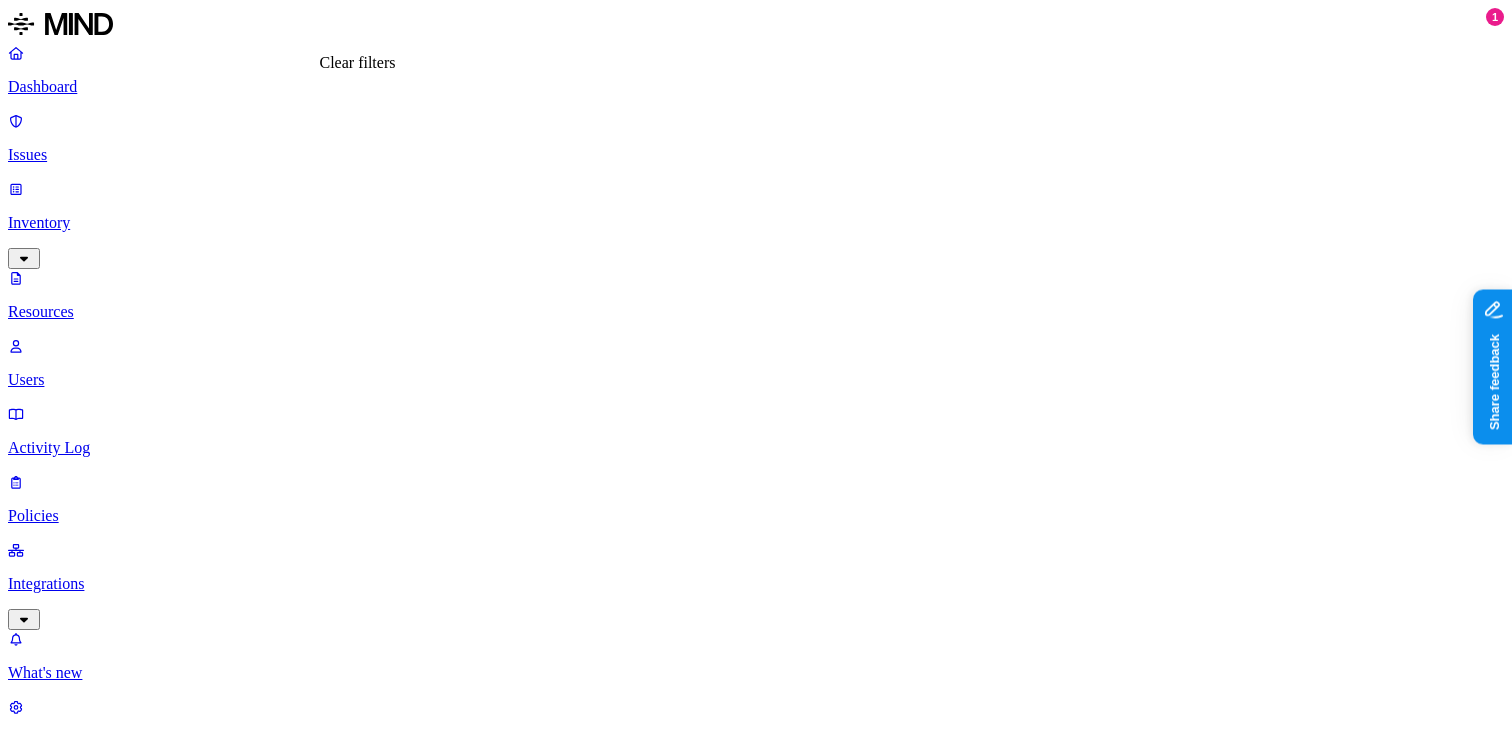 click 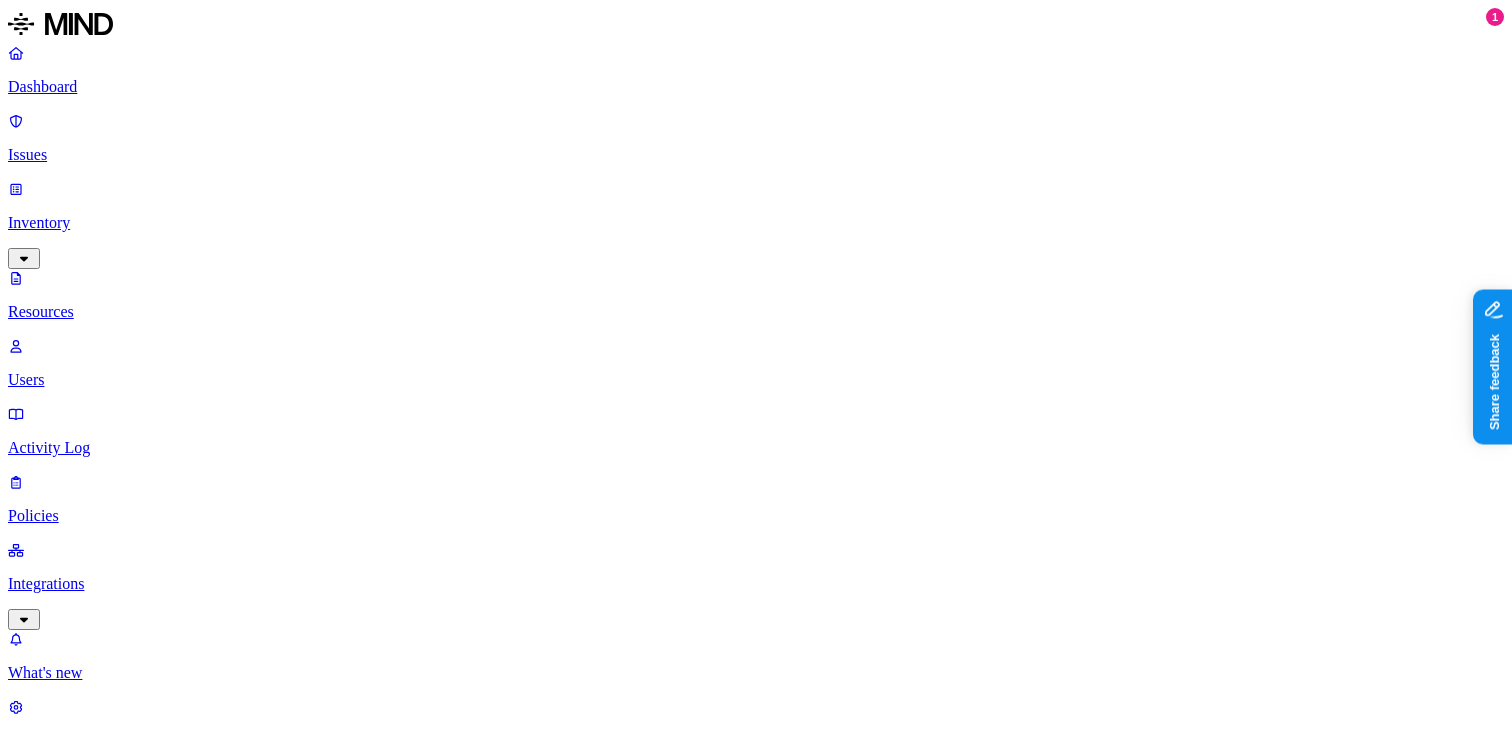 click on "Dashboard" at bounding box center [756, 87] 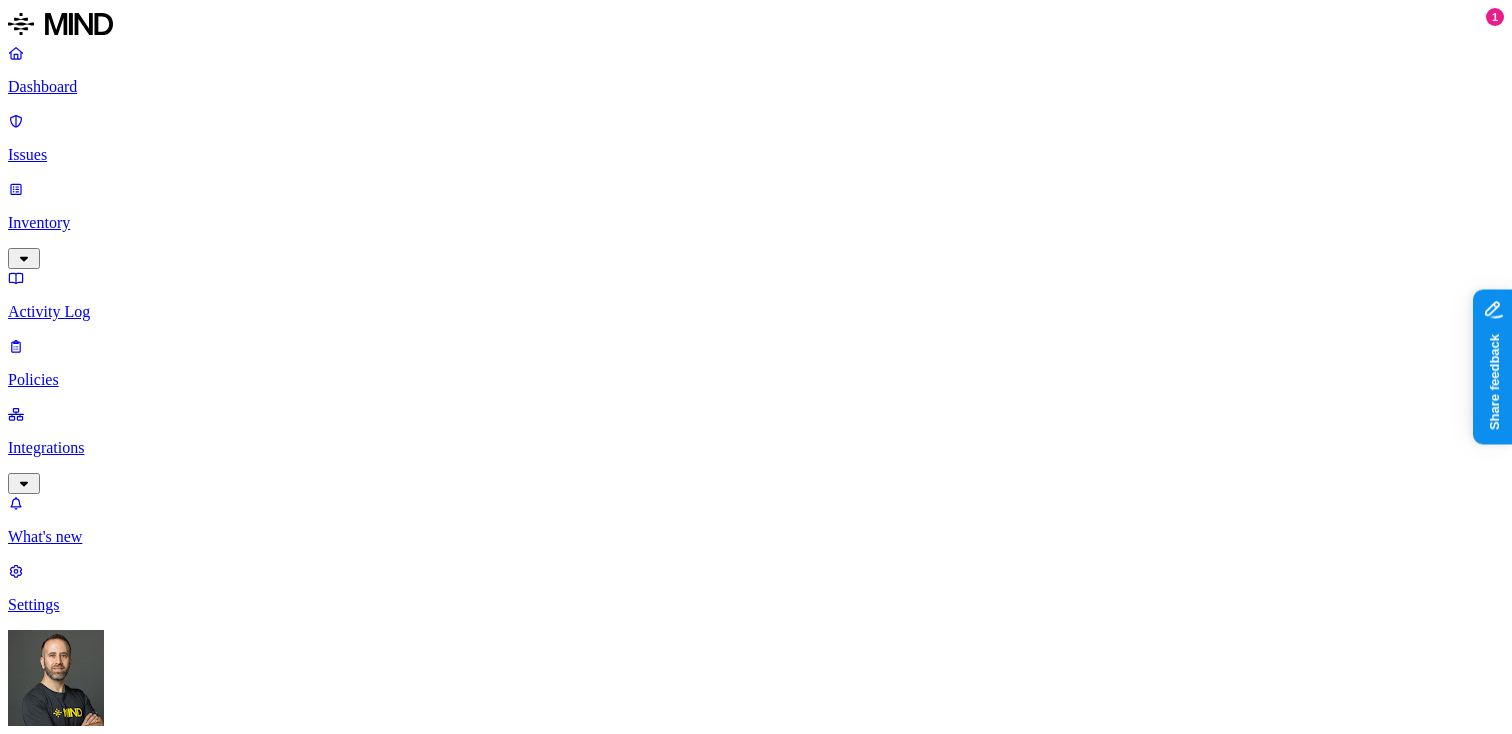 click on "Detection" at bounding box center [119, 1403] 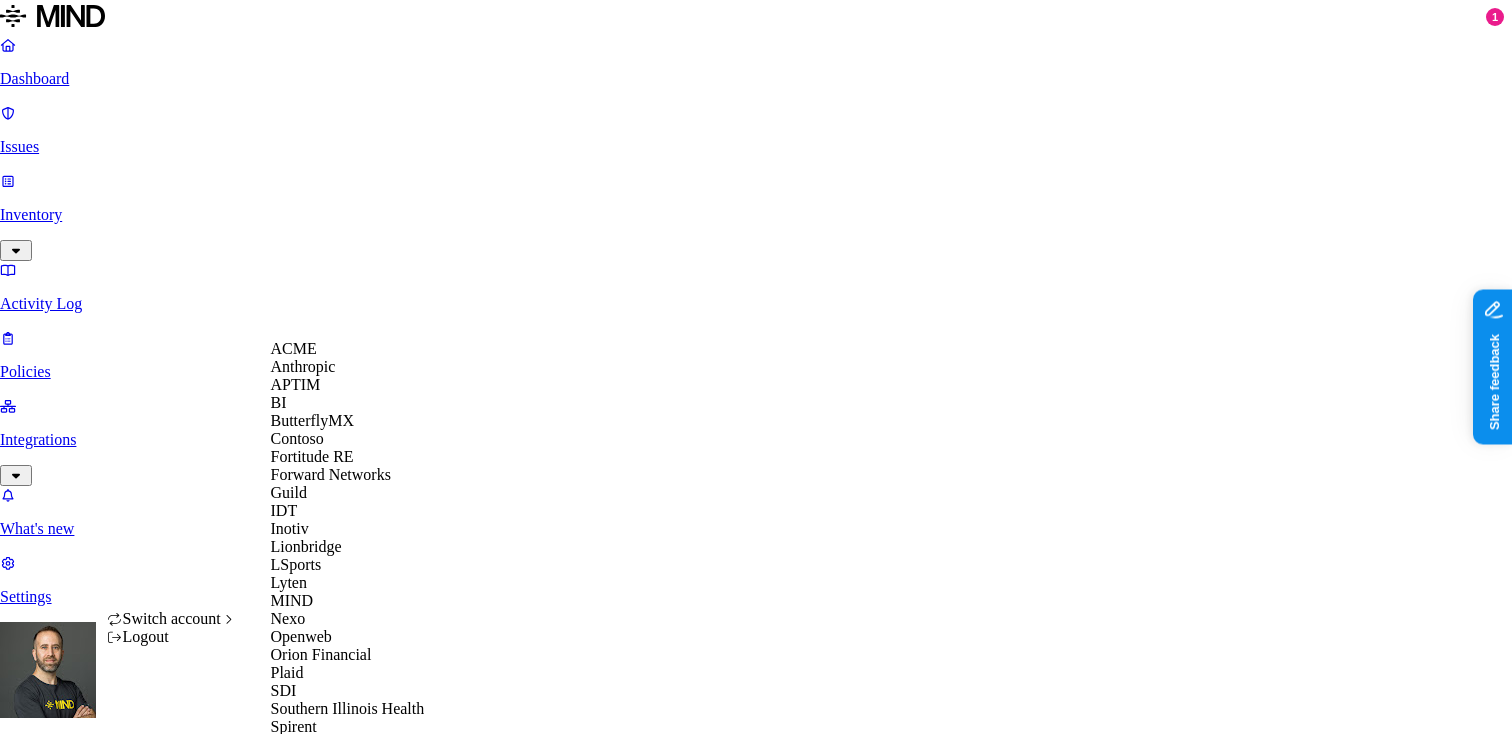 click on "APTIM" at bounding box center (296, 384) 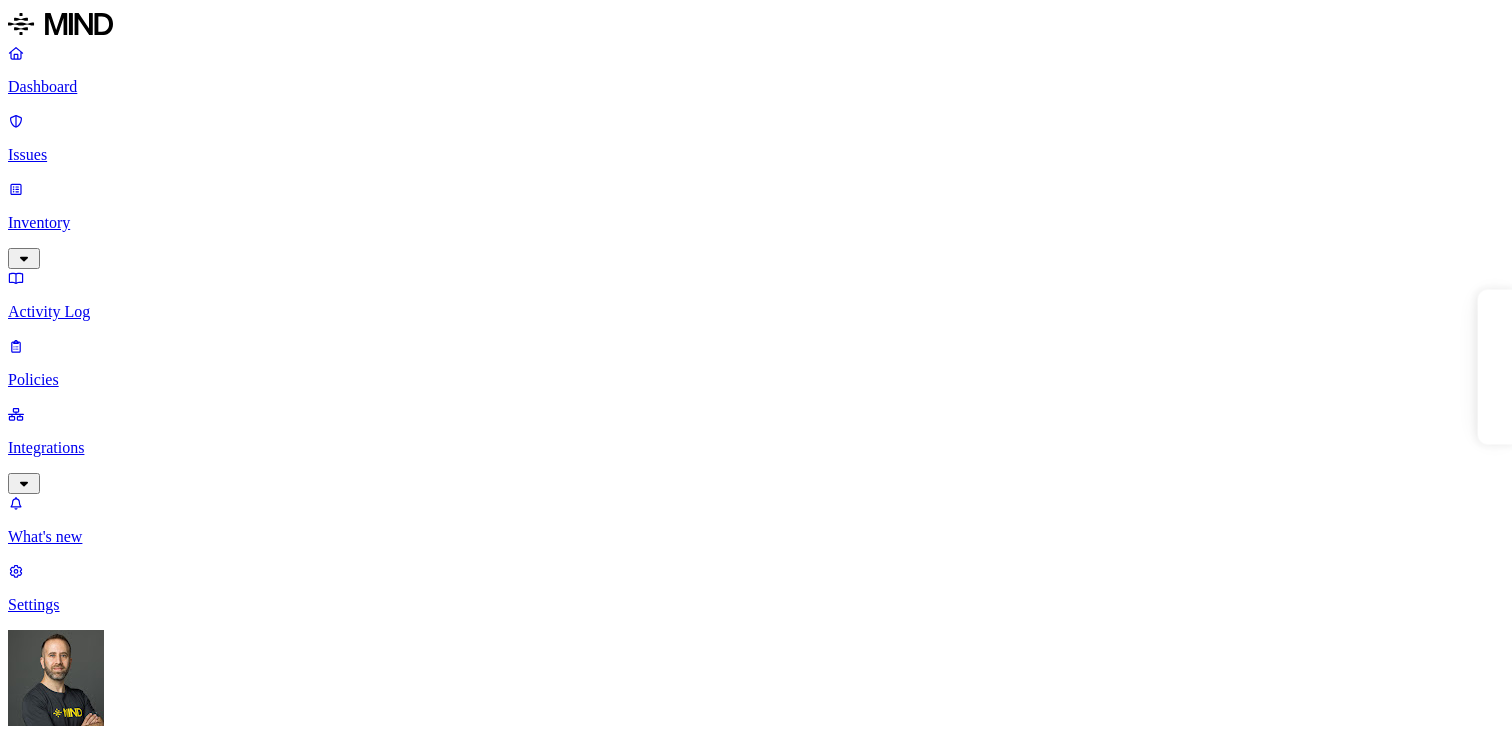 scroll, scrollTop: 0, scrollLeft: 0, axis: both 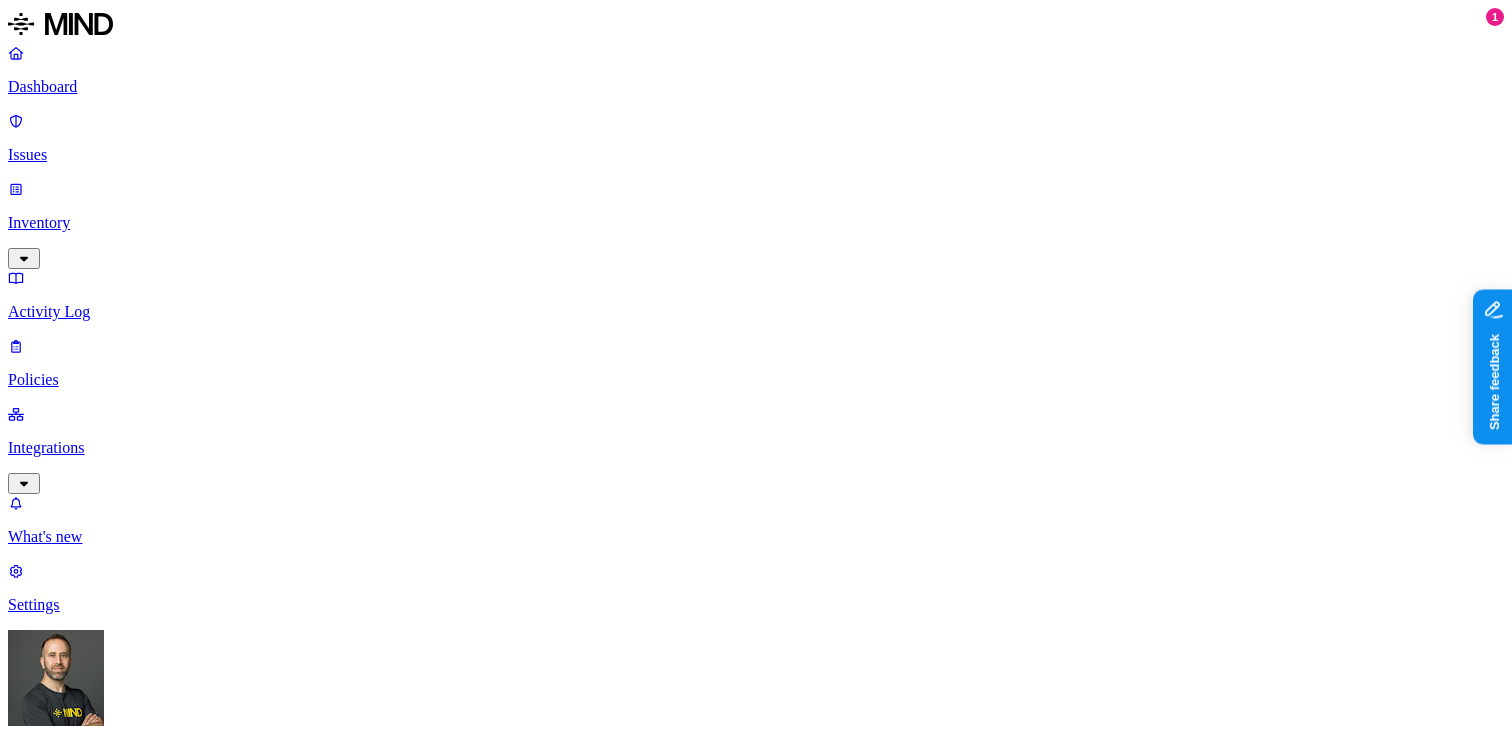 click on "714" at bounding box center [60, 1717] 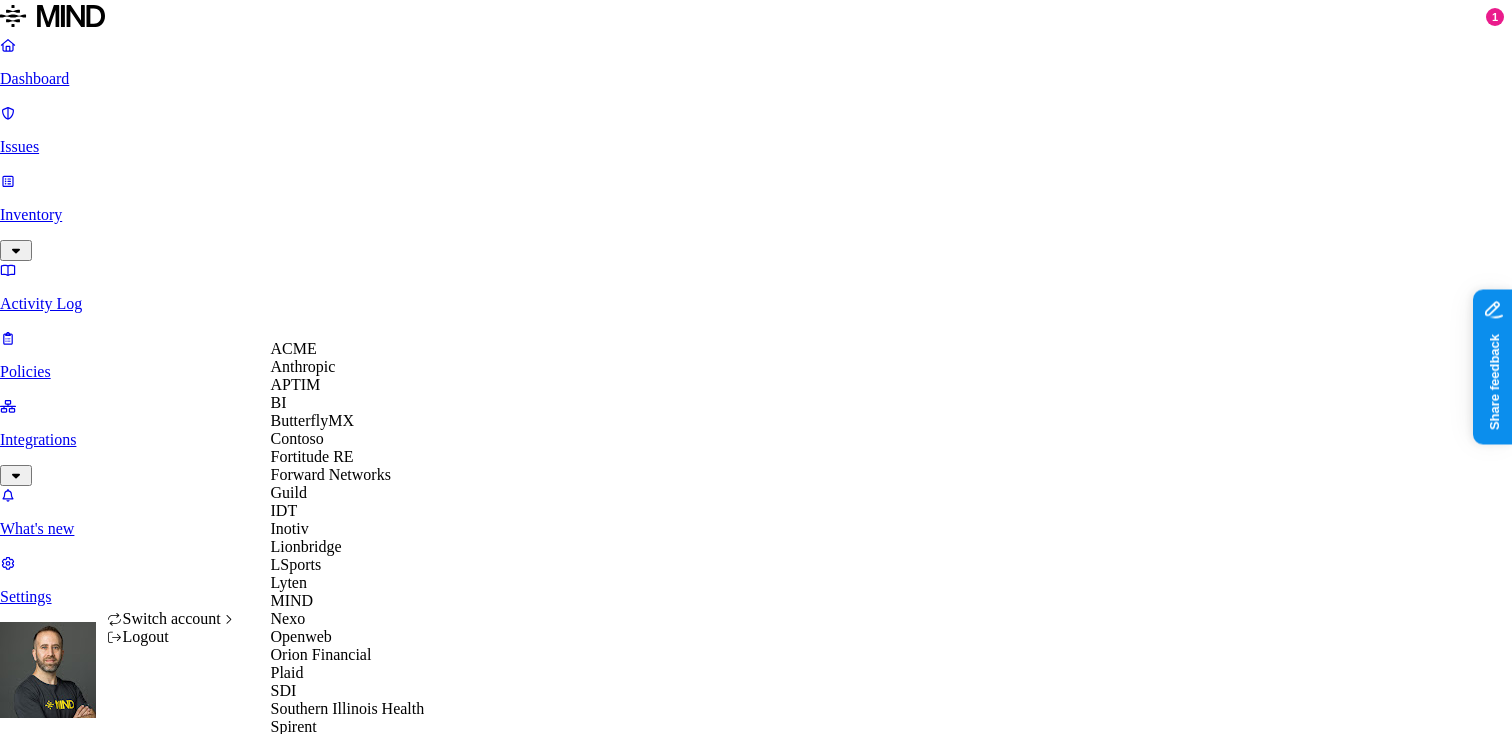 scroll, scrollTop: 545, scrollLeft: 0, axis: vertical 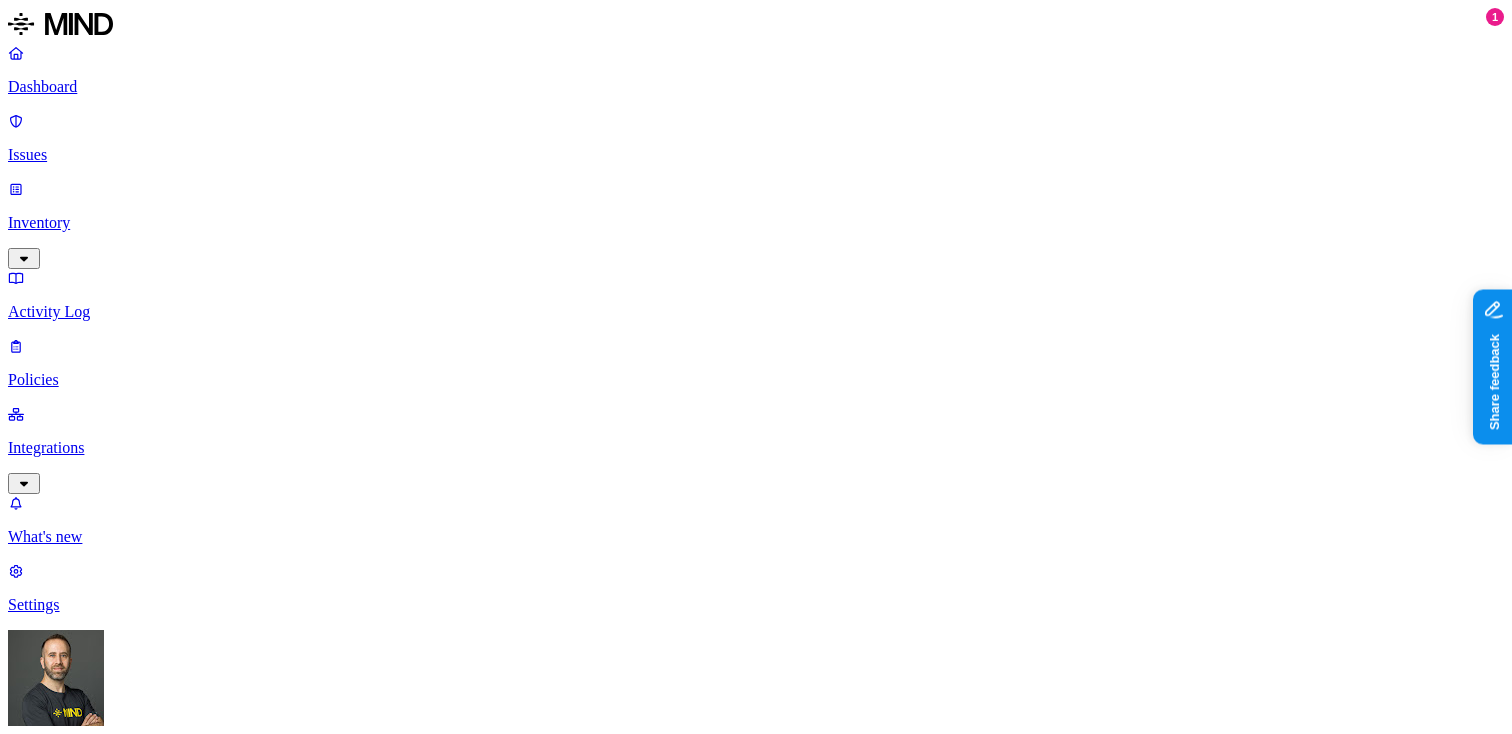 click on "217" at bounding box center (60, 3250) 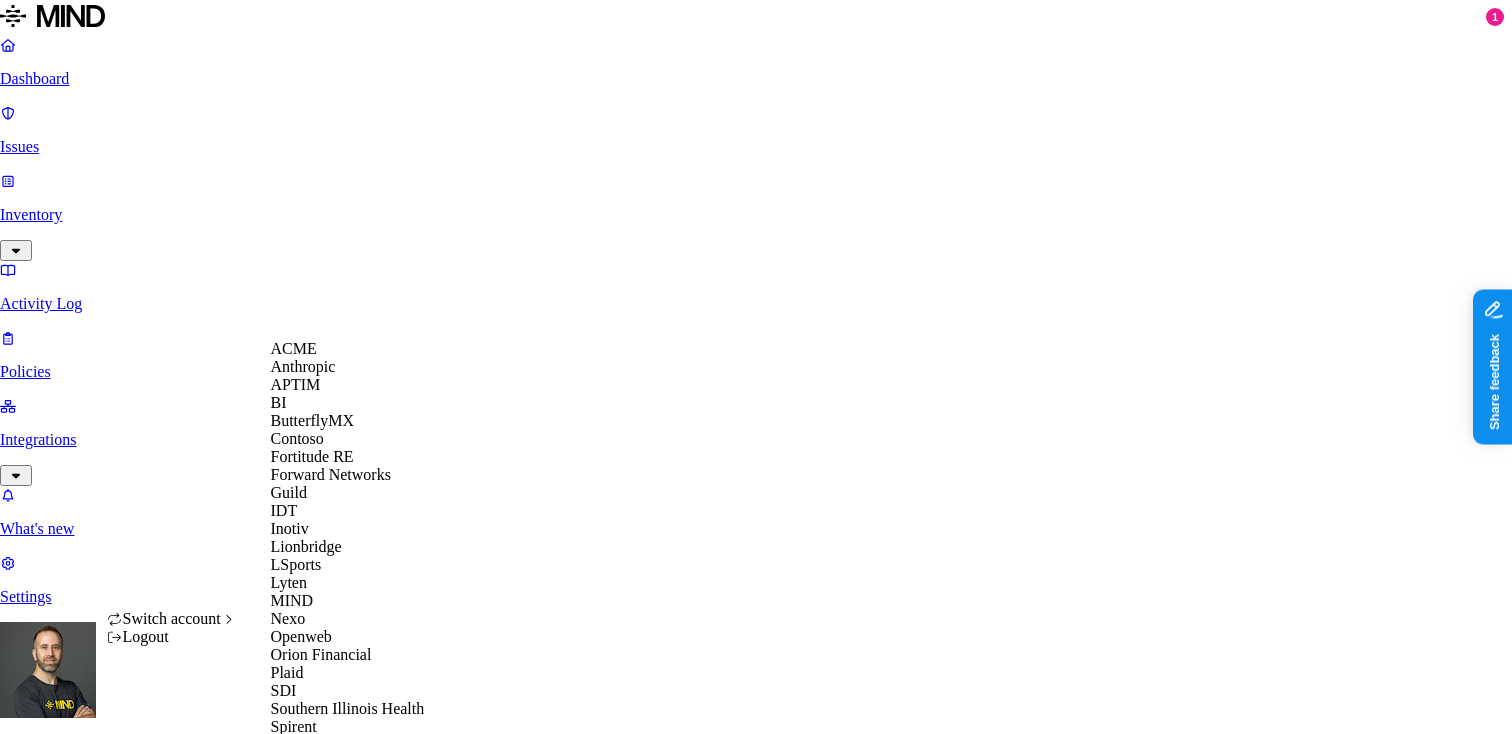 scroll, scrollTop: 632, scrollLeft: 0, axis: vertical 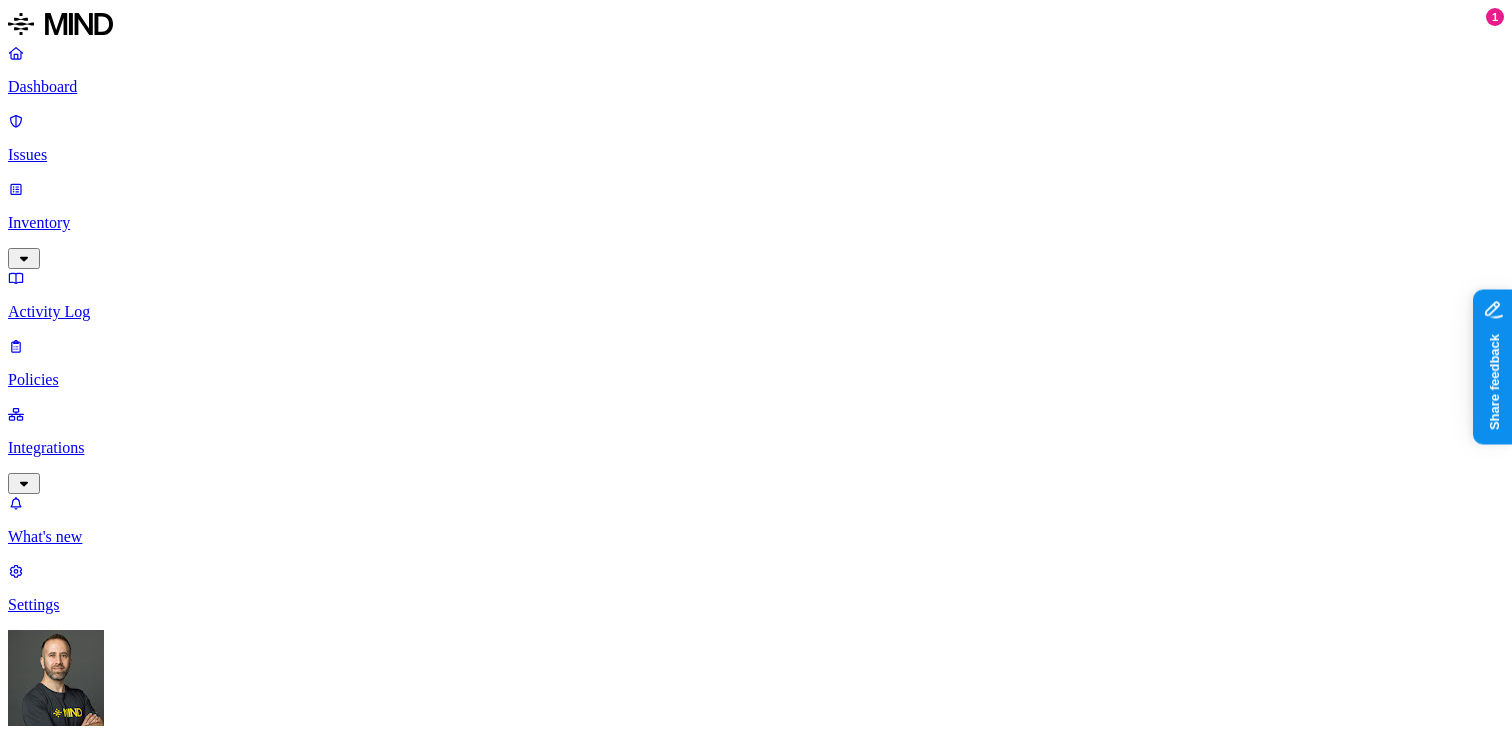 click on "Detection" at bounding box center [119, 1010] 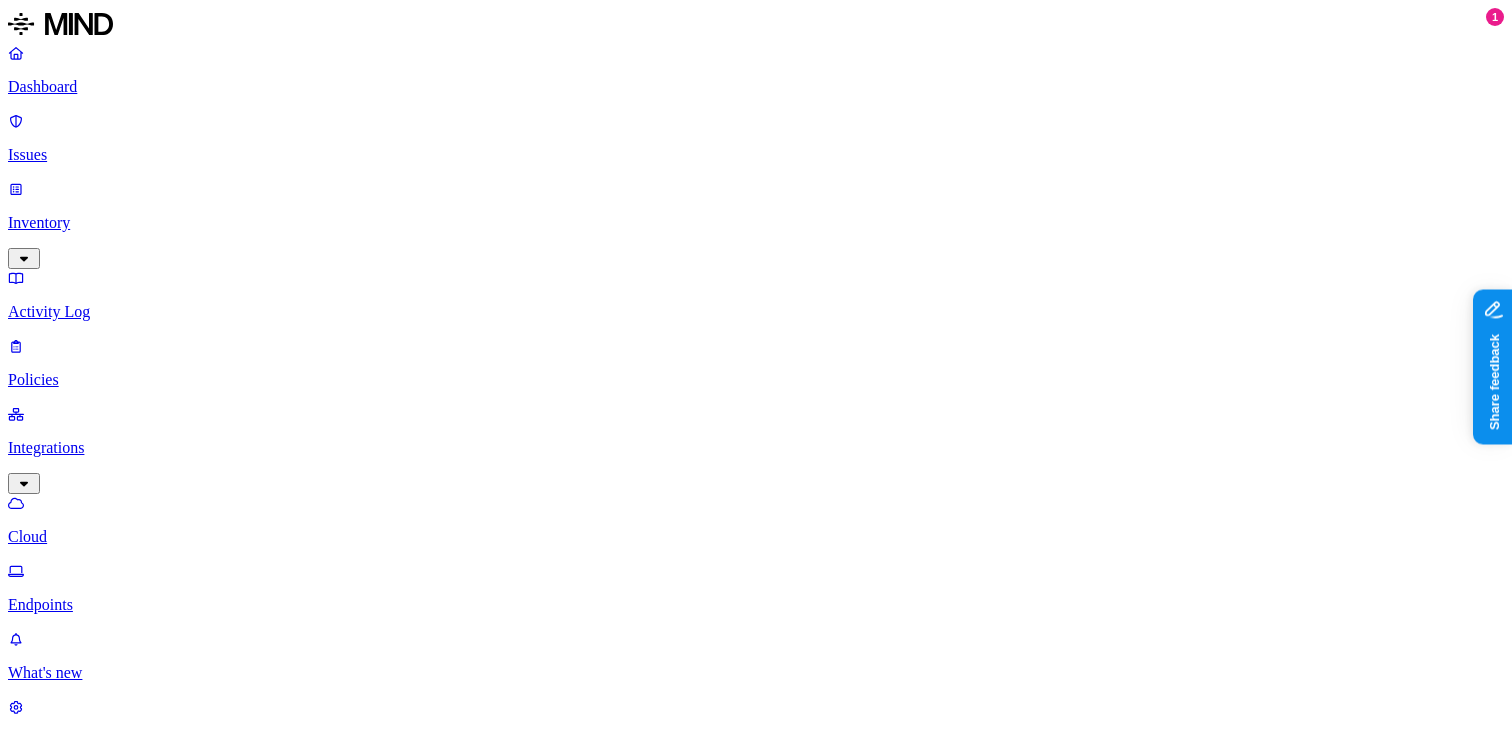 click on "Endpoints" at bounding box center (756, 605) 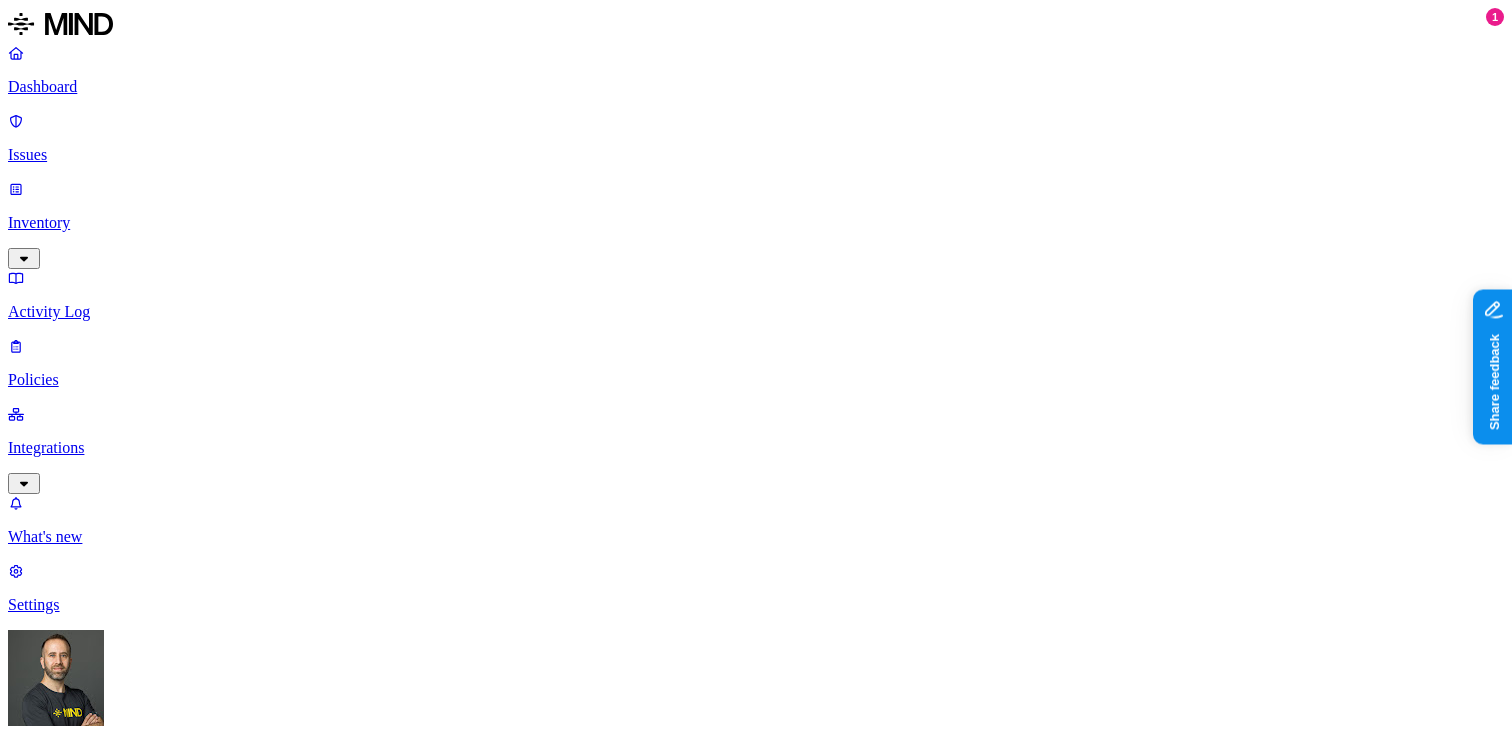 click on "Prevention" at bounding box center (195, 1010) 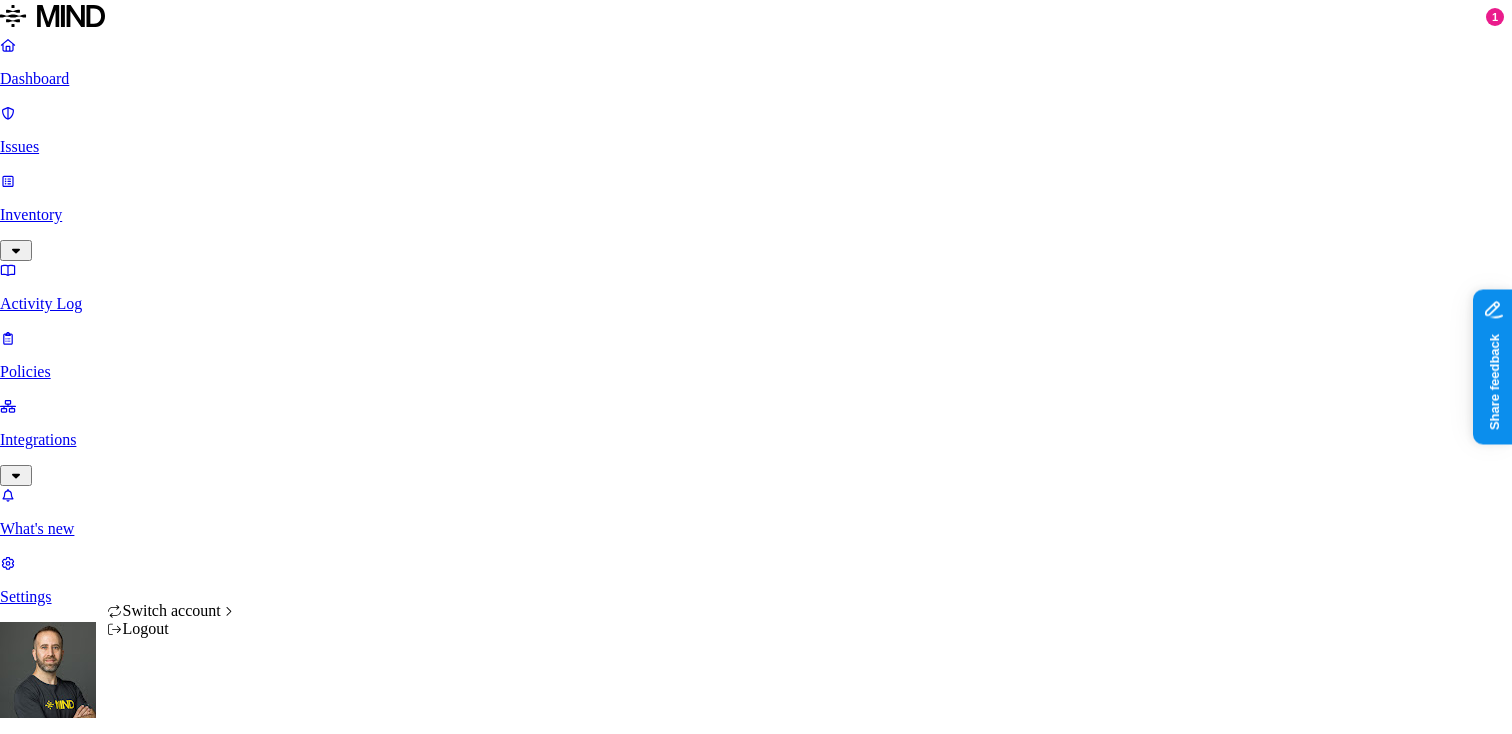 click on "Dashboard Issues Inventory Activity Log Policies Integrations What's new 1 Settings Tom Mayblum Southern Illinois Health Dashboard 0 Discovery Detection Prevention Last update: 01:24 PM Scanned resources 227K Resources by integration 227K SIH1 O365 PII 51.4K Person Name 44.3K Phone number 28.1K Address 28K Email address 23.7K Date of birth 6.46K Medical Record Number 1.07K PCI 13 Credit card 13 Secrets 201 Password 185 Encryption Key 16 Other 695 Source code 695 Top resources with sensitive data Resource Sensitive records Owner Last access Census review for Wellness Analysis.xlsx SSN 3838 Email address 5000 Person Name 110 Address 879 Phone number 5000 Julie Neubig Census 7-19-2023.xlsx Email address 5000 Individual Taxpayer Identification 36 Person Name 181 Address 2353 Phone number 5000 Julie Neubig Full analysis of 2021 program completion for EEs 10-17-2021.xls Email address 5000 Person Name 573 Address 958 Phone number 5000 Julie Neubig Mthy_So_Ill_Health_Sys July 2023 -with edits.xlsx SSN 2 222" at bounding box center [756, 1560] 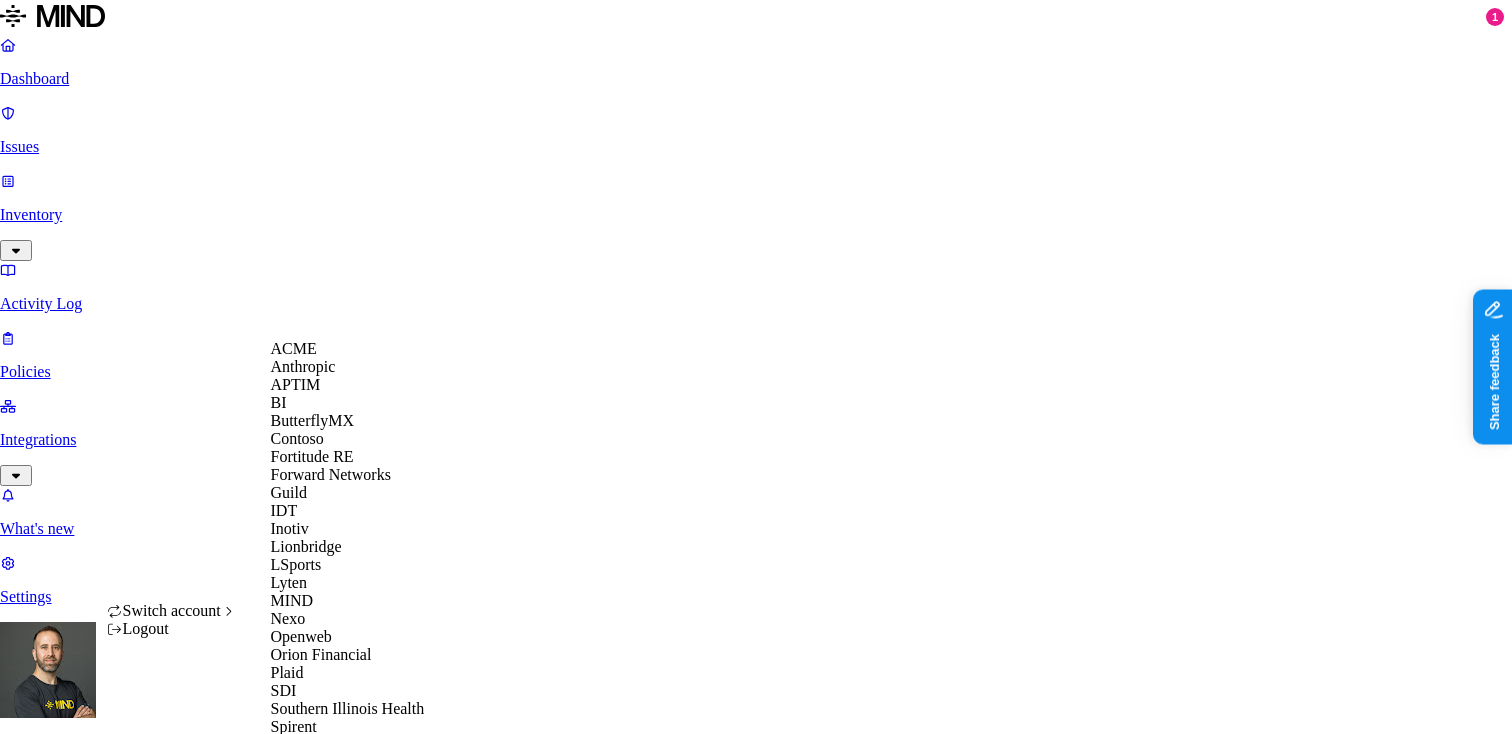 scroll, scrollTop: 632, scrollLeft: 0, axis: vertical 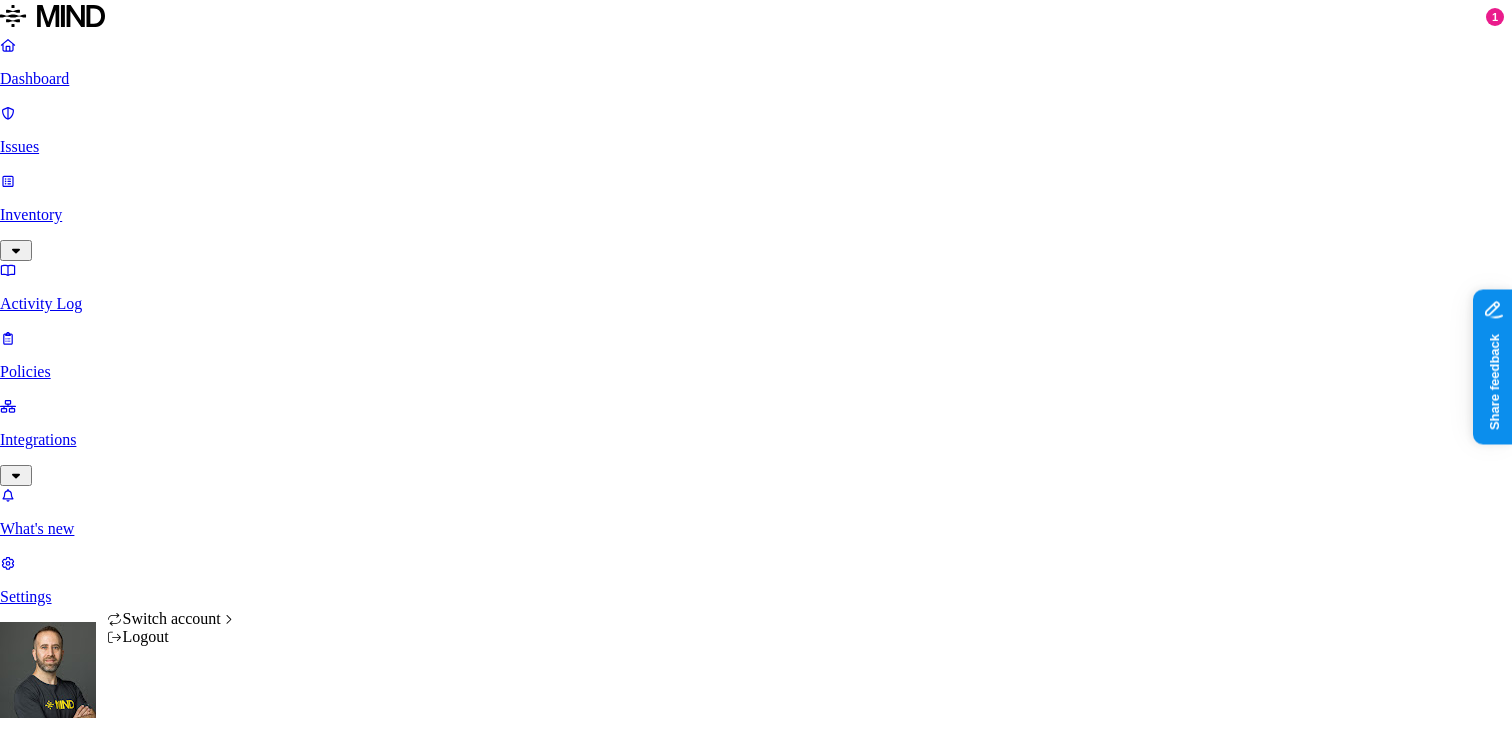 click on "Dashboard Issues Inventory Activity Log Policies Integrations What's new 1 Settings [FIRST] [LAST] Openweb Dashboard 37 Discovery Detection Prevention Last update: 01:05 PM Scanned resources 1.39M Resources by integration 1.29M OpenWeb Google Drive 59.9K Openweb Jira 24.4K OpenWeb 3.59K Openweb Confluence 2.5K Openweb Jira 4 985 Openweb Jira 3 PII 73.6K Email address 204K Person Name 50.3K IBAN 43.2K Address 23.5K Phone number 12.8K SSN 2.13K PCI 217 Credit card 2.11K Secrets 208 Encryption Key 209 AWS credentials 108 Password 21 OpenAI API Key 8 GCP credentials 8 Databricks credentials 6 Other 29.5K Source code 109K Top resources with sensitive data Resource Sensitive records Owner Last access allfreecrochet.com - subscribers Email address 171711 Person Name 3 [FIRST] [LAST] Jan 31, 2025, 04:25 AM Thepollsters-6thtab Email address 162975 User Archive Oct 28, 2024, 05:36 AM collectors.wiki - subscribers and clicks of subs Email address 154057 Person Name 2 Phone number 1 [FIRST] [LAST] Email address" at bounding box center [756, 2348] 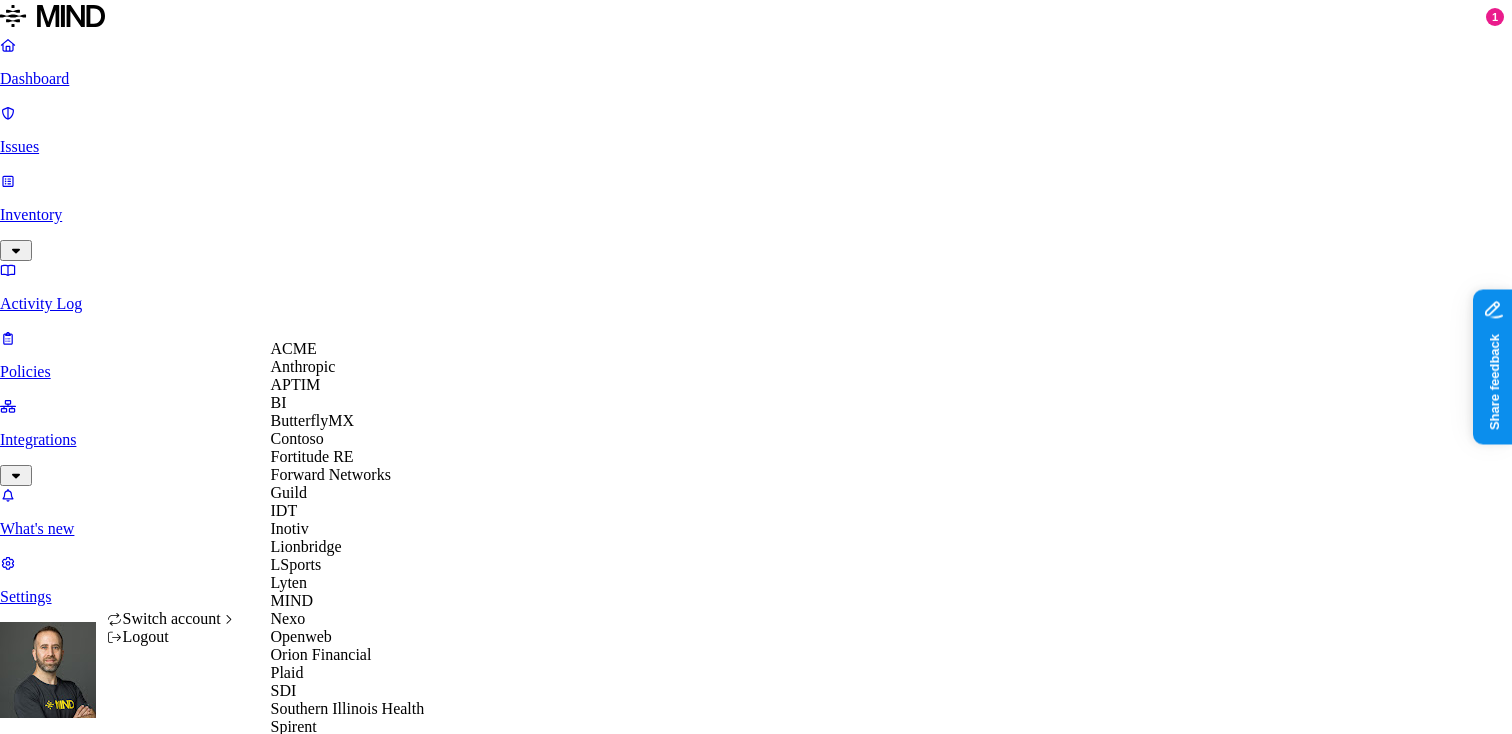 click on "ACME" at bounding box center (294, 348) 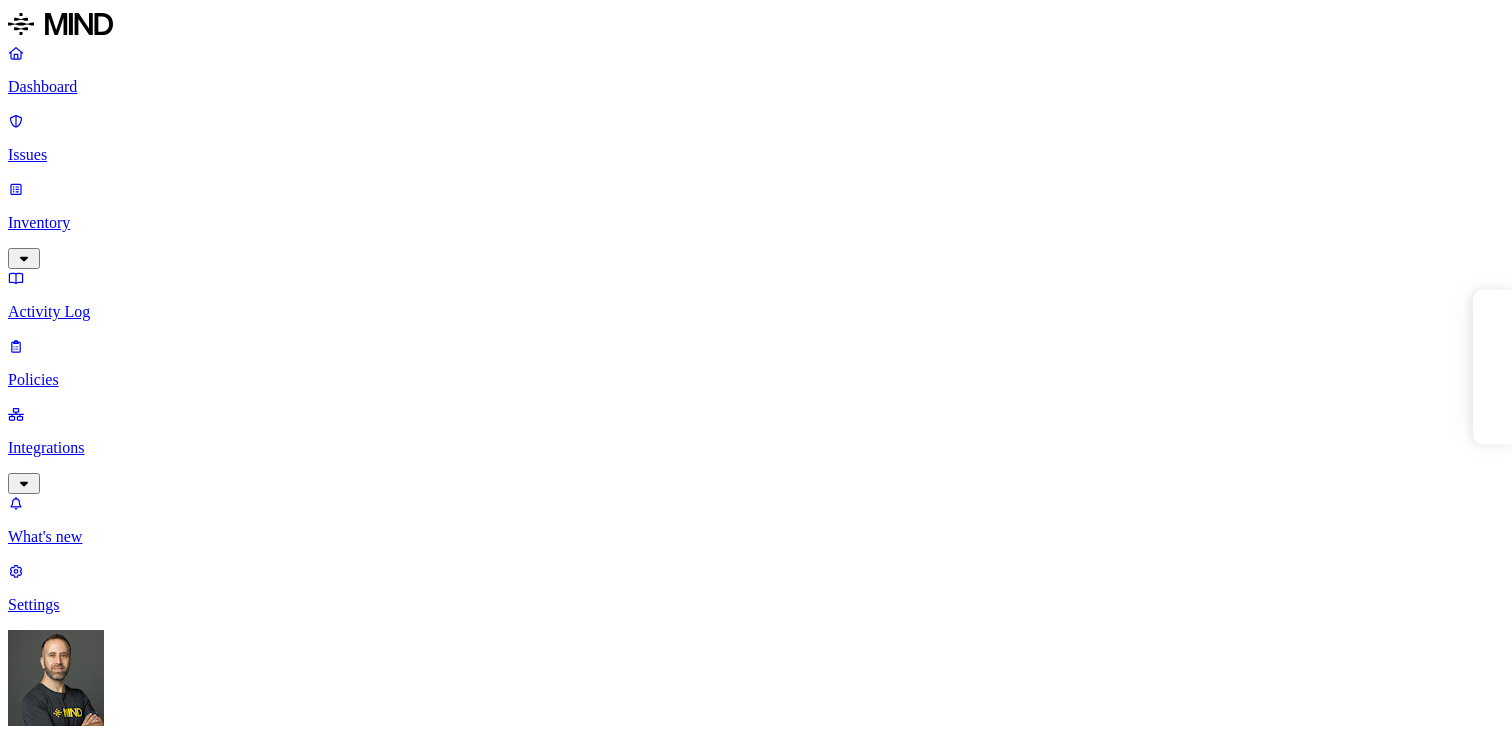 scroll, scrollTop: 0, scrollLeft: 0, axis: both 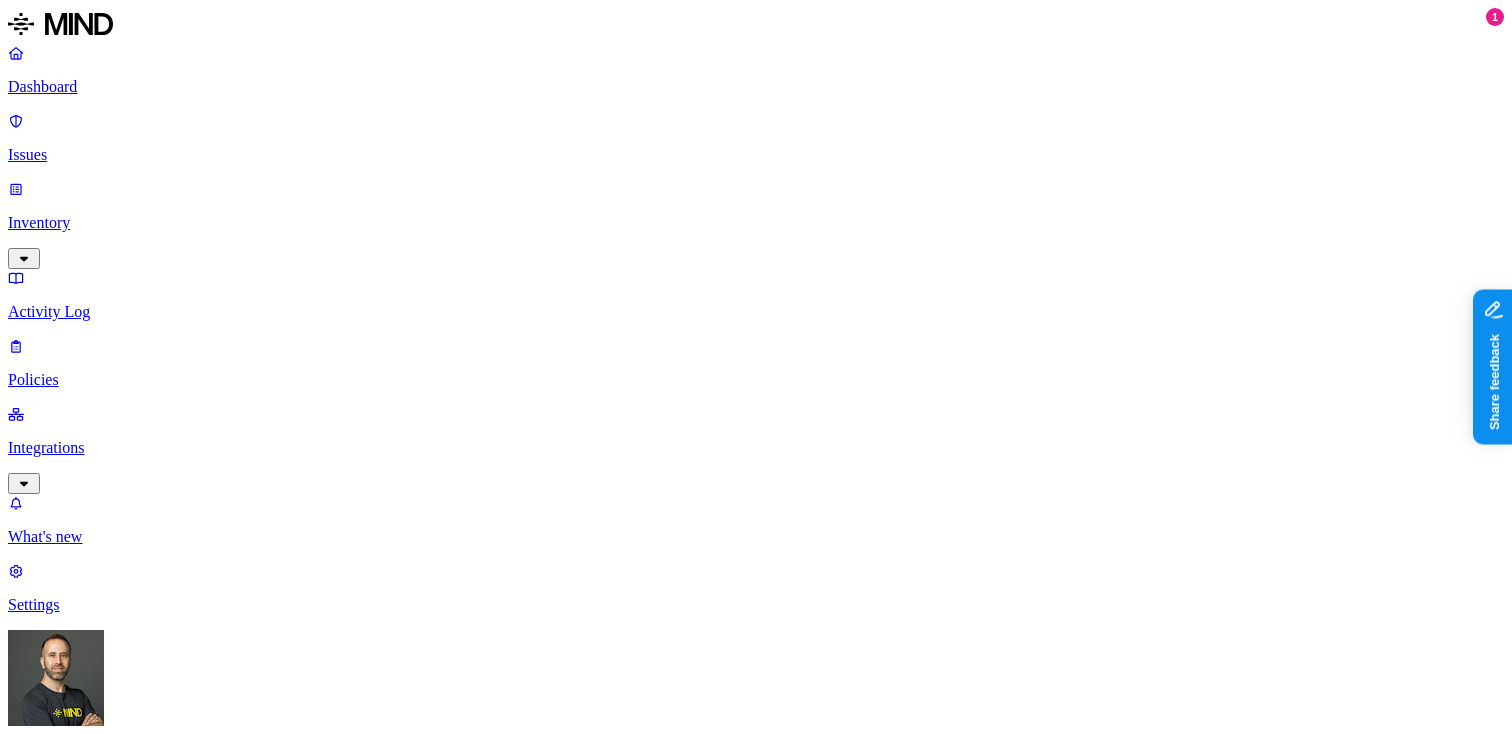 click on "Issues" at bounding box center (756, 155) 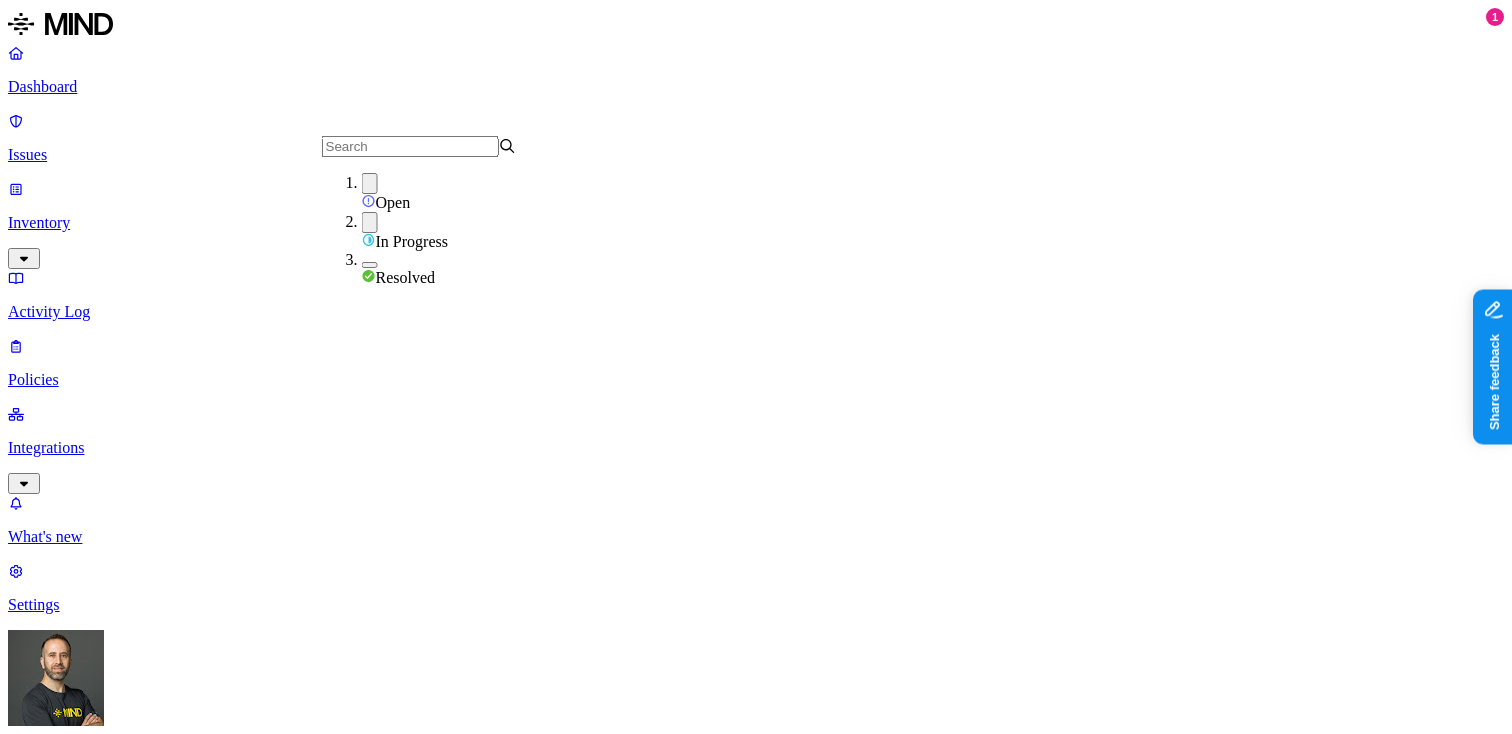click at bounding box center (370, 222) 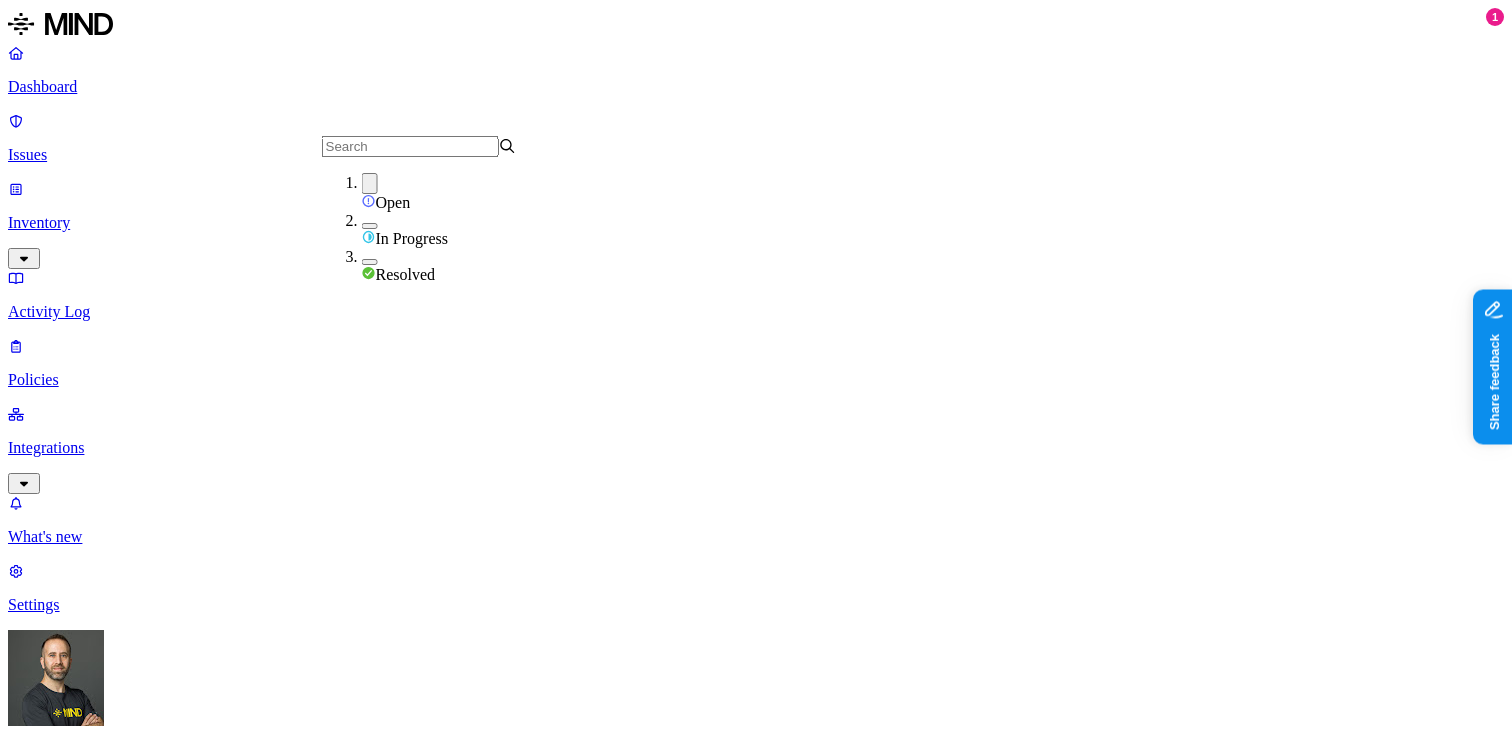 click on "All Exposure Exfiltration Insider threat" at bounding box center [756, 914] 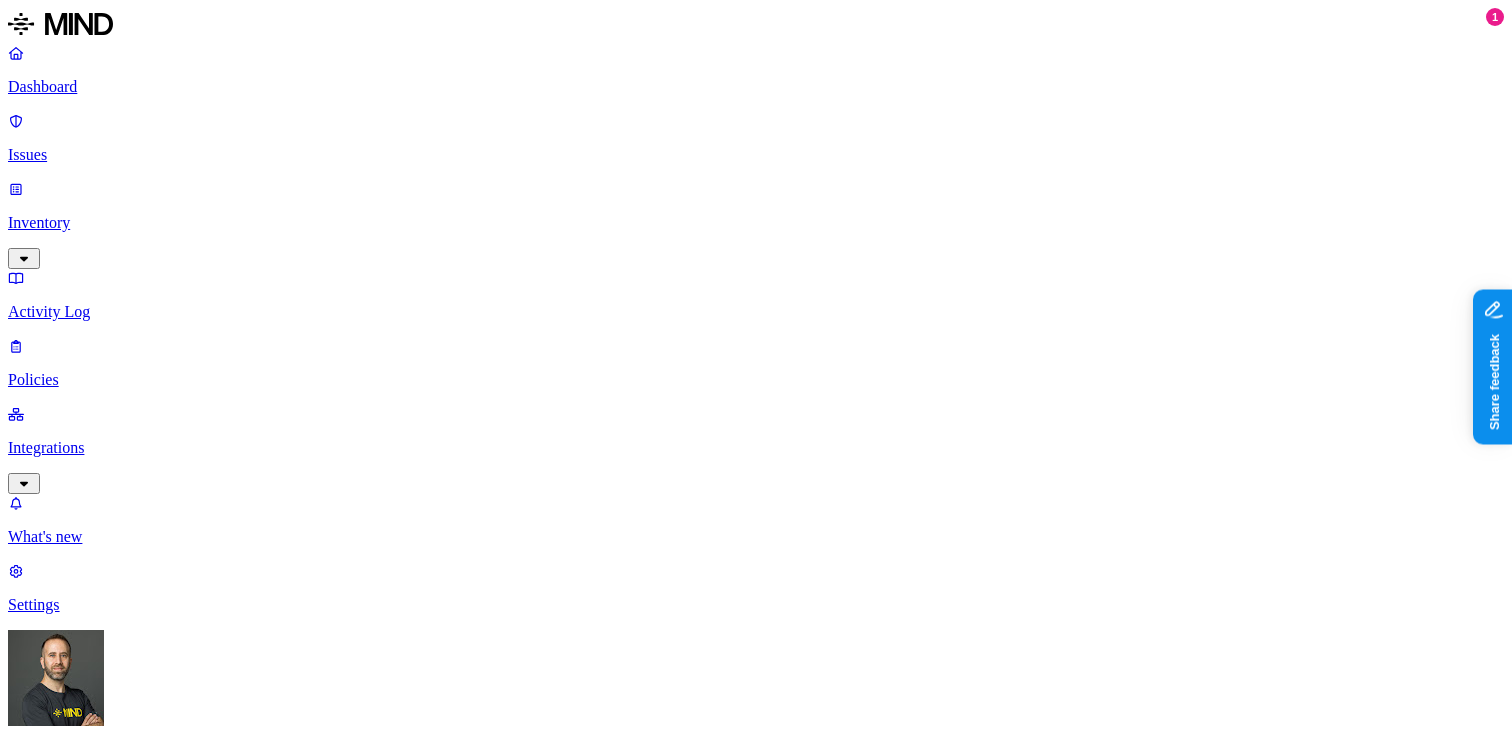 scroll, scrollTop: 0, scrollLeft: 413, axis: horizontal 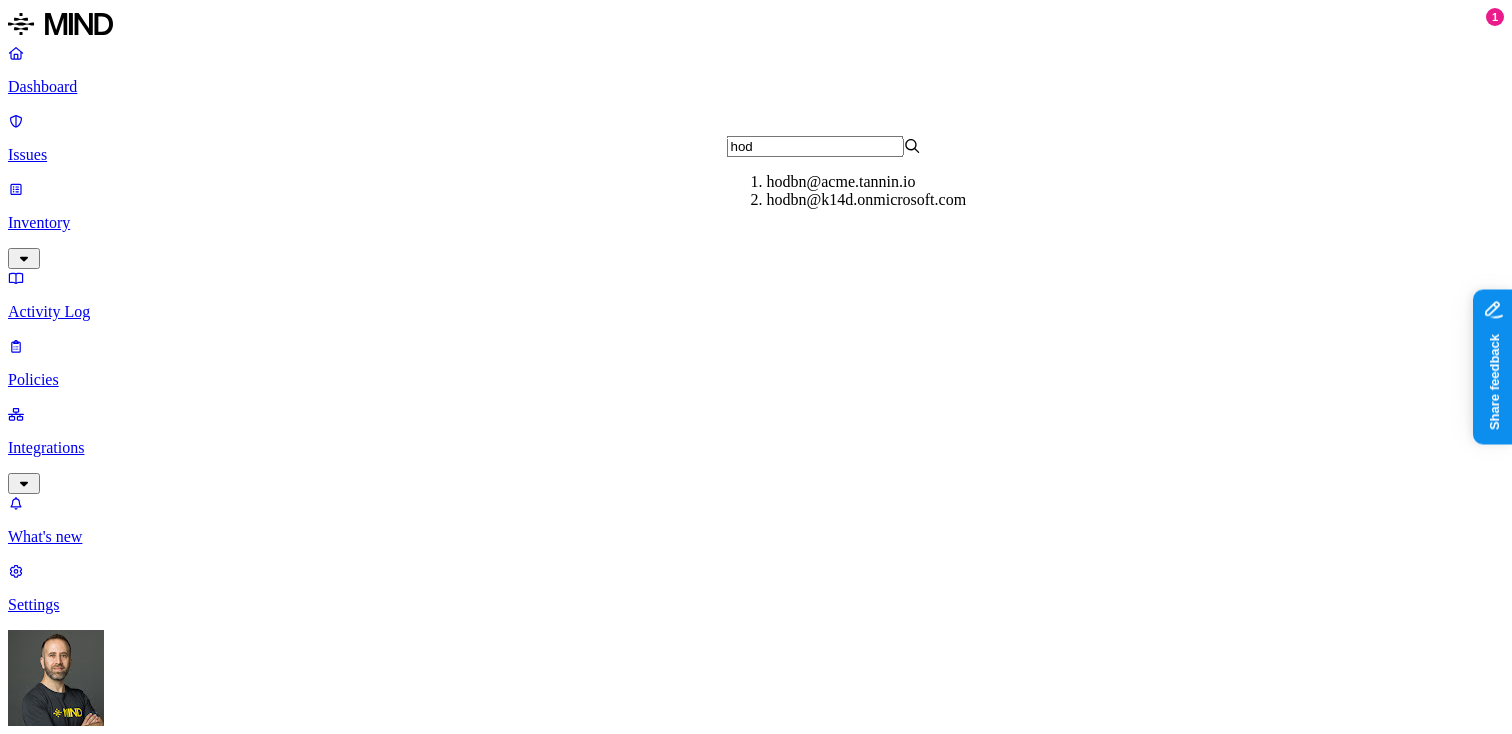 type on "hod" 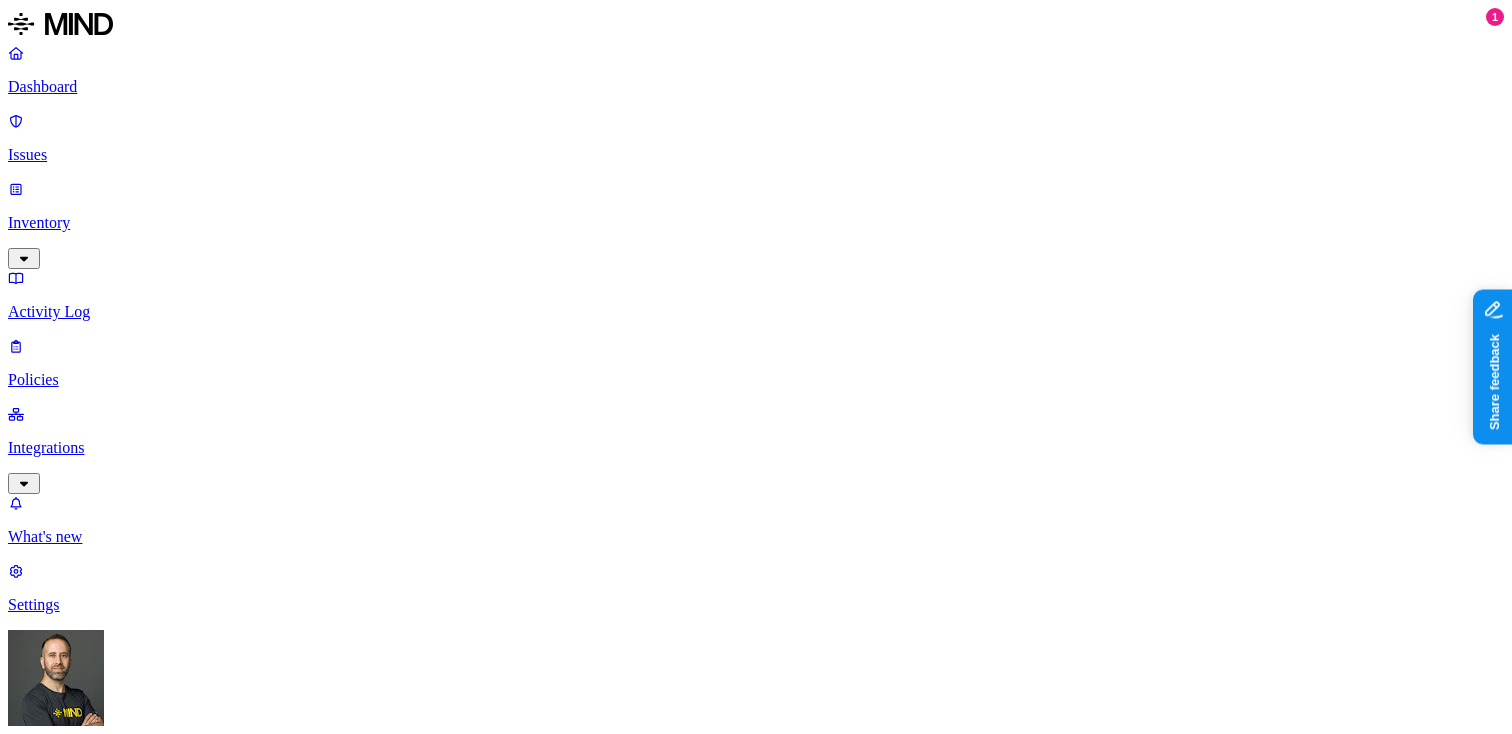 click at bounding box center [907, 1051] 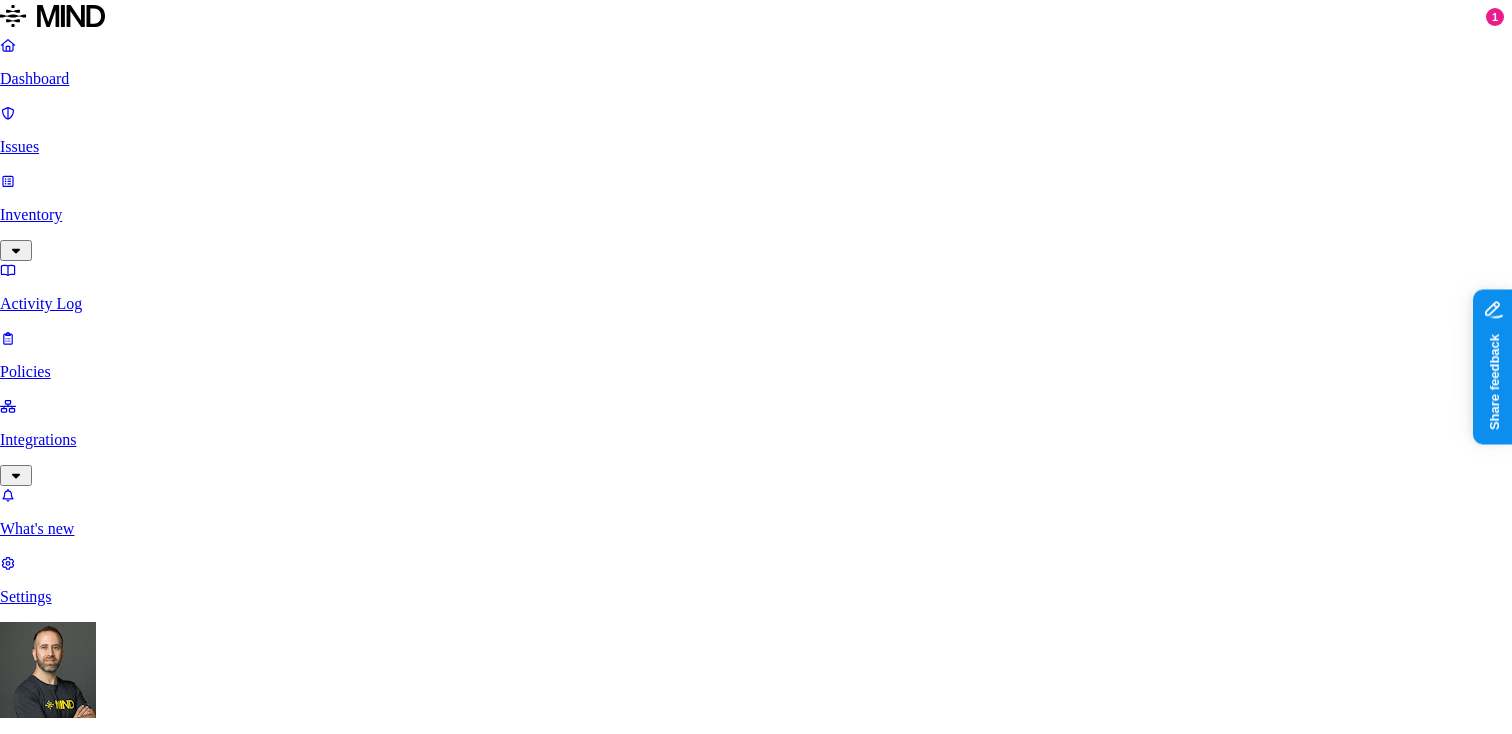 click on "Label Value" at bounding box center [50, 5002] 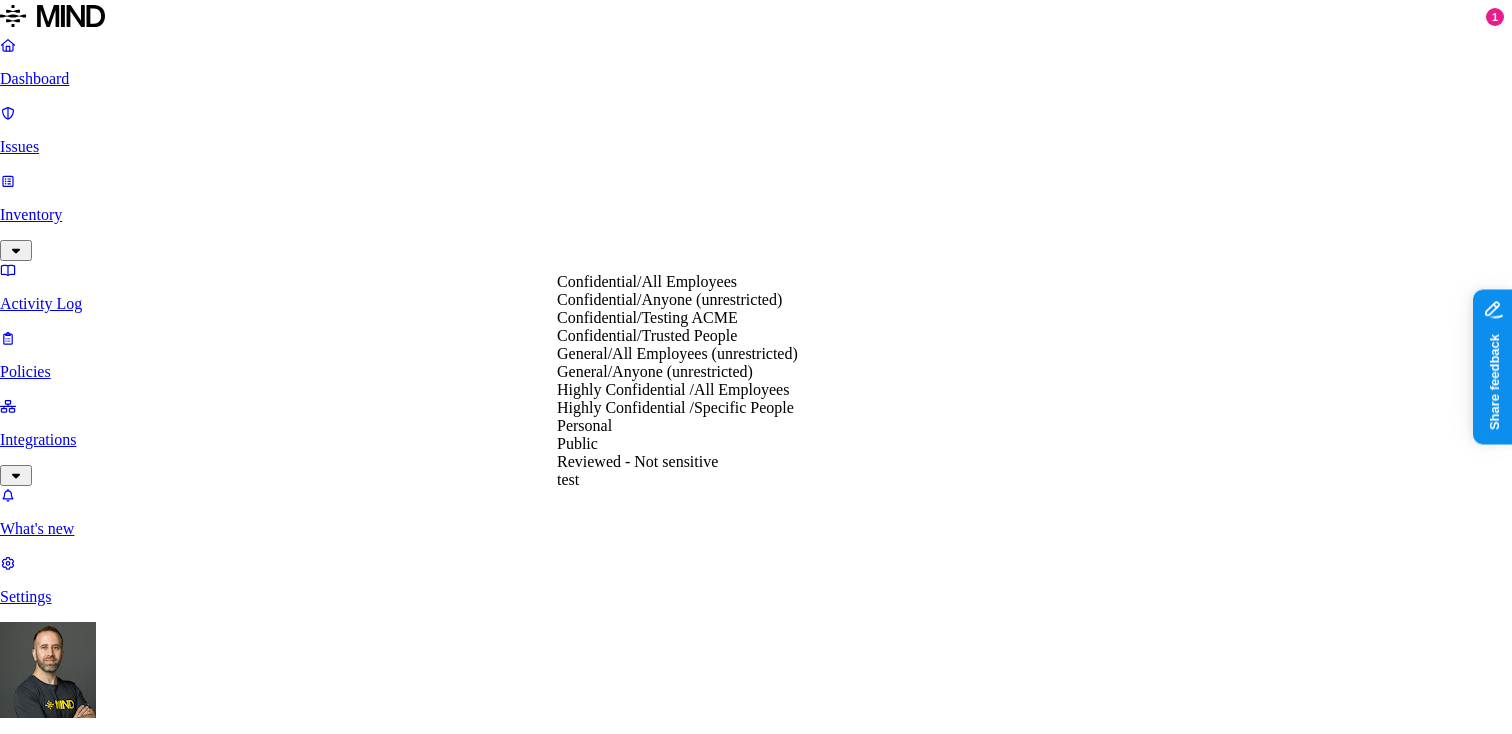 click on "Label" at bounding box center (18, 4982) 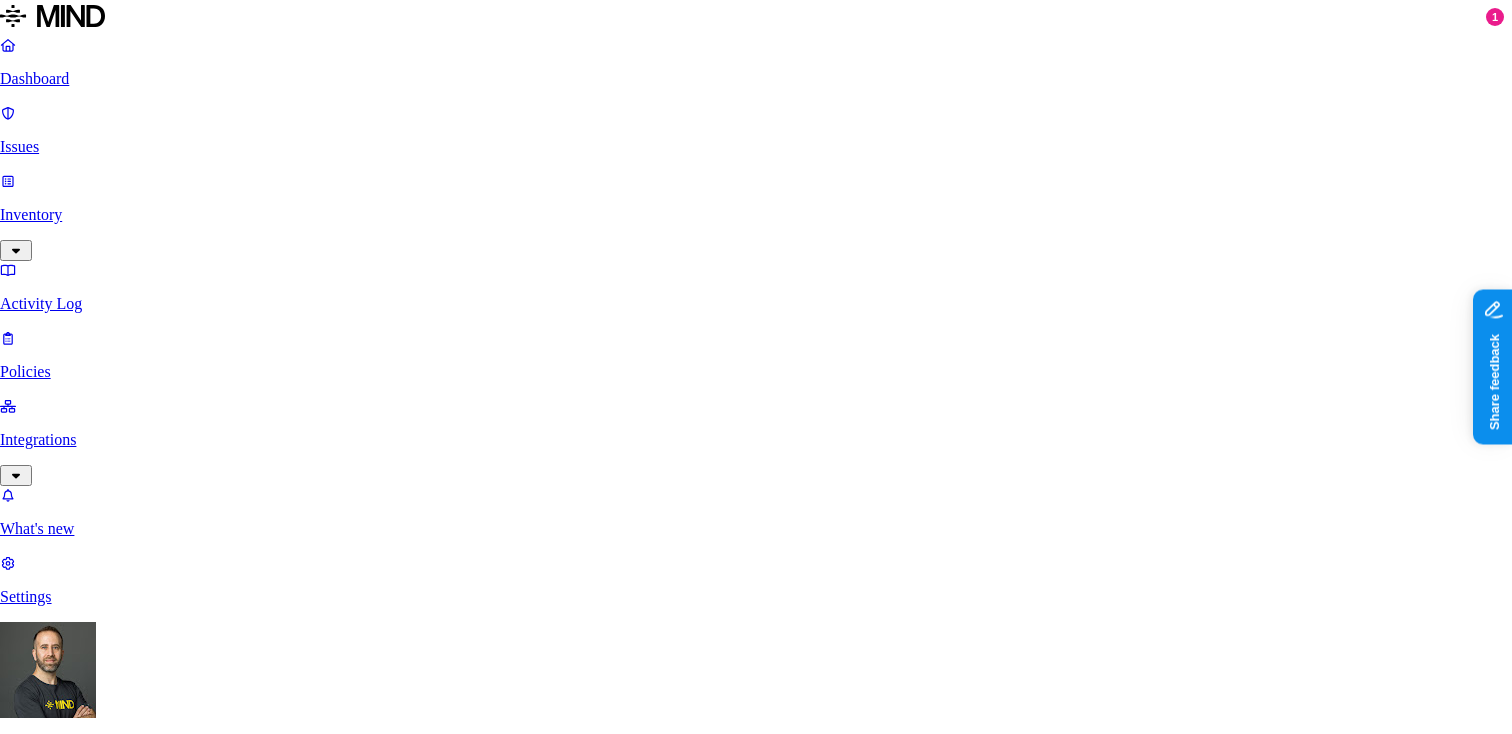 click on "Apply" at bounding box center [82, 5177] 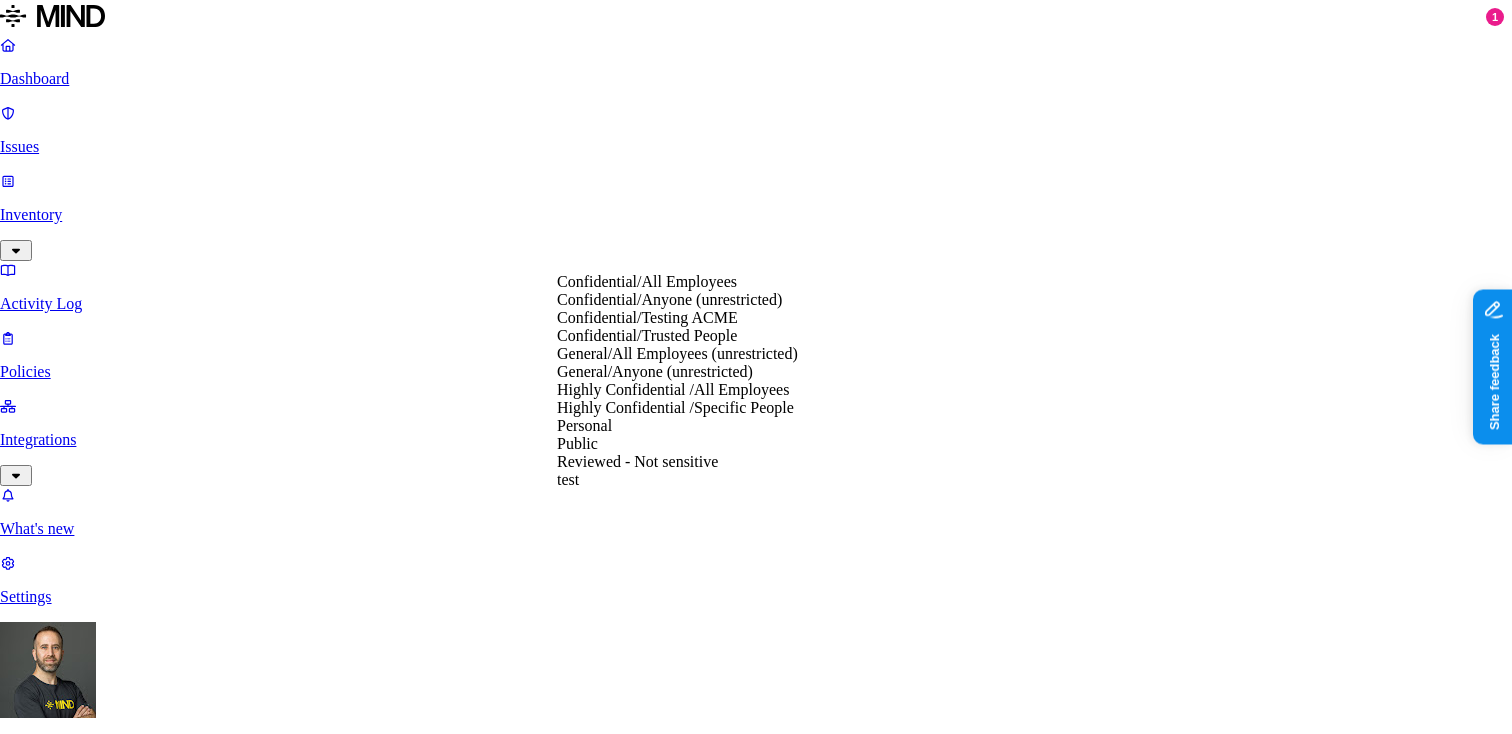 click on "Confidential/All Employees" at bounding box center (95, 5075) 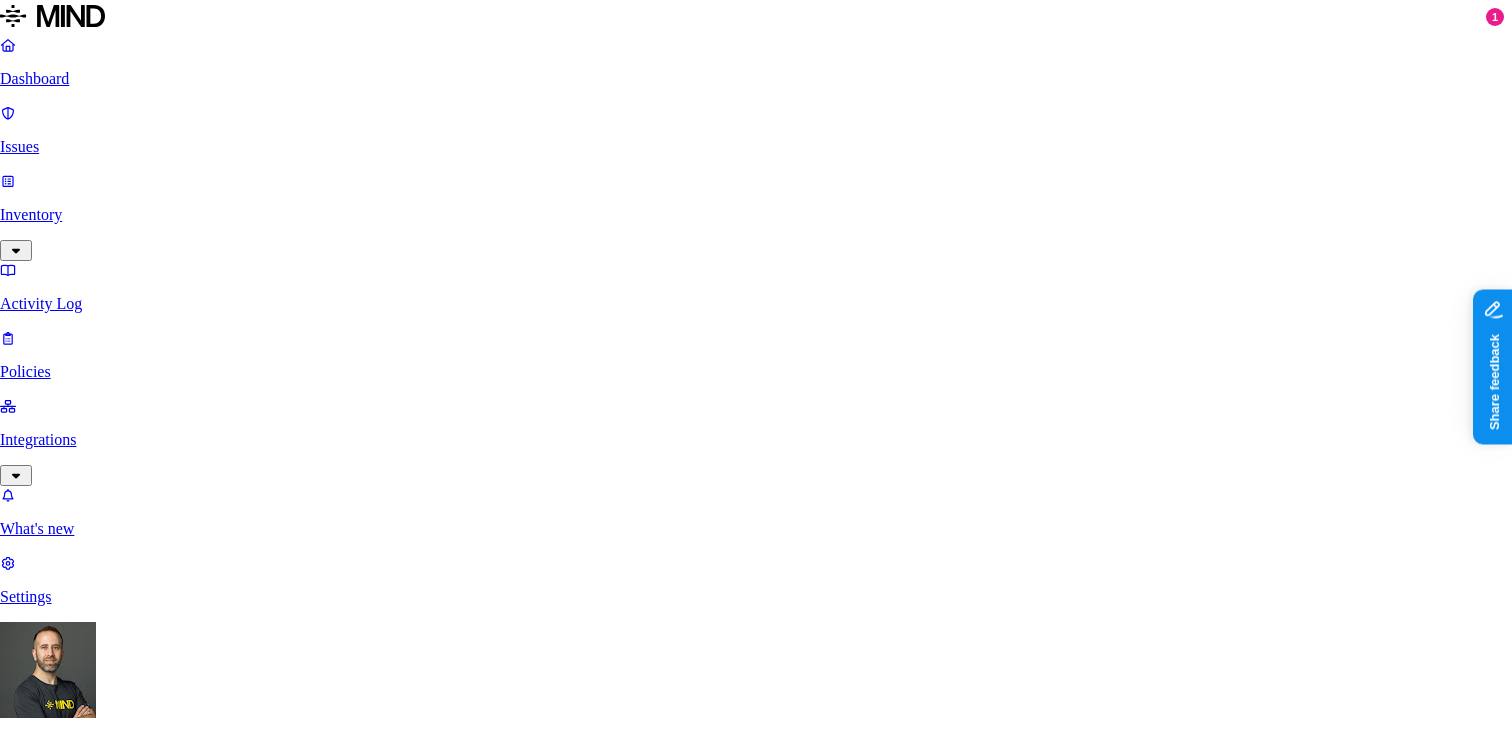 click on "Apply" at bounding box center [82, 5250] 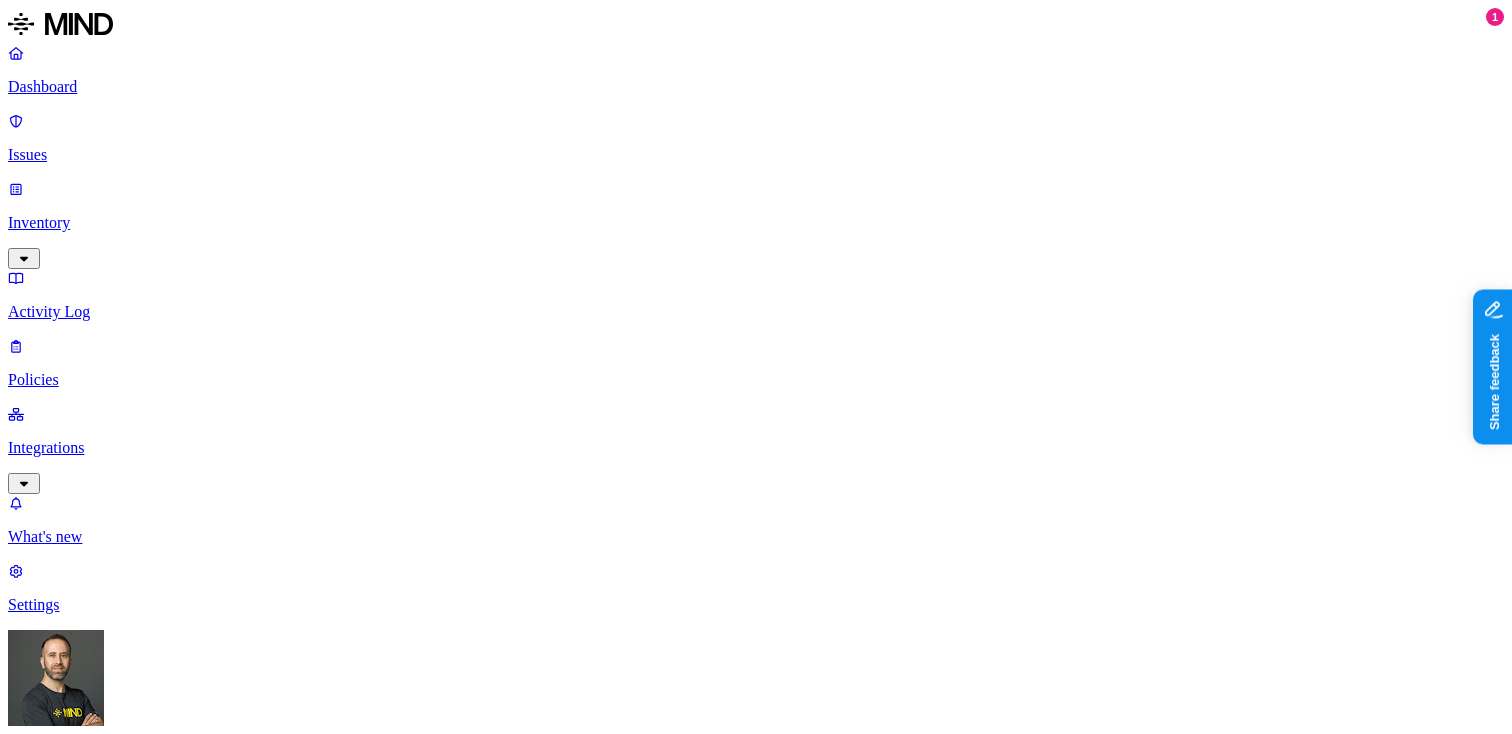 click on "Resource shared with external user Issue Severity Low Risks Exposure Status Open Action taken Monitored Environment Cloud Discovered Jul 29, 2025, 10:00 PM Description Detects external sharing of resources in the cloud. Improper handling of data subject to regulation may lead to non-compliance with applicable regulations. Context Resource combiNotes1.pdf Permissions yitai27@gmail.com adelev@k14d.onmicrosoft.com alexw@k14d.onmicrosoft.com Show  more Location ACME Office 365 Next steps Engage   hodbn@acme.tannin.io   to address this violation Engage Engage   hodbn@k14d.onmicrosoft.com   to address this violation Engage Label  combiNotes1.pdf  in Office 365 Label Activity Resource shared with external user  policy triggered violation Jul 29 HO Violation assigned to  hodbn@k14d.onmicrosoft.com Jul 29" at bounding box center [756, 4297] 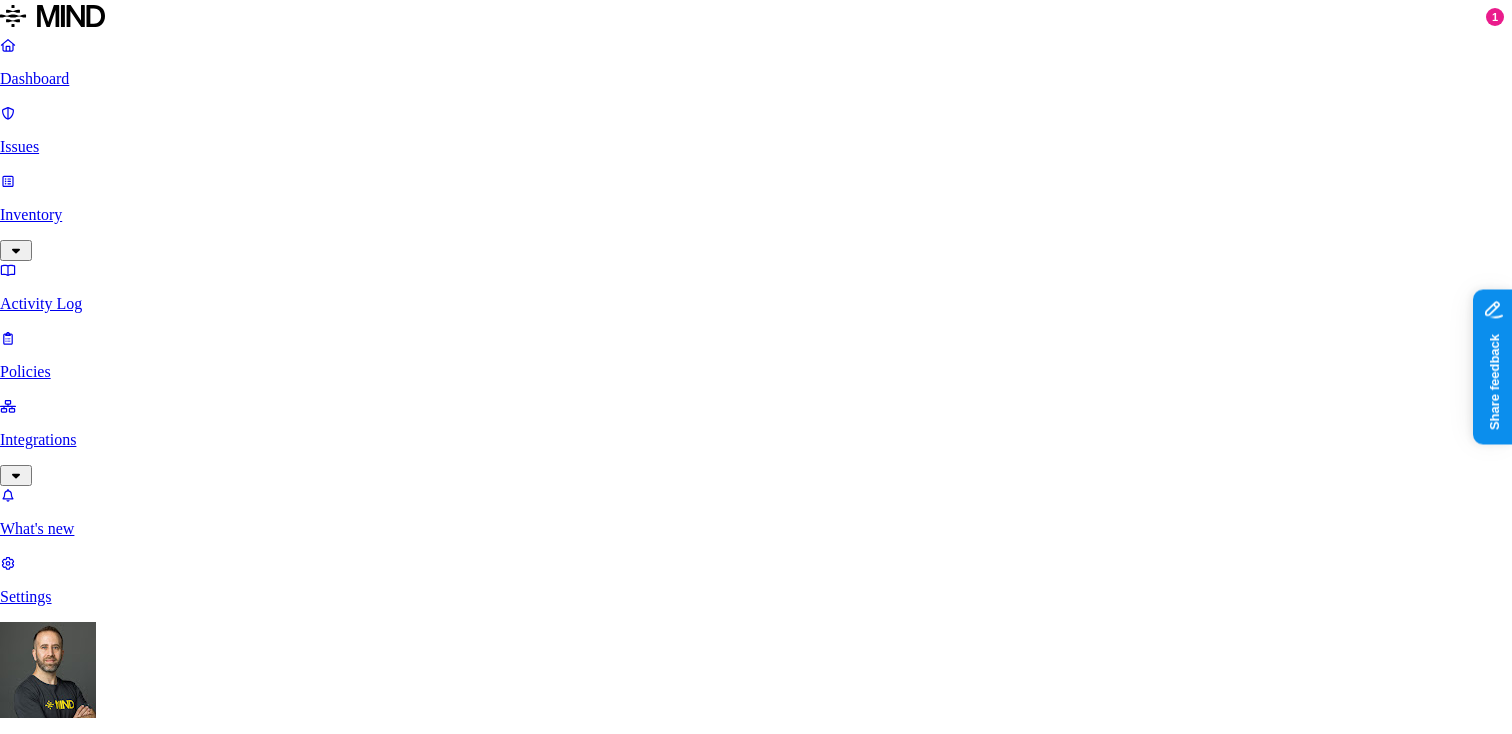 click on "Label Value" at bounding box center (50, 5262) 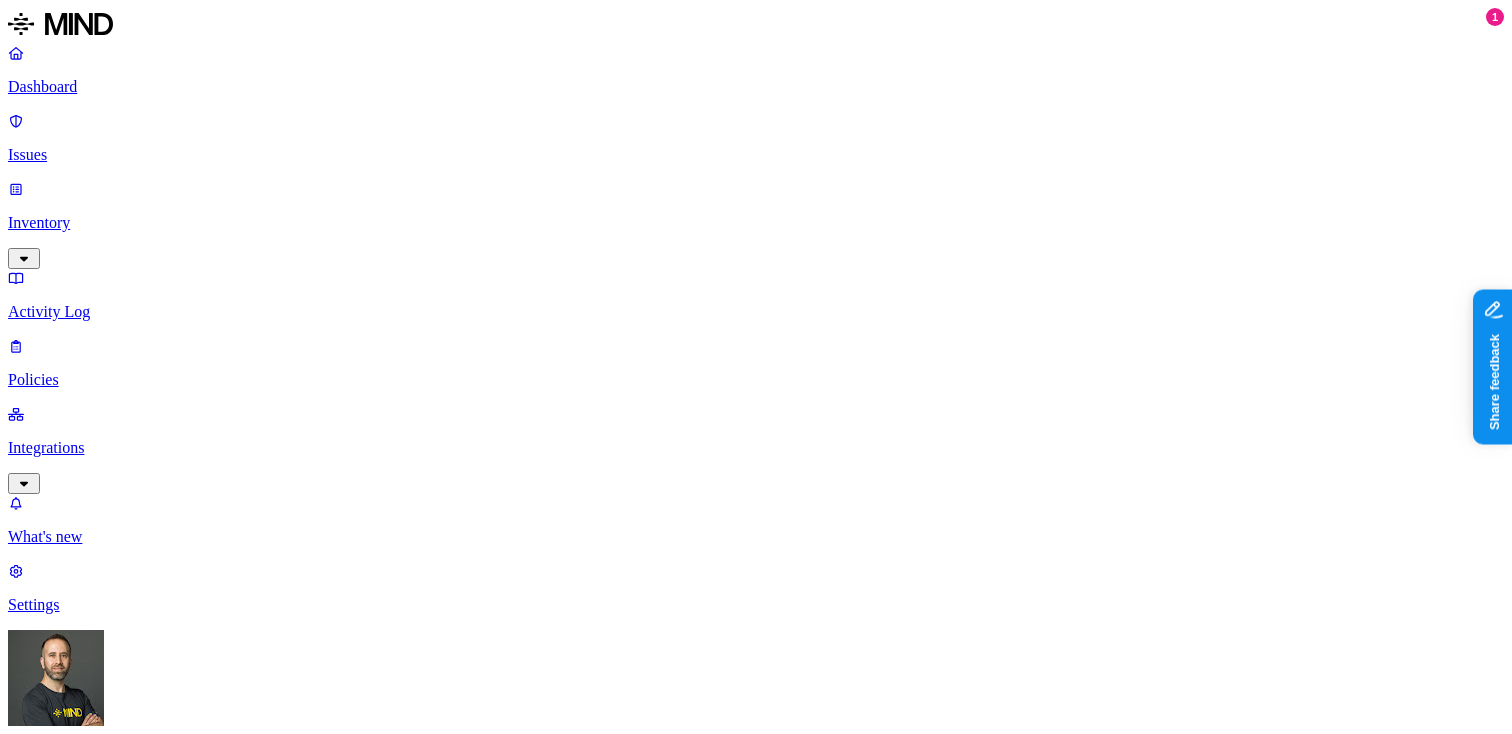 scroll, scrollTop: 0, scrollLeft: 0, axis: both 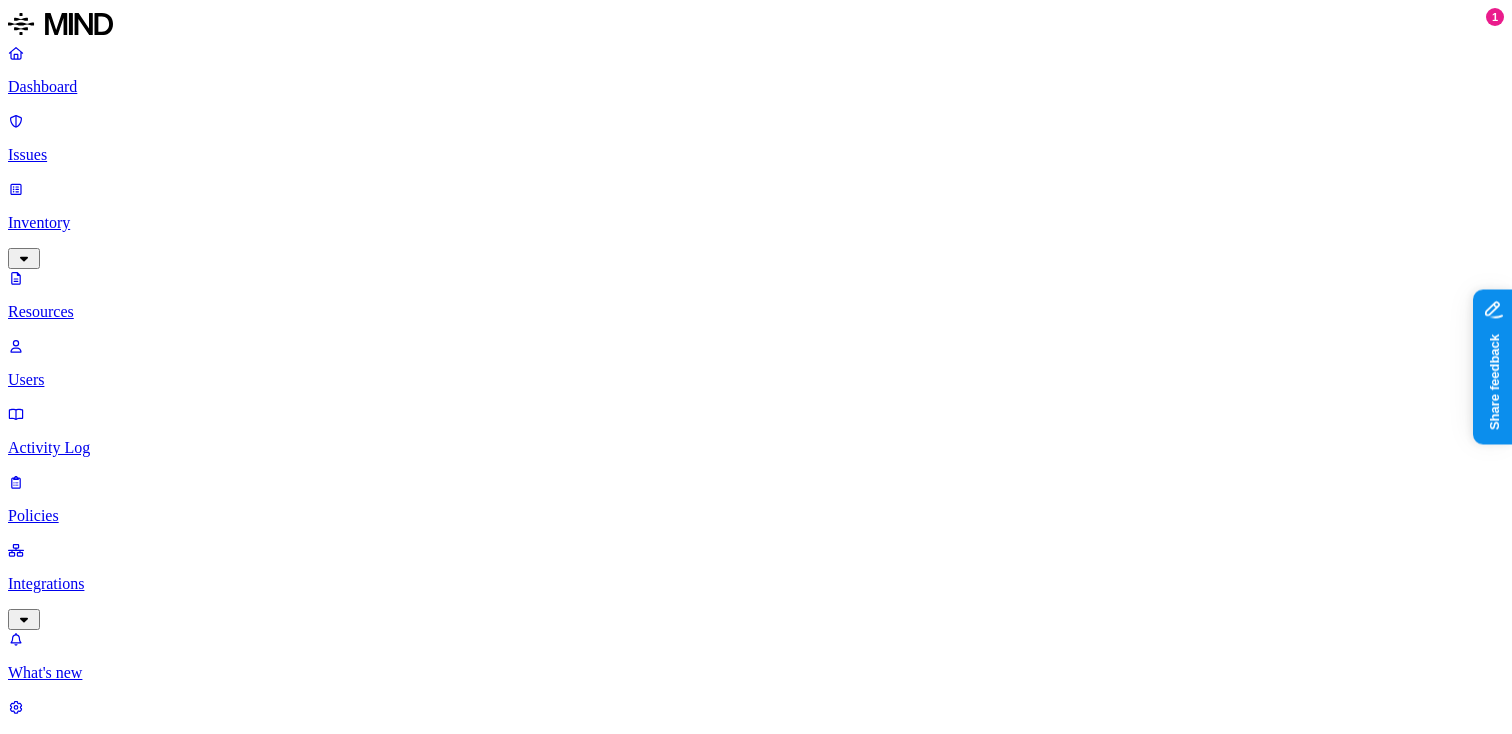 click on "Labels" at bounding box center [463, 1069] 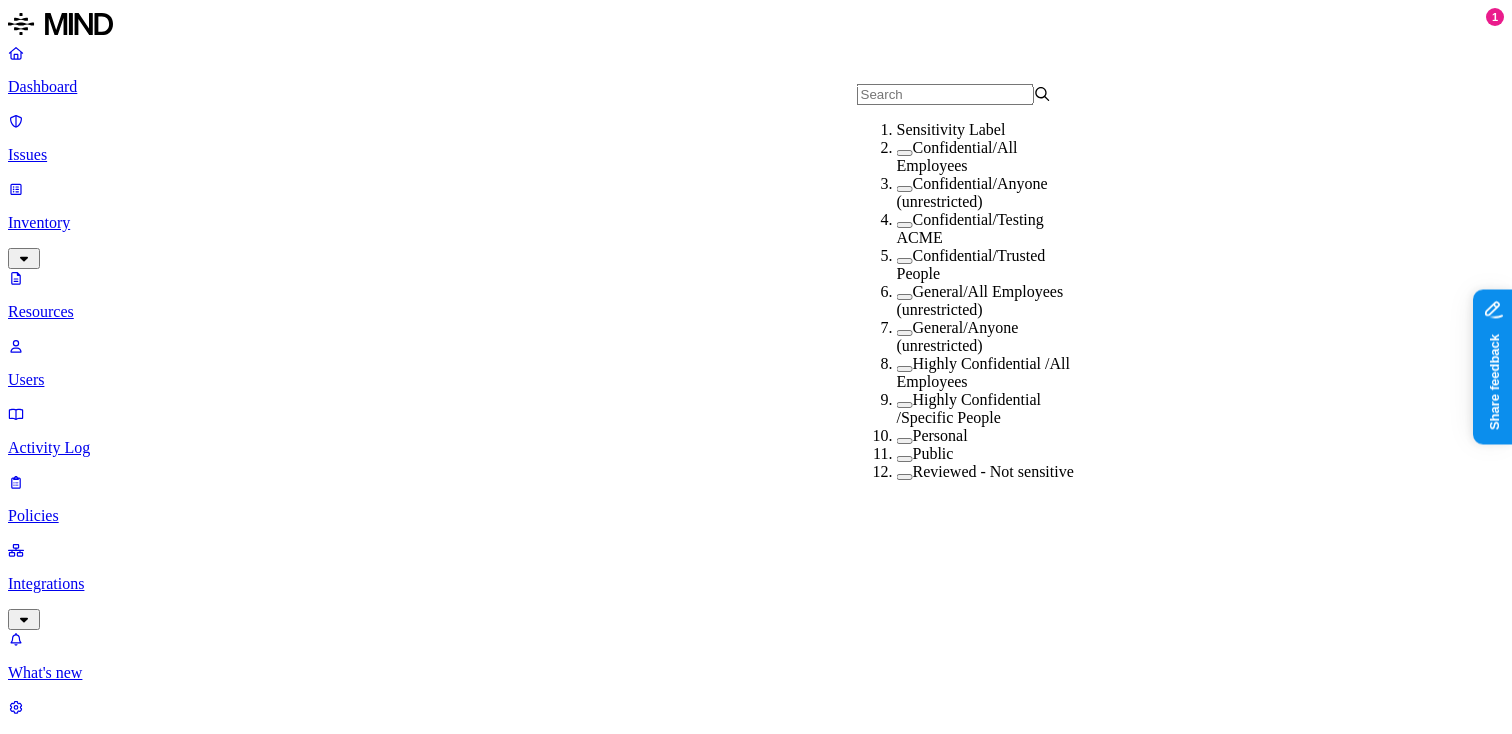 click on "Resources" at bounding box center (756, 1004) 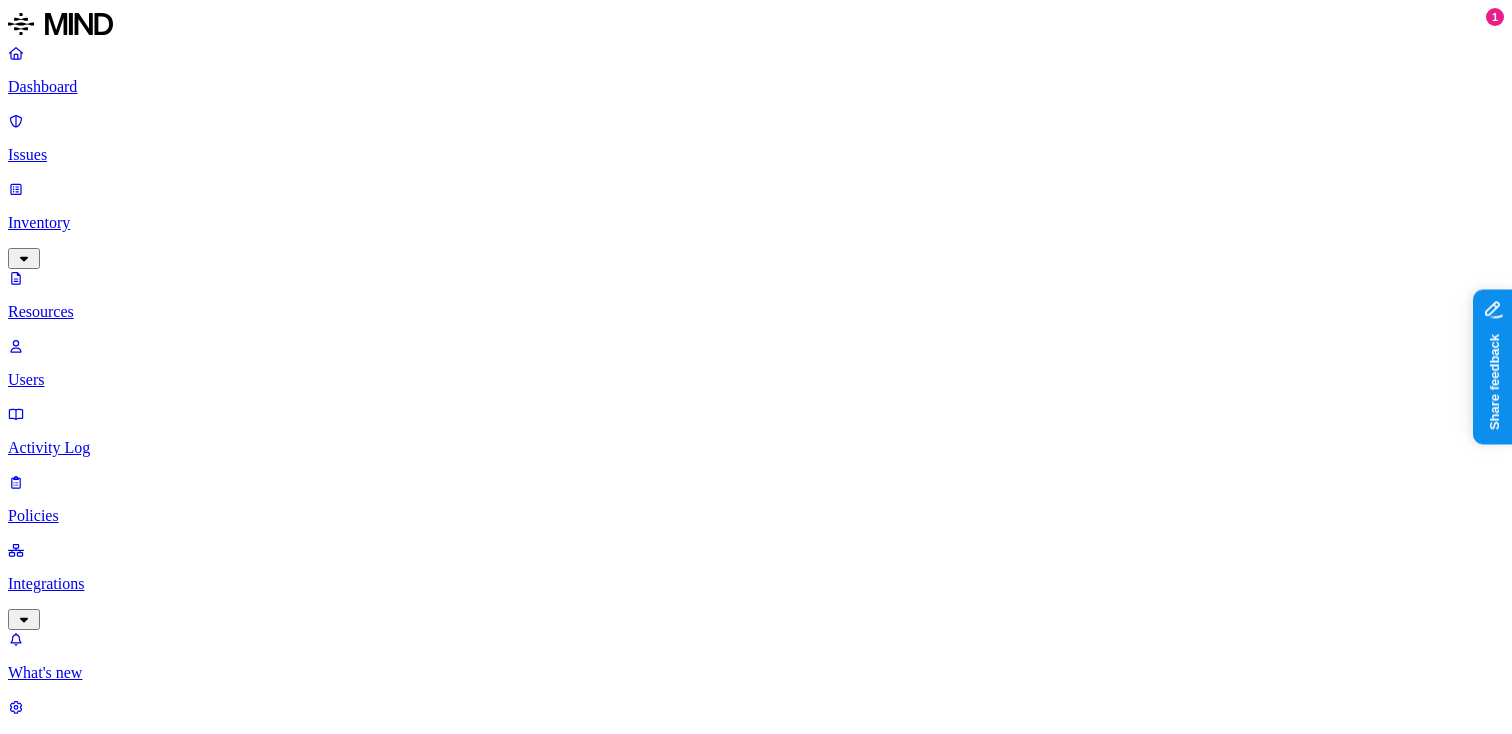 click on "Dashboard" at bounding box center [756, 87] 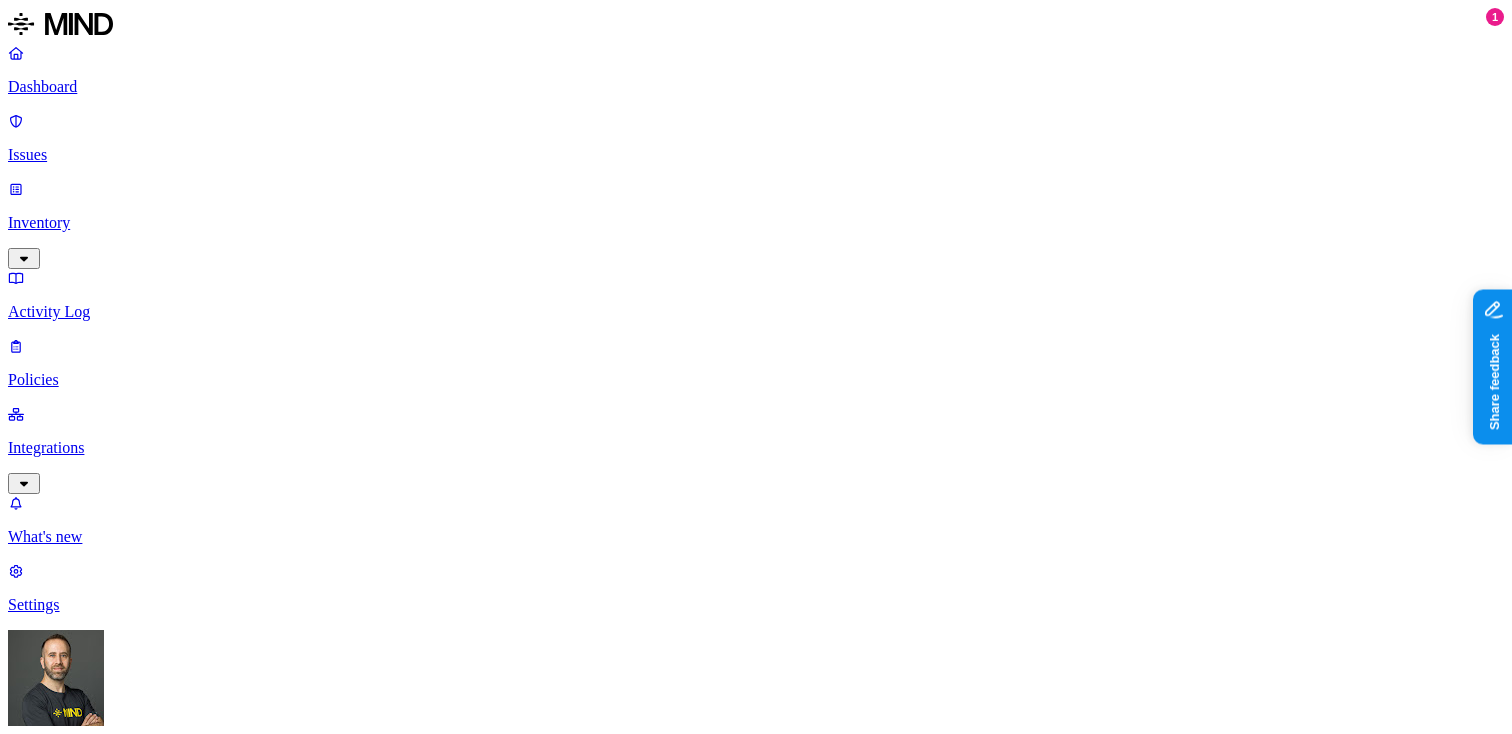 click on "Dashboard Issues Inventory Activity Log Policies Integrations What's new 1 Settings Tom Mayblum ACME Dashboard 8 Discovery Detection Prevention Last update: 01:01 PM Scanned resources 2.71K Resources by integration 1.97K ACME Office365 539 ACME Google Drive 82 MIND ACME 48 ACME Confluence 37 ACME Box 8 ACME onprem file share PII 314 IBAN 272 SSN 38 Person Name 30 Email address 17 Date of birth 3 Individual Taxpayer Identification 2 PCI 117 Credit card 119 Secrets 176 AWS credentials 169 Github credentials 3 Password 2 Encryption Key 1 Other 1.56K Mind Test File 1.54K Source code 10 CUI 4 Bill of materials 3 Collaboration agreement 2 Statement of work 2 Top resources with sensitive data Resource Sensitive records Owner Last access selective + classify try 4.docx AWS credentials 107 IBAN 1 Person Name 1 Hod Bin Noon May 1, 2025, 04:56 AM selective + classify trigger try 7.docx AWS credentials 107 IBAN 1 Person Name 1 Hod Bin Noon May 1, 2025, 04:56 AM selective+ clssify trigger test2.docx 107 IBAN 1 1" at bounding box center (756, 2435) 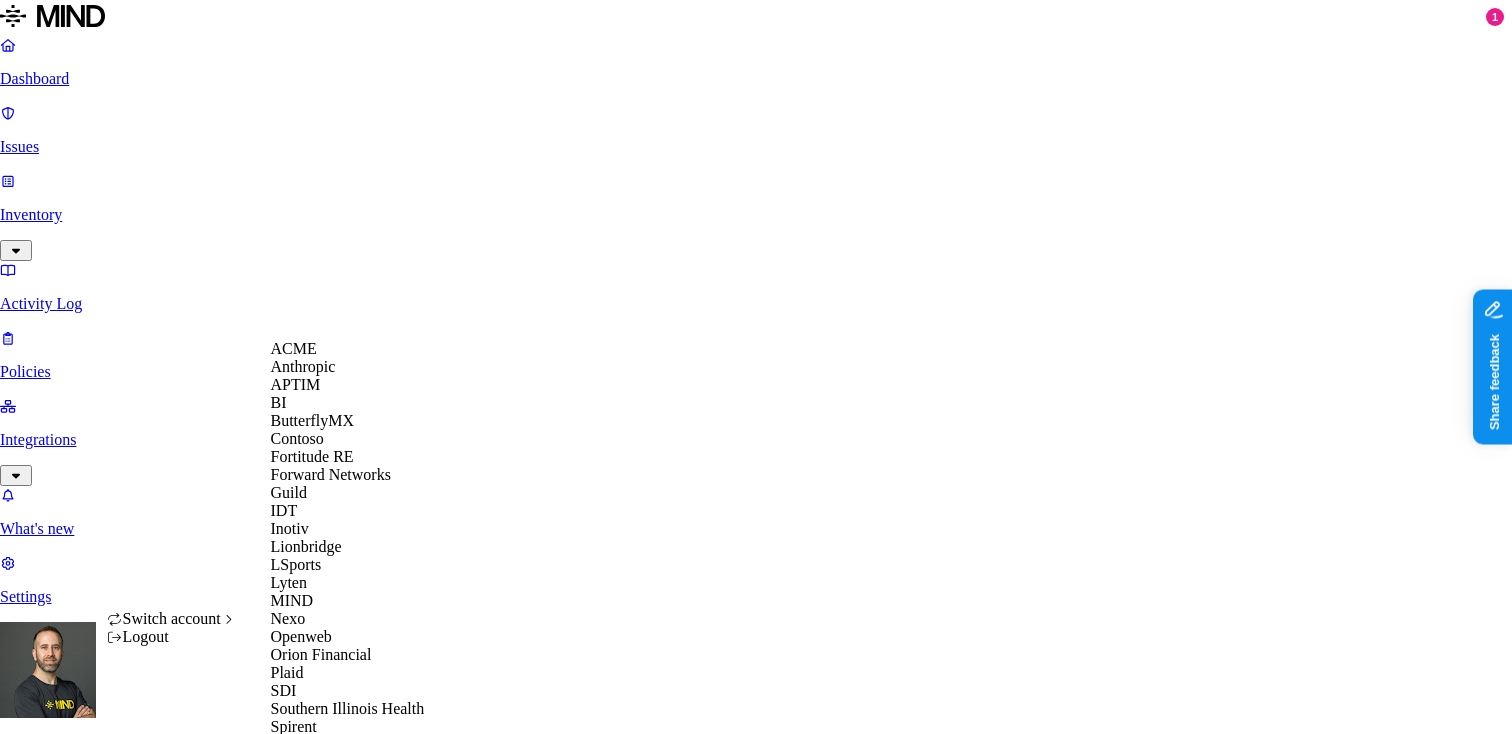 scroll, scrollTop: 502, scrollLeft: 0, axis: vertical 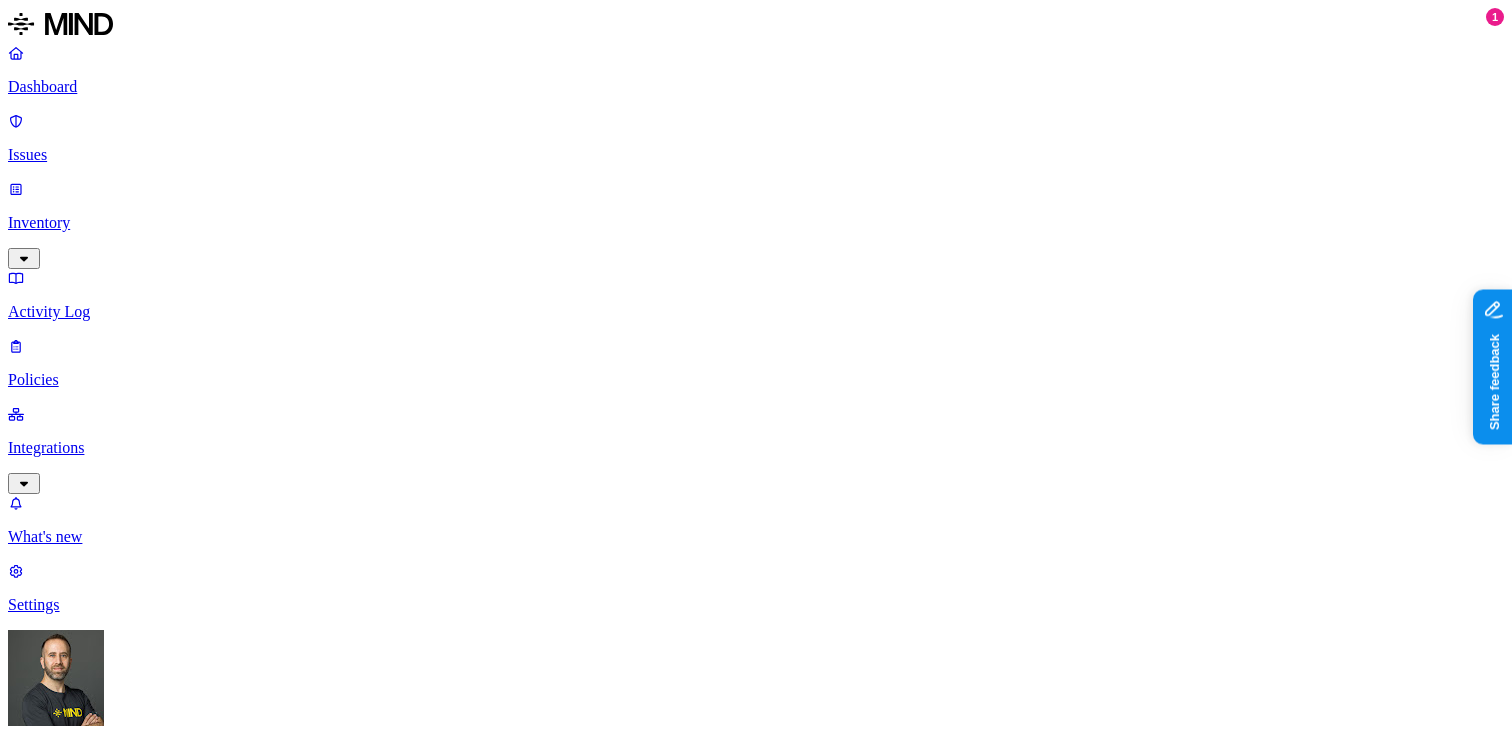 click on "Discovery Detection Prevention" at bounding box center [756, 1010] 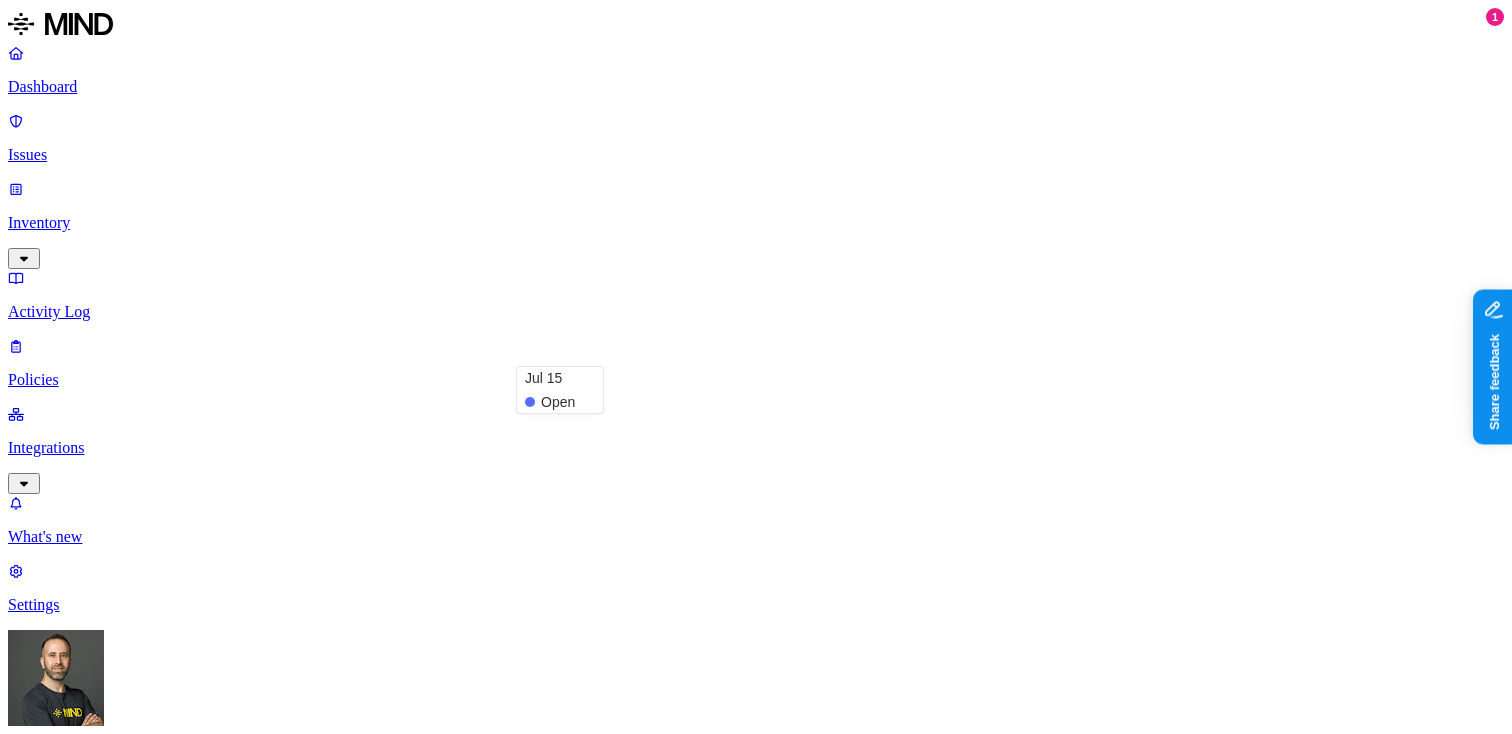 scroll, scrollTop: 0, scrollLeft: 0, axis: both 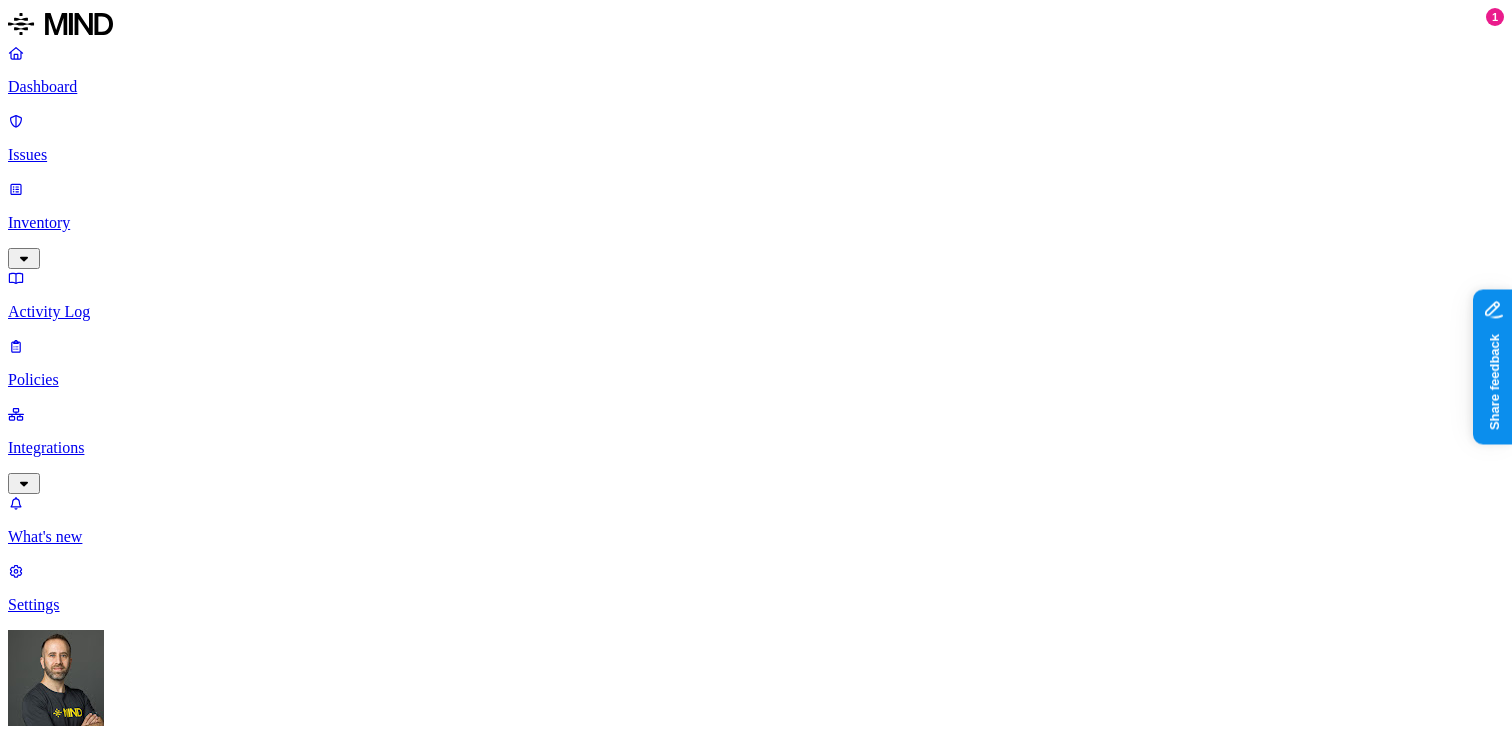 click on "Prevention" at bounding box center [195, 1010] 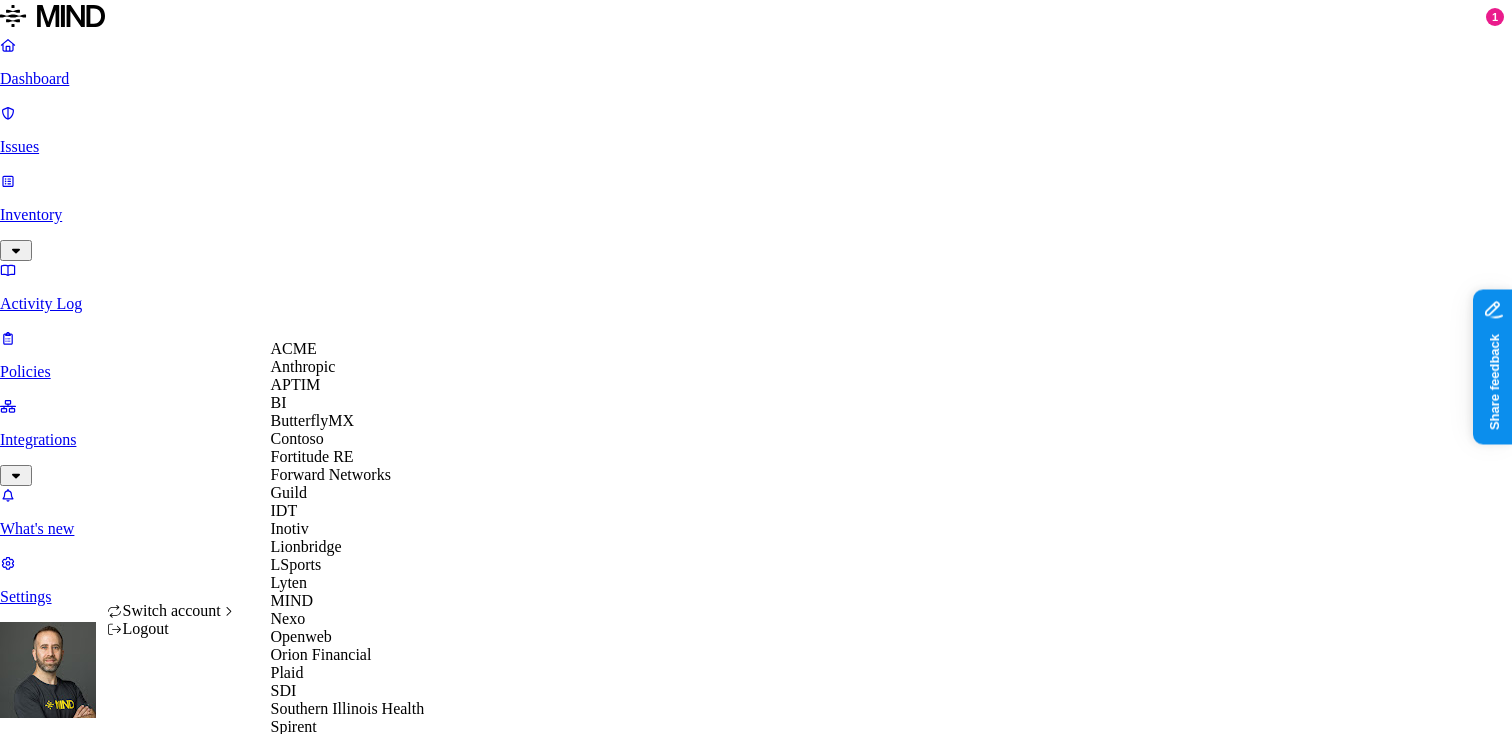 click on "ACME" at bounding box center (348, 349) 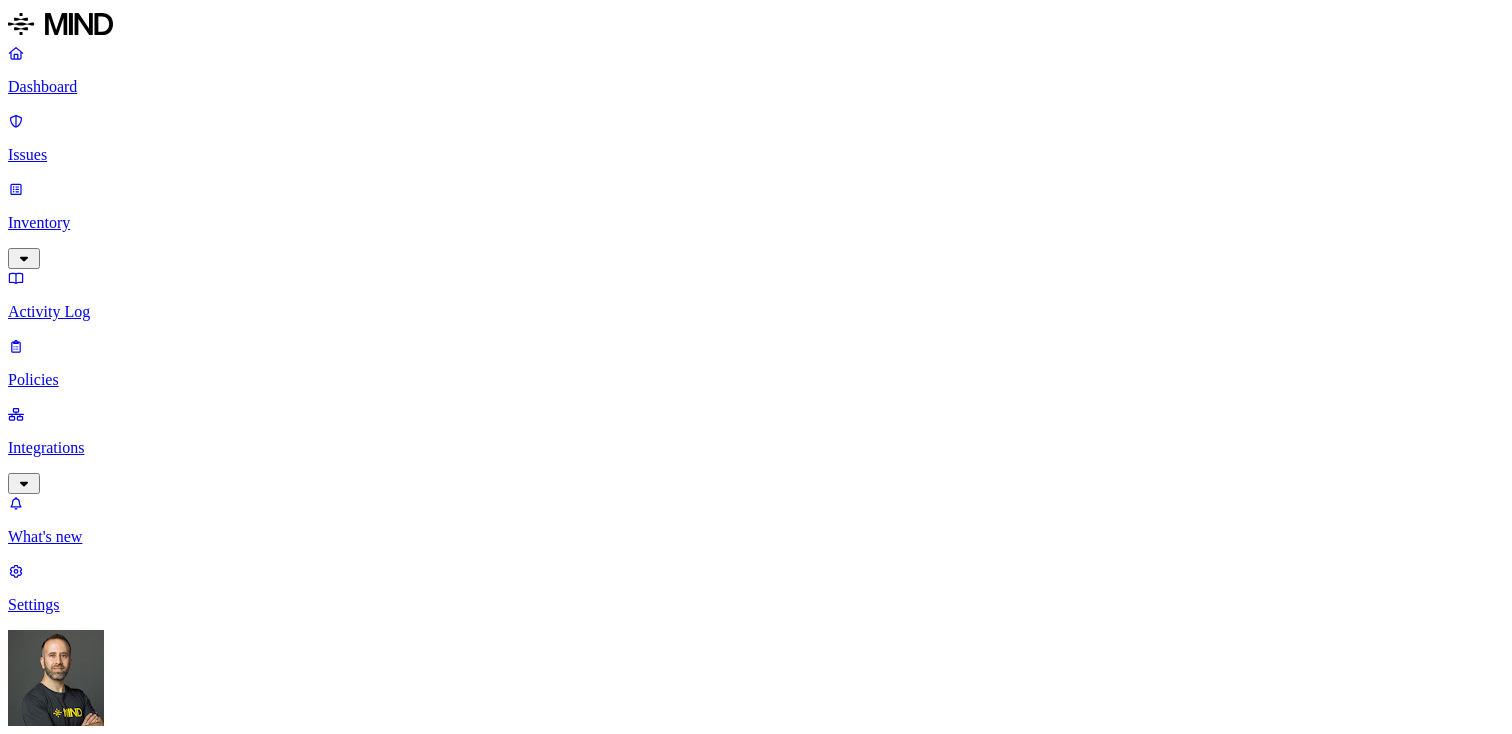 scroll, scrollTop: 0, scrollLeft: 0, axis: both 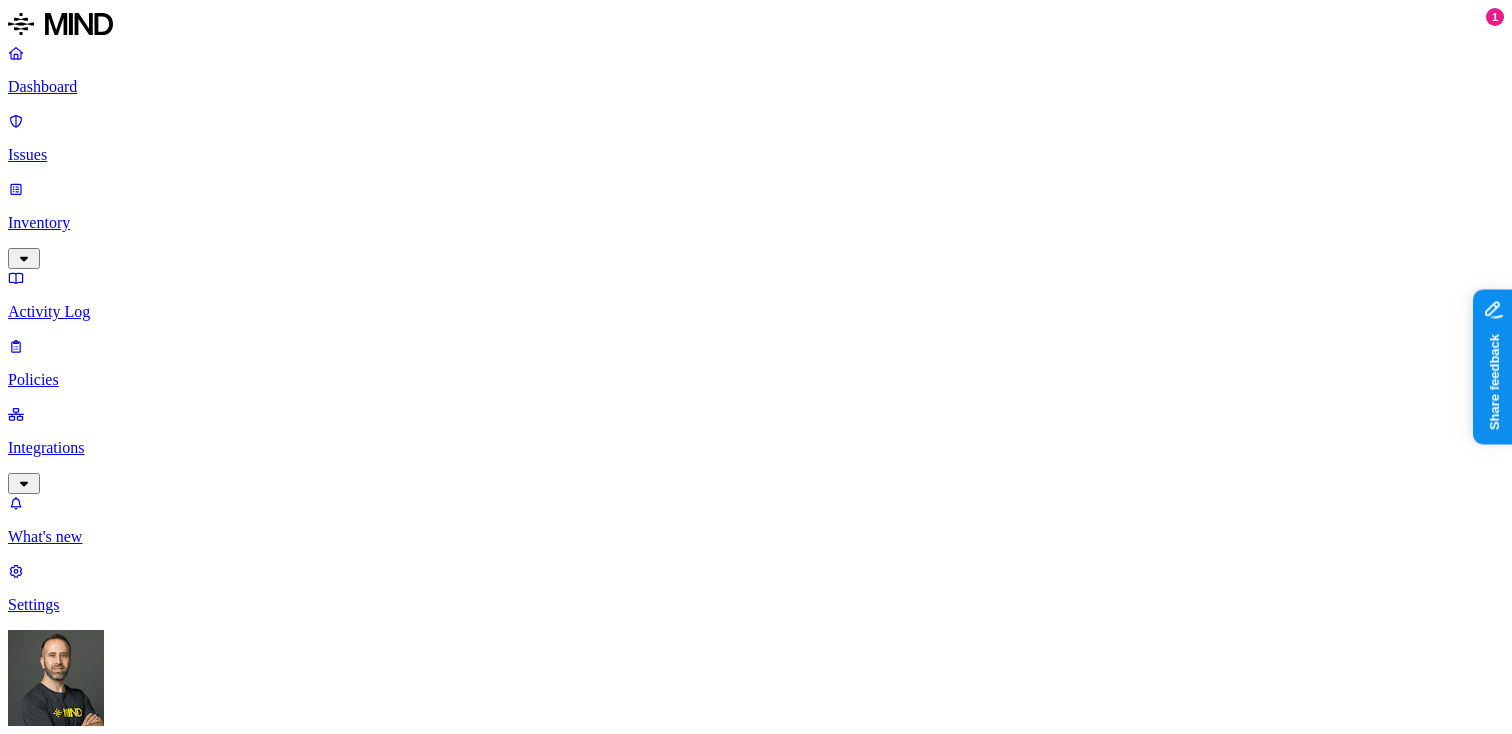 click on "Detection" at bounding box center [119, 2752] 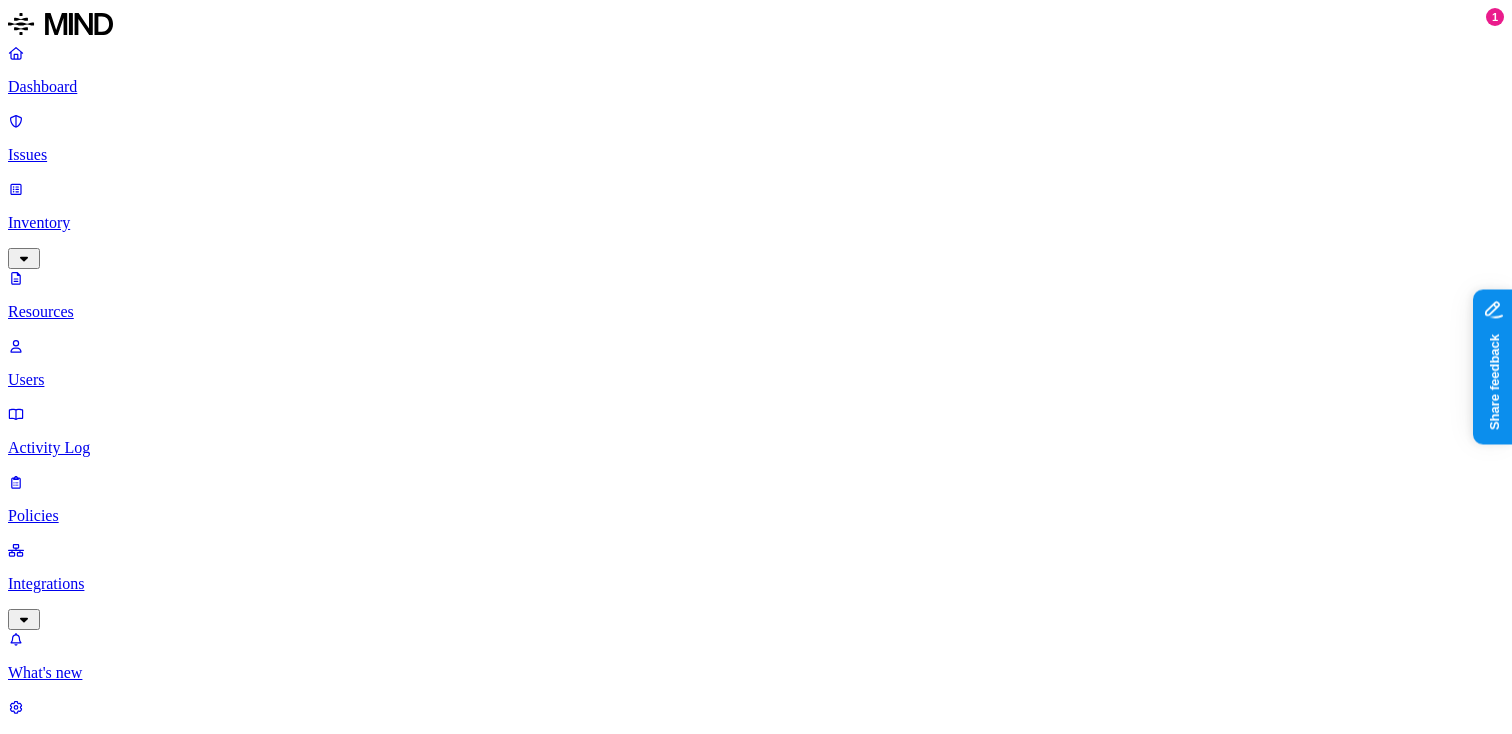 click on "Classification" at bounding box center [194, 1069] 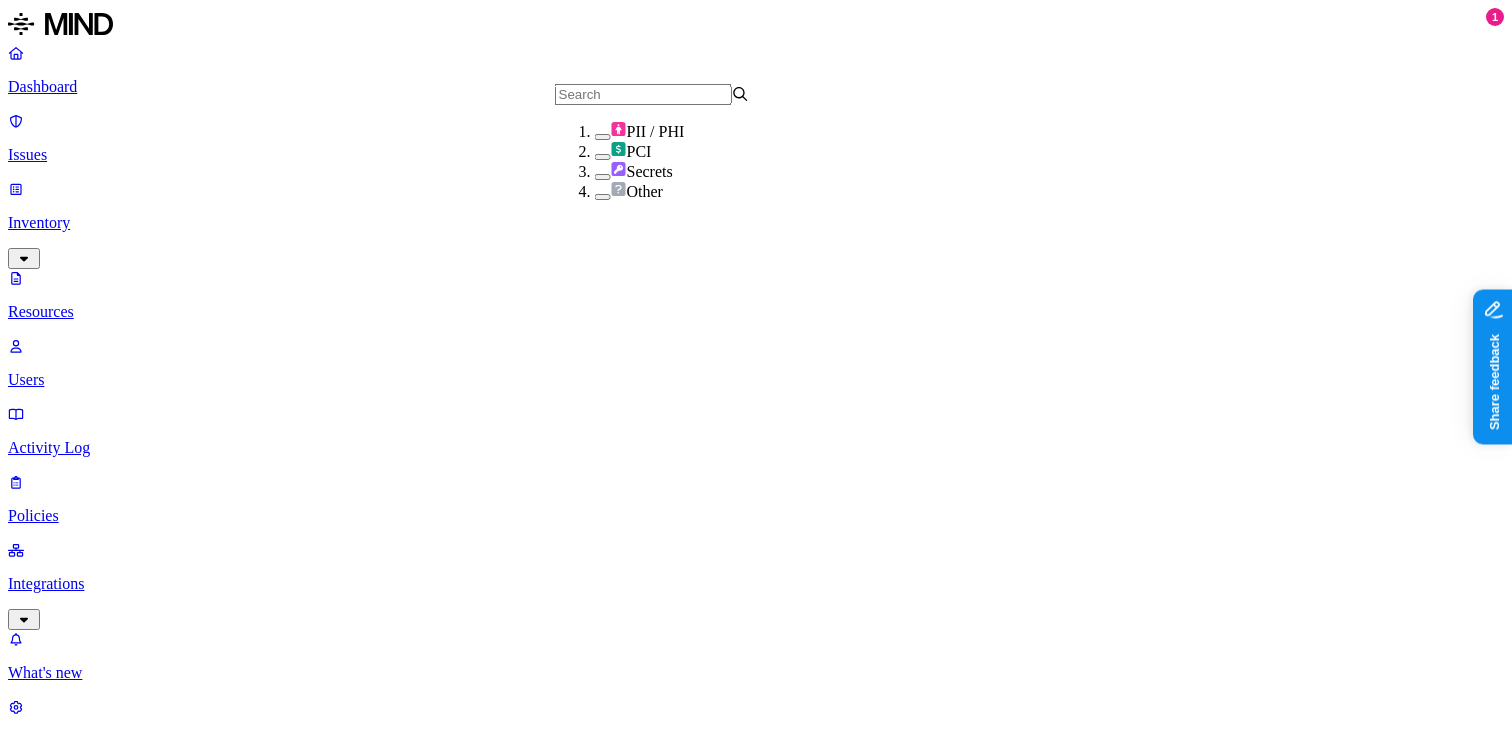 click on "Epic+EHR+patient.jpg" at bounding box center [2616, 1278] 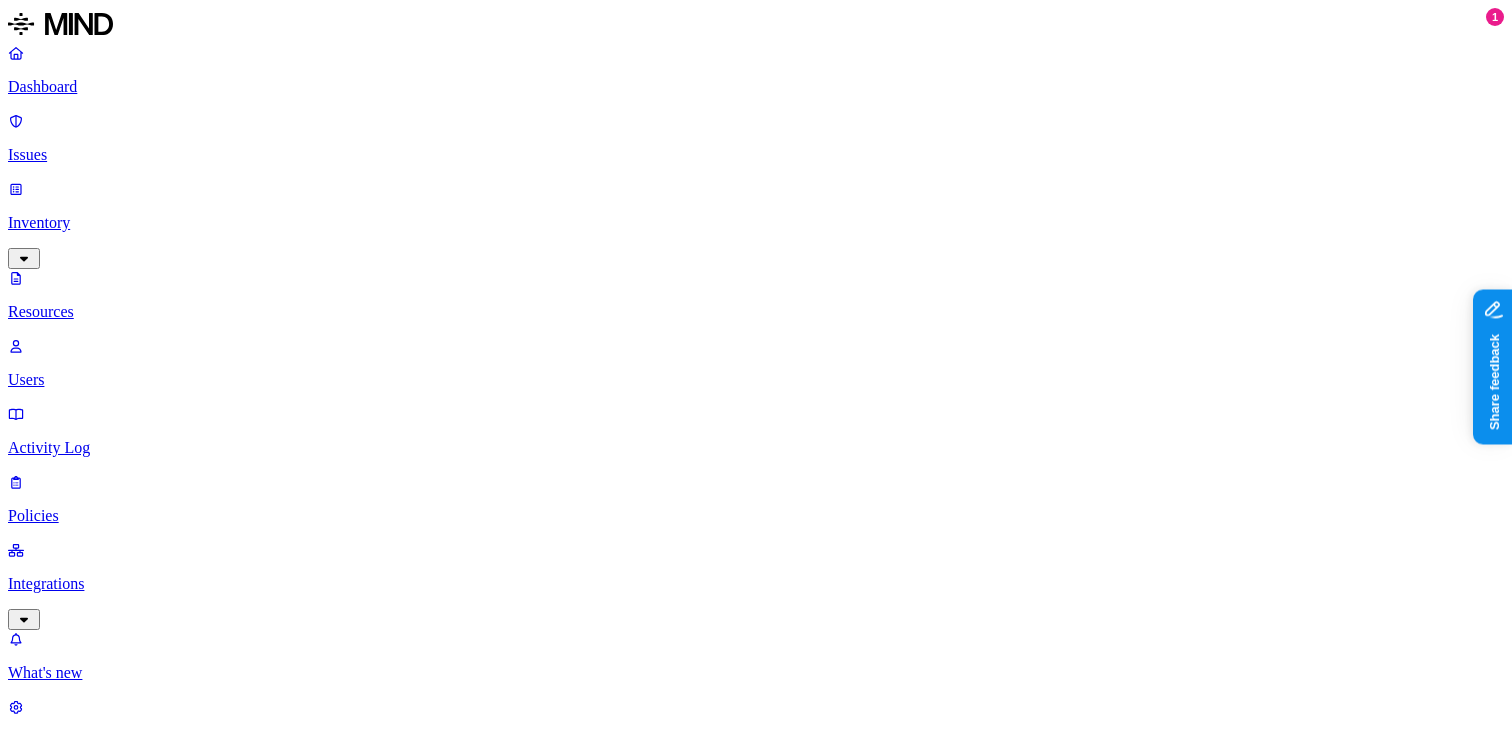 scroll, scrollTop: 80, scrollLeft: 0, axis: vertical 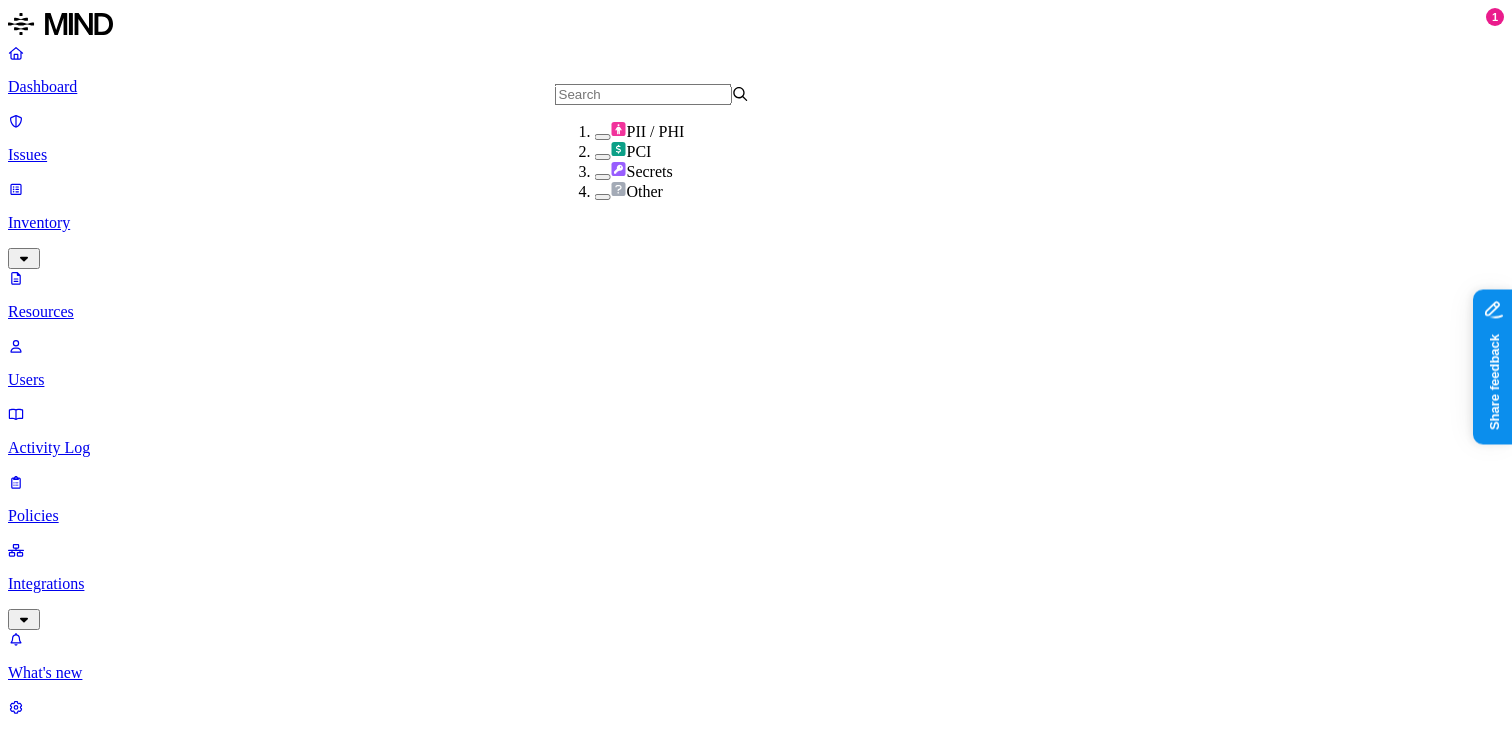 click at bounding box center (603, 137) 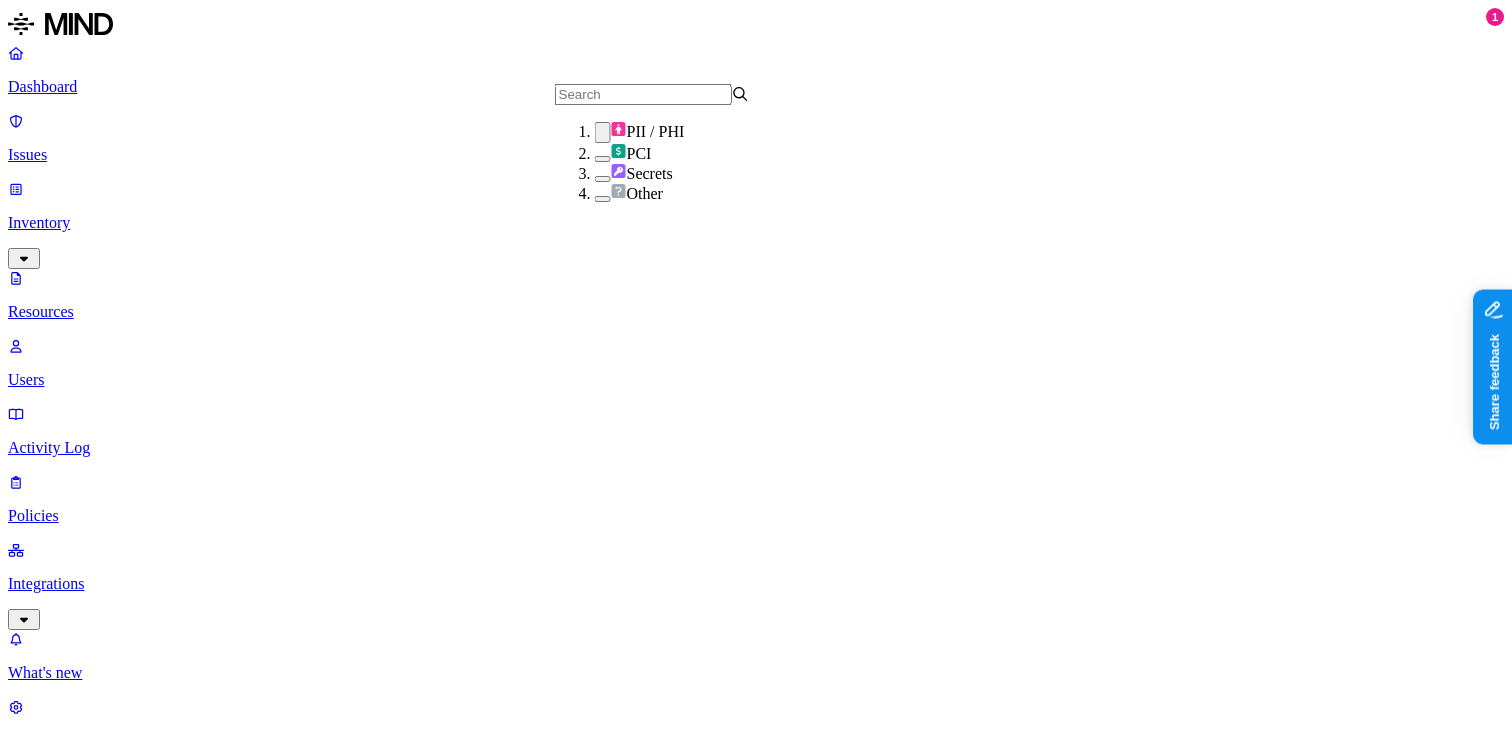 click on "Resources" at bounding box center [756, 1004] 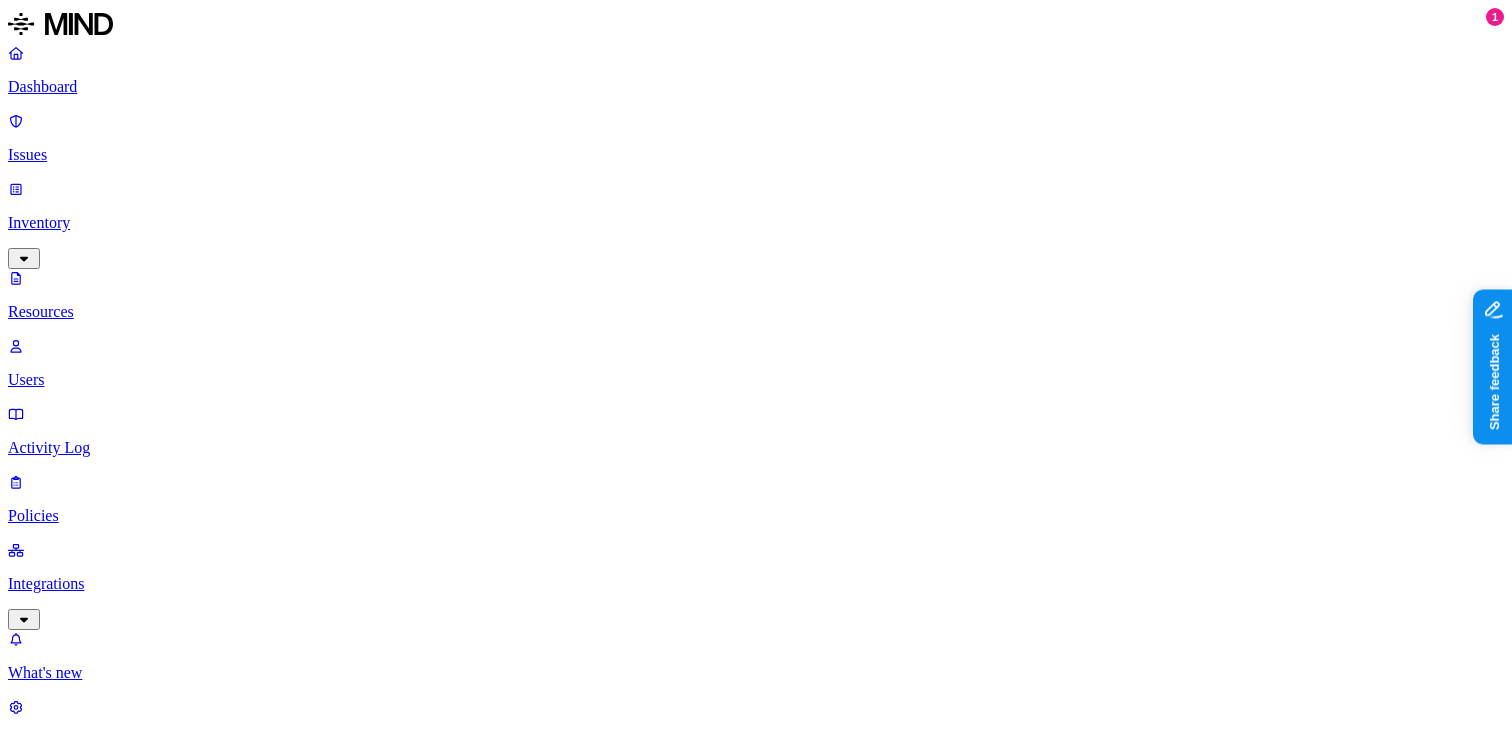 click on "PII / PHI" at bounding box center [2826, 1290] 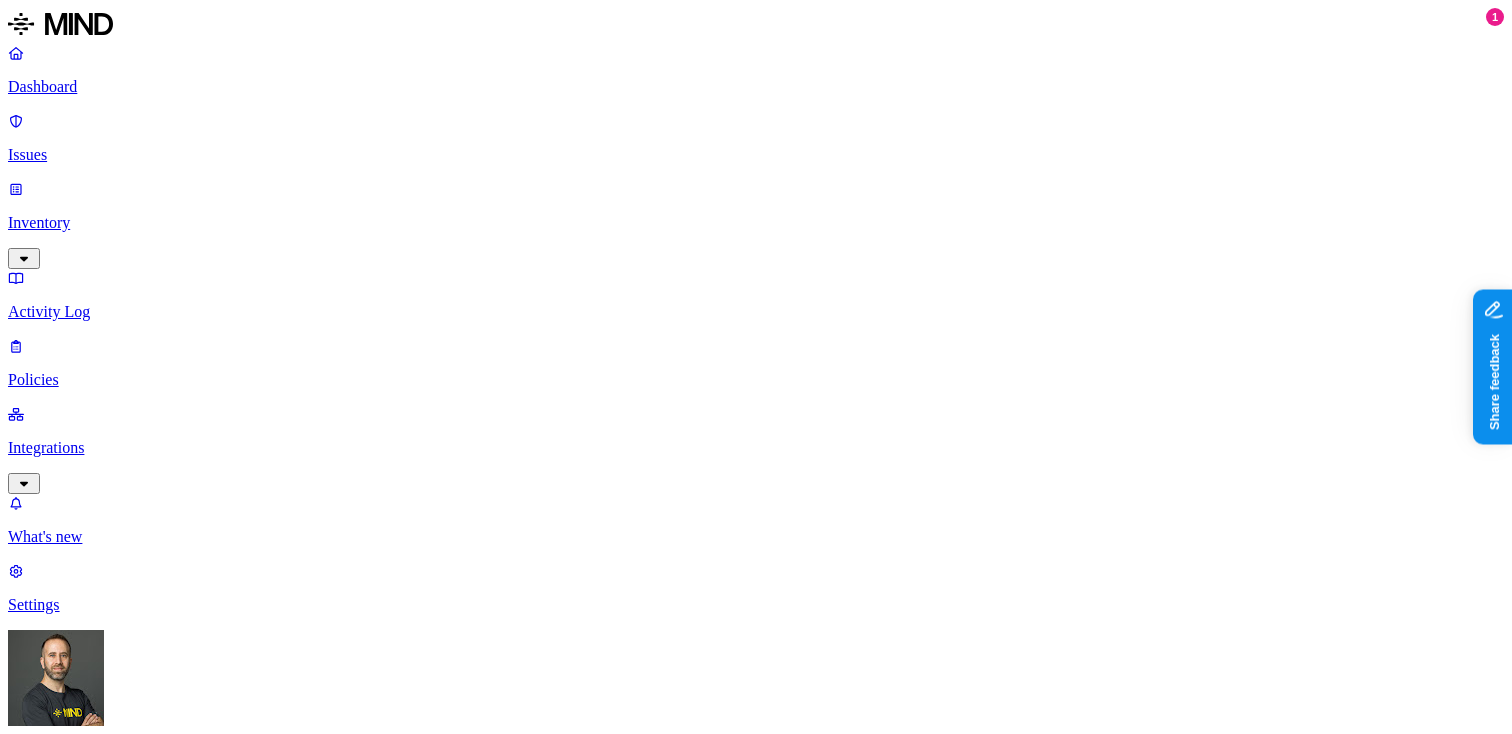 click on "Exposure" at bounding box center (89, 916) 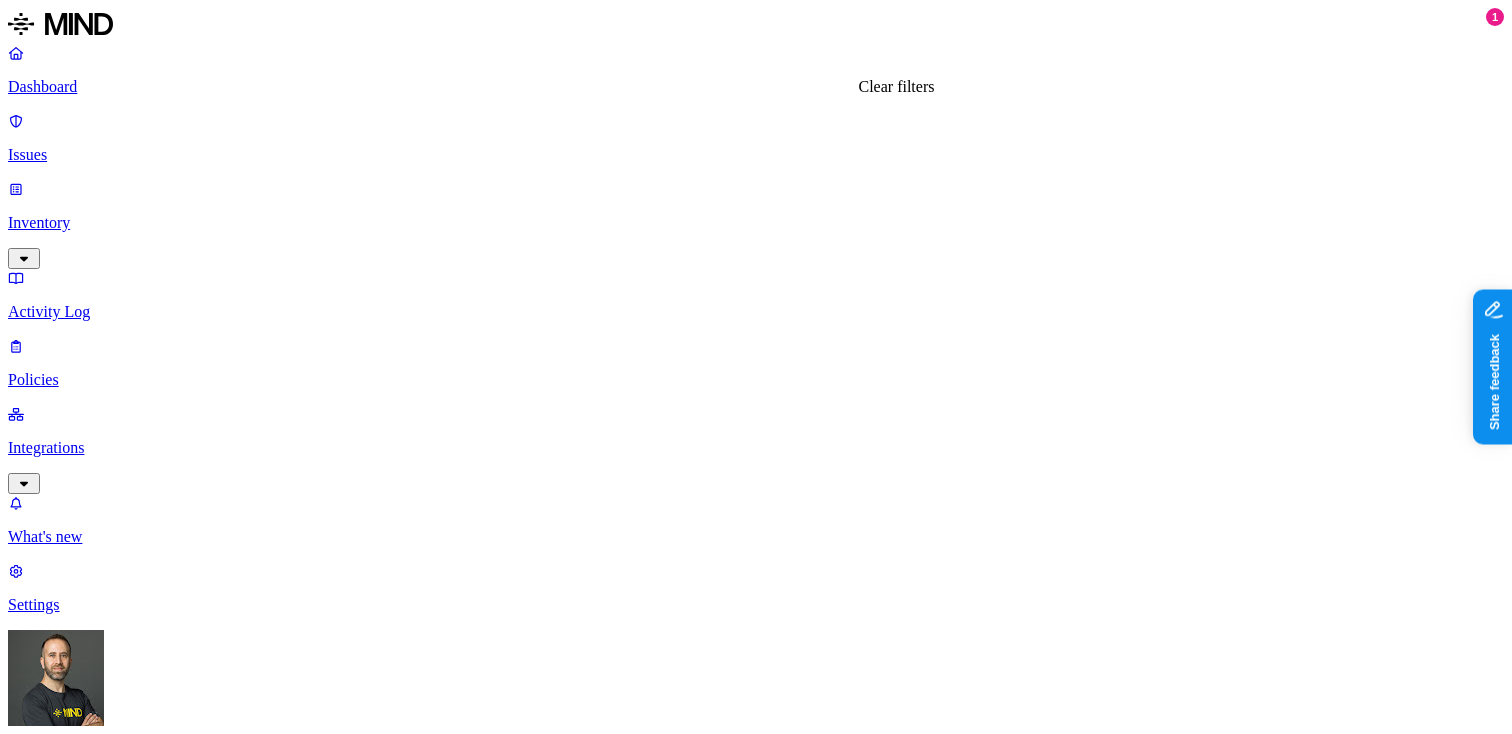click 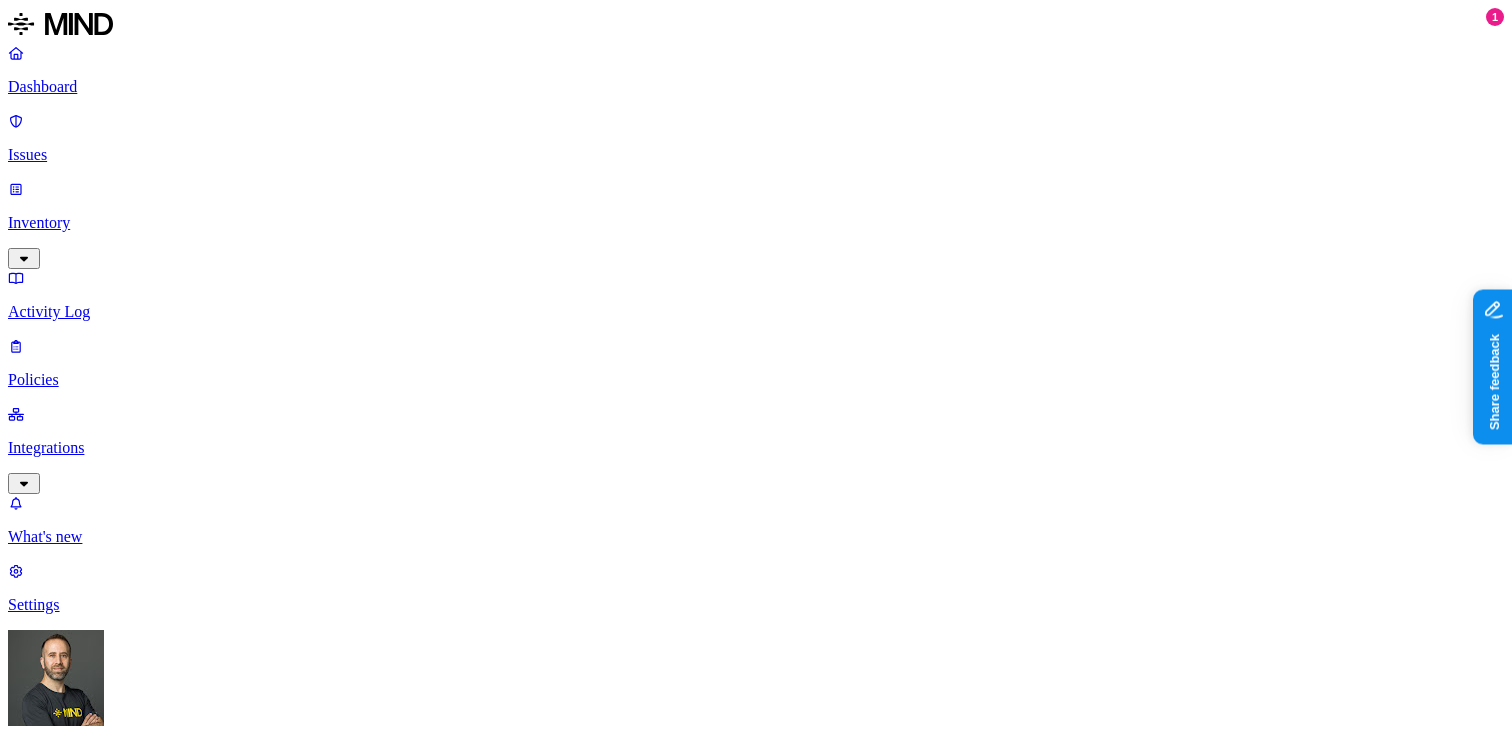 click on "Policy Status Discovered Severity Environment Assignee 2,493 Issues Policy Severity Resource Classification Data types Permissions Location Discovered Assignee Status Resource with SSN accessed Medium SSN2.txt PII / PHI SSN 4 – ACME Google Workspace Aug 2, 2025, 09:20 AM hodbn@acme.tannin.io Open gmail accounts High SSN2.txt PII / PHI SSN 4 External 1 Internal 1 ACME Google Workspace Aug 1, 2025, 05:10 AM hodbn@acme.tannin.io Open SSN shared with external user High SSN2.txt PII / PHI SSN 4 External 1 Internal 1 ACME Google Workspace Aug 1, 2025, 05:10 AM hodbn@acme.tannin.io Open Resource shared with external user Low SSN2.txt PII / PHI SSN 4 External 1 Internal 1 ACME Google Workspace Aug 1, 2025, 05:10 AM hodbn@acme.tannin.io Open PII data shared with external user Low SSN2.txt PII / PHI SSN 4 External 1 Internal 1 ACME Google Workspace Aug 1, 2025, 05:10 AM hodbn@acme.tannin.io Open Resources shared externally on Google Medium SSN2.txt PII / PHI SSN 4 External 1 Internal 1 ACME Google Workspace Open SSN" at bounding box center [756, 4232] 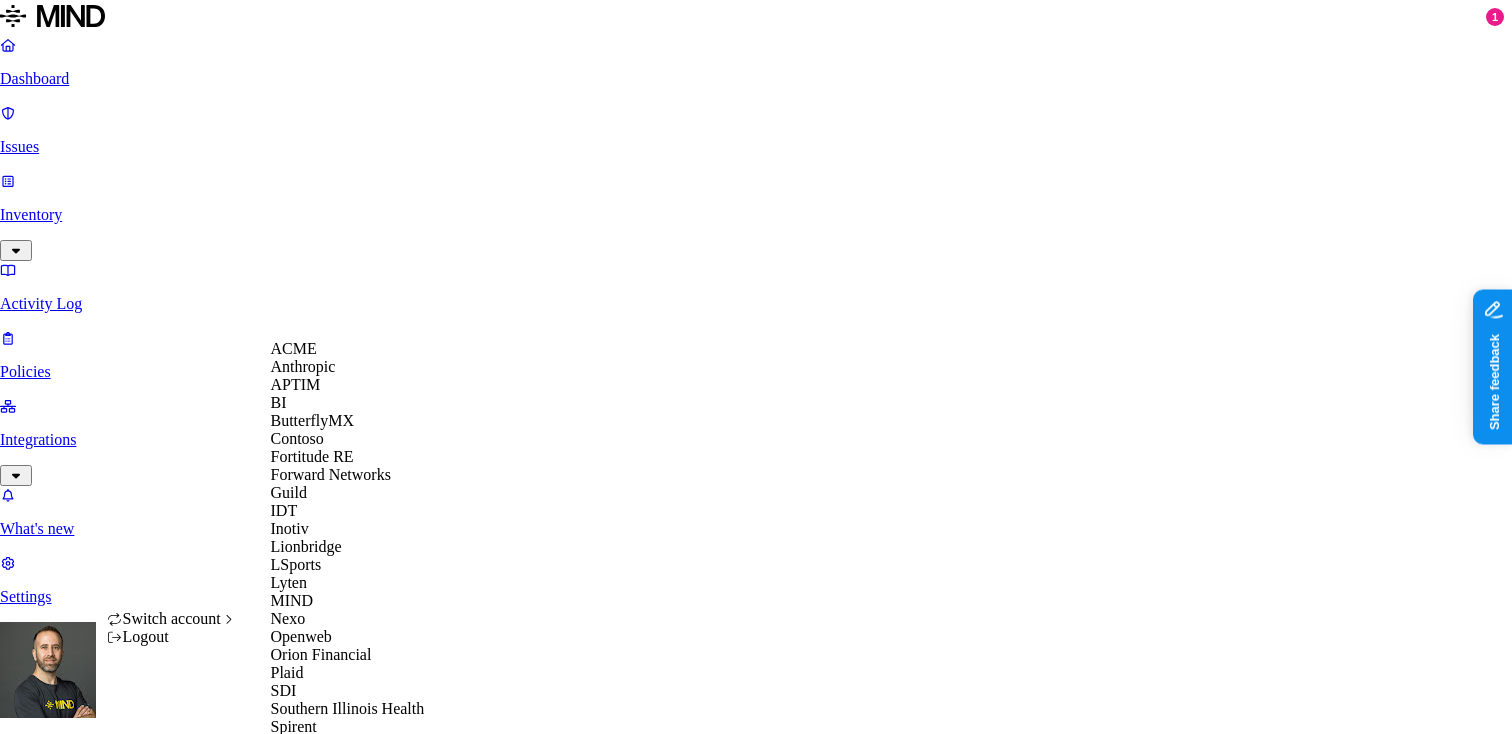 click on "APTIM" at bounding box center (348, 385) 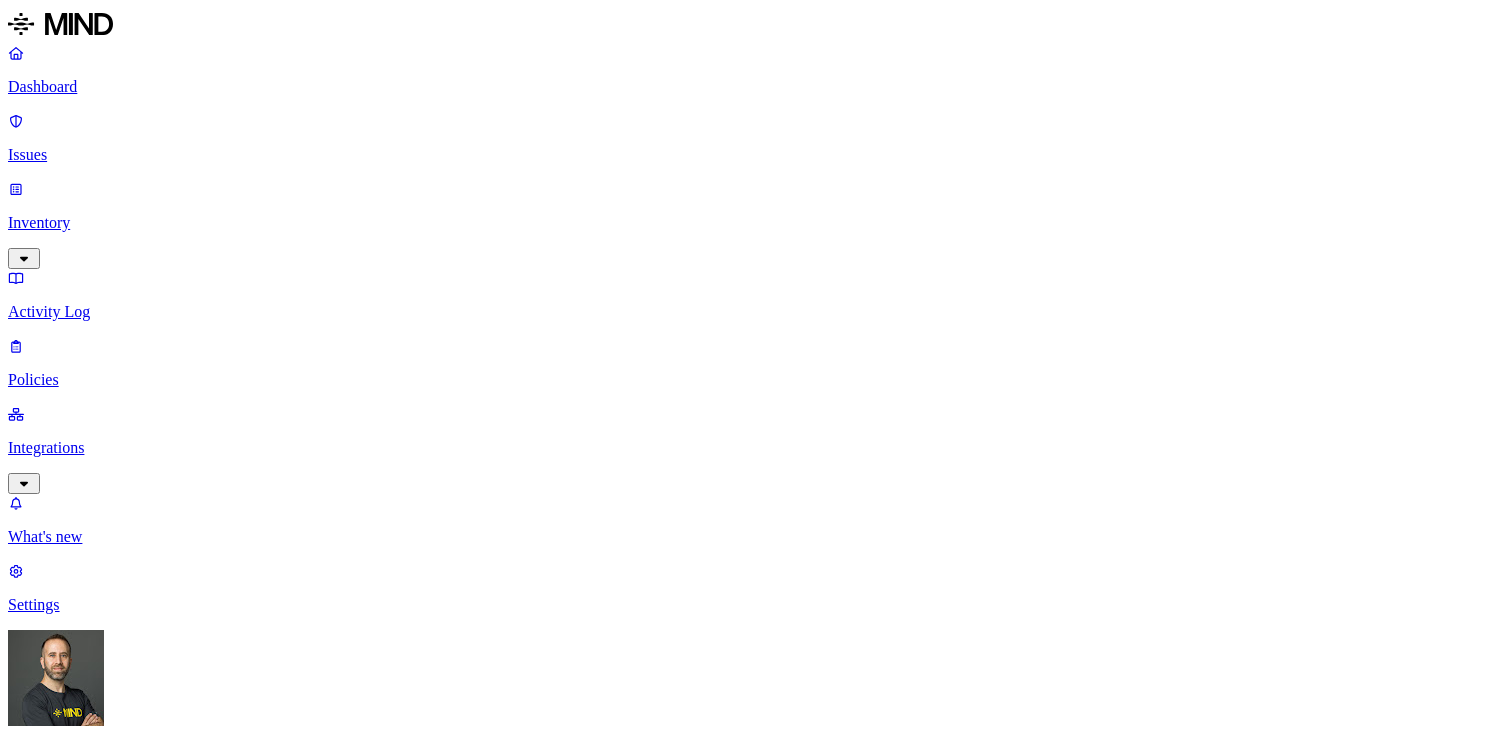 scroll, scrollTop: 0, scrollLeft: 0, axis: both 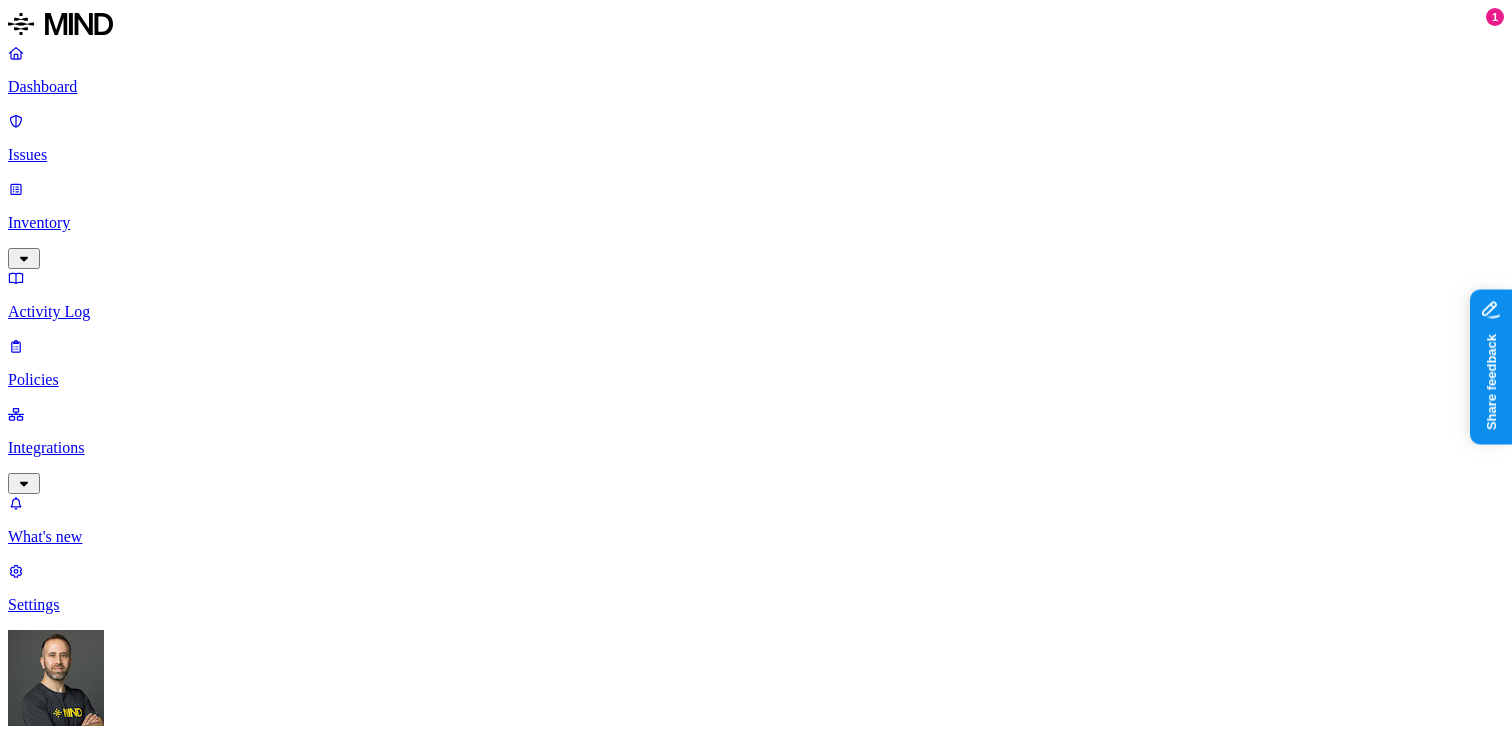 click on "Exfiltration" at bounding box center (180, 916) 